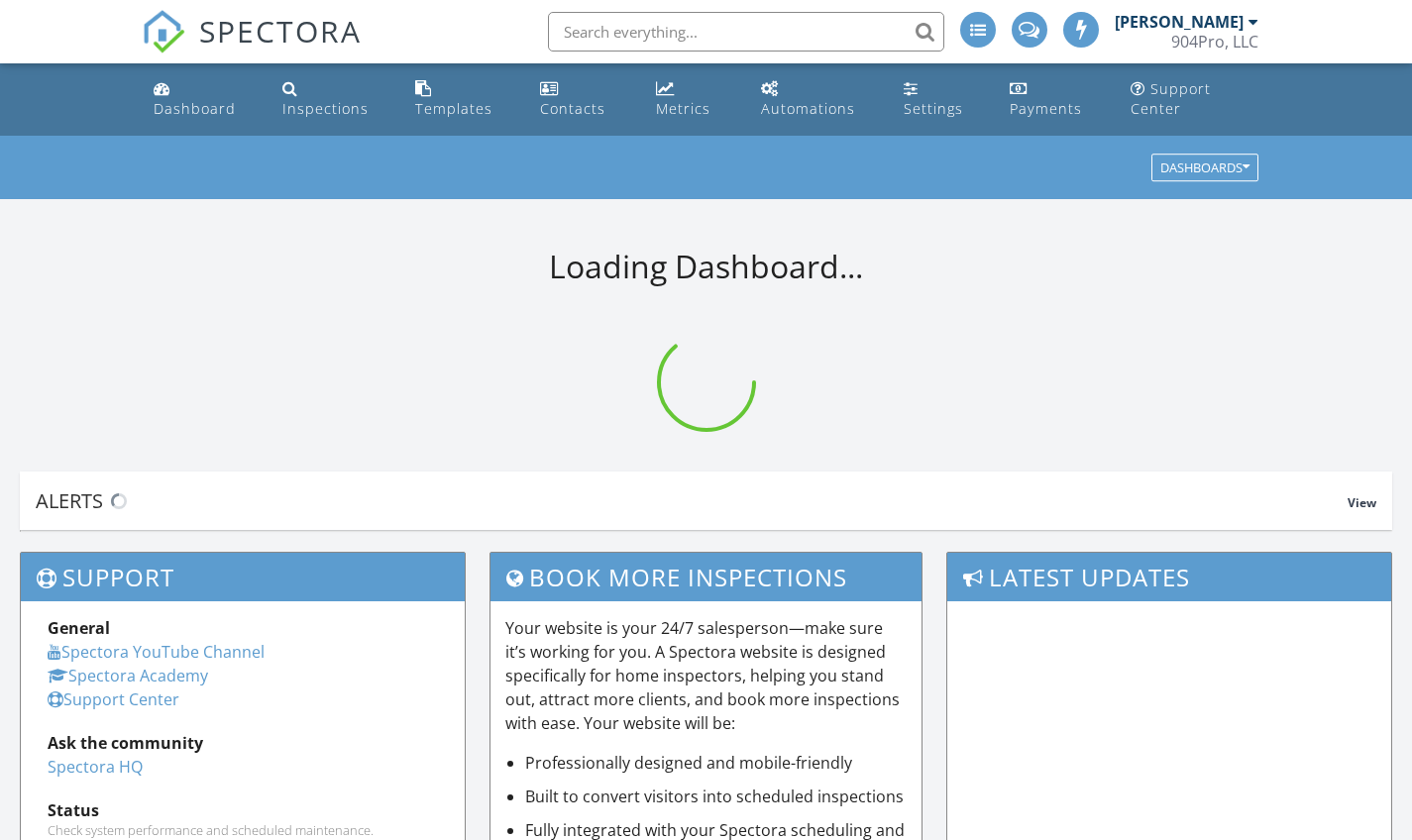 scroll, scrollTop: 0, scrollLeft: 0, axis: both 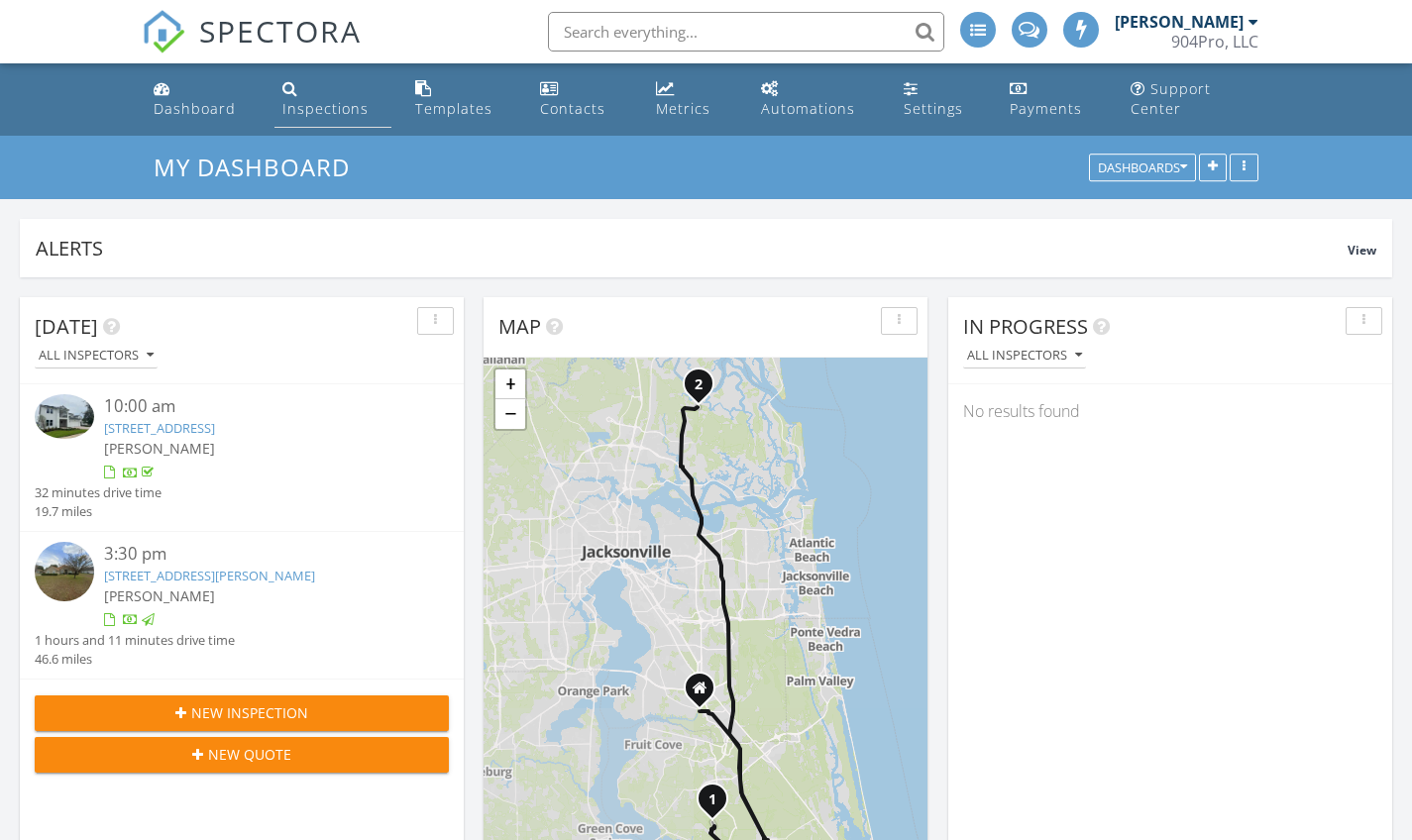 click on "Inspections" at bounding box center (325, 108) 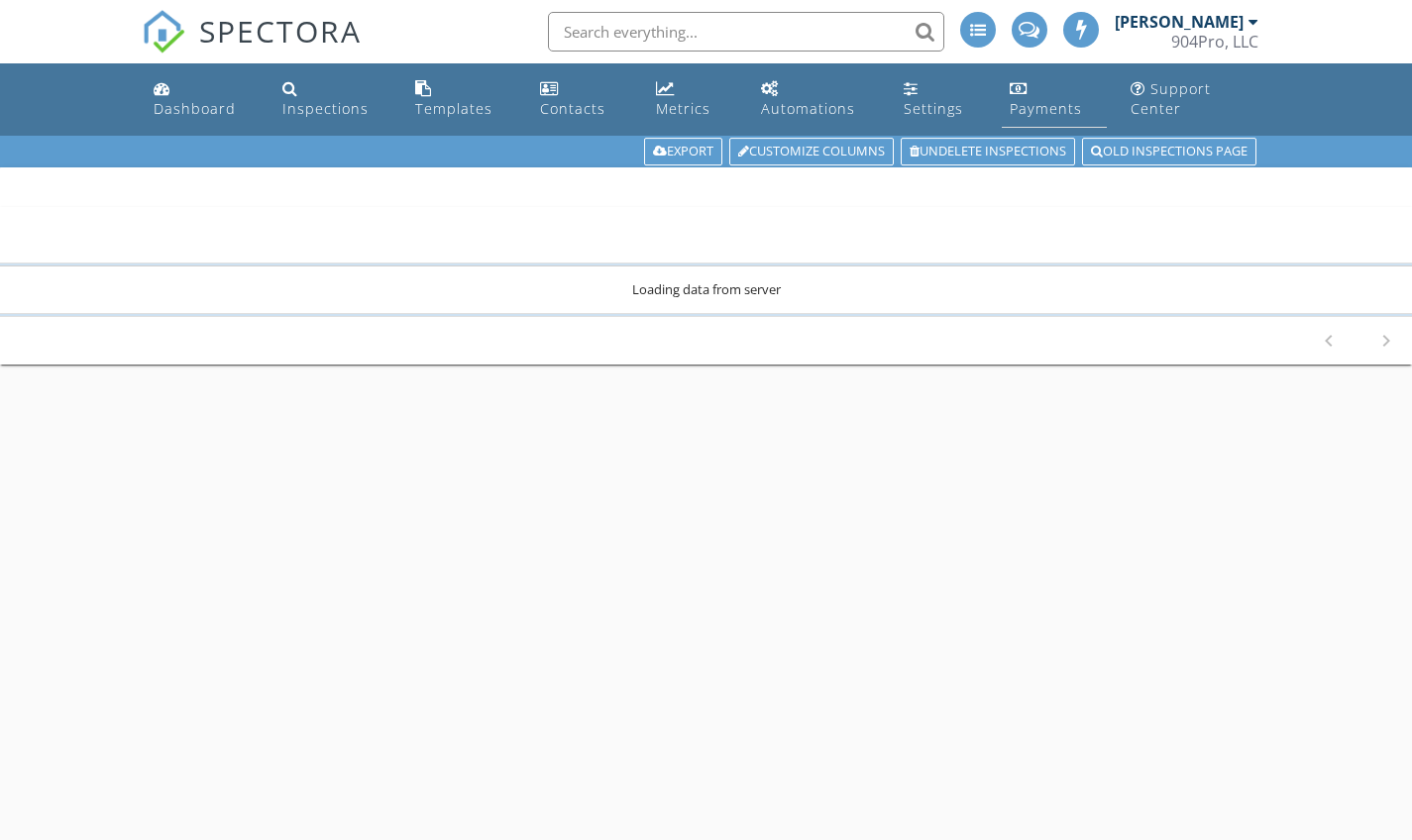 scroll, scrollTop: 0, scrollLeft: 0, axis: both 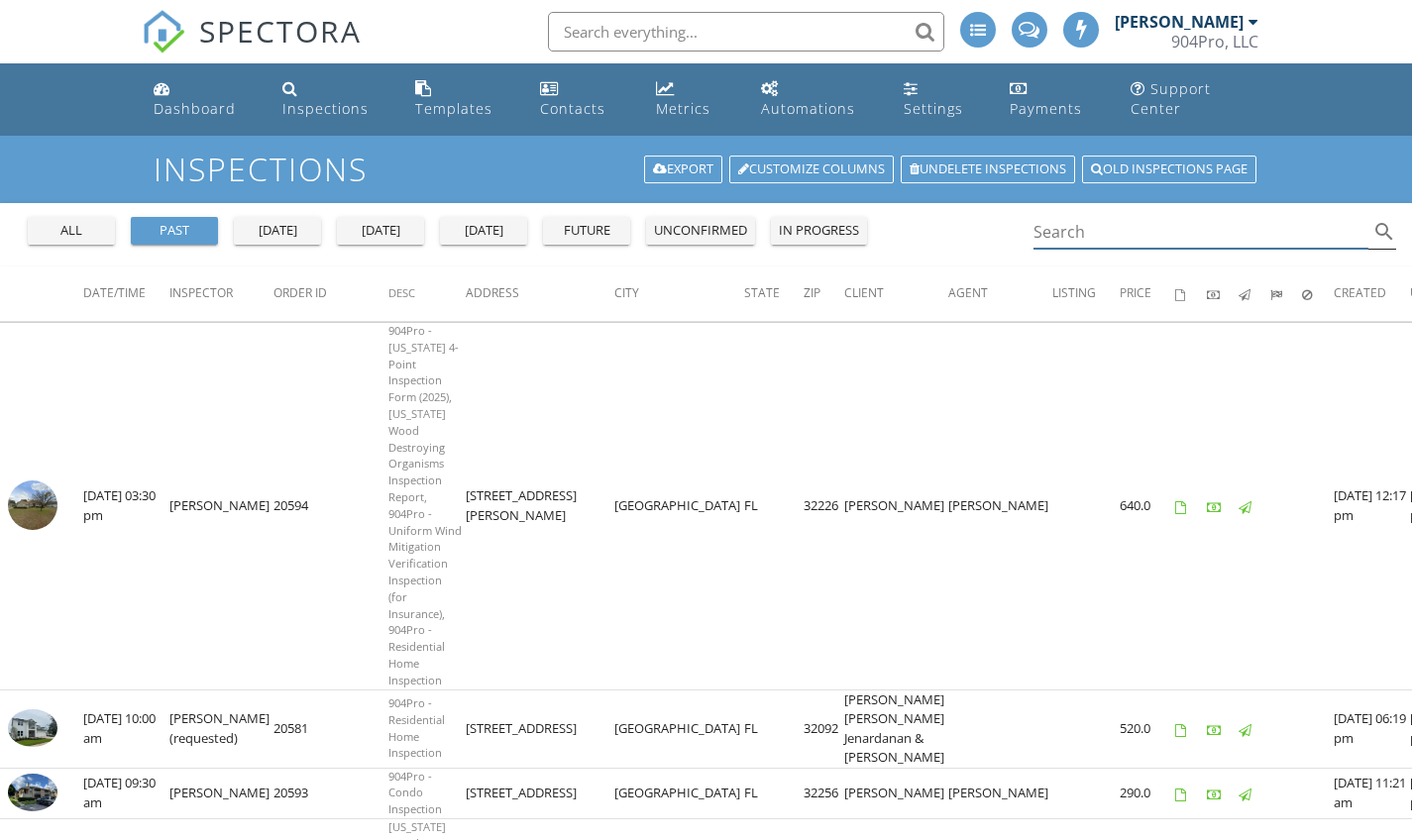 click at bounding box center [1201, 232] 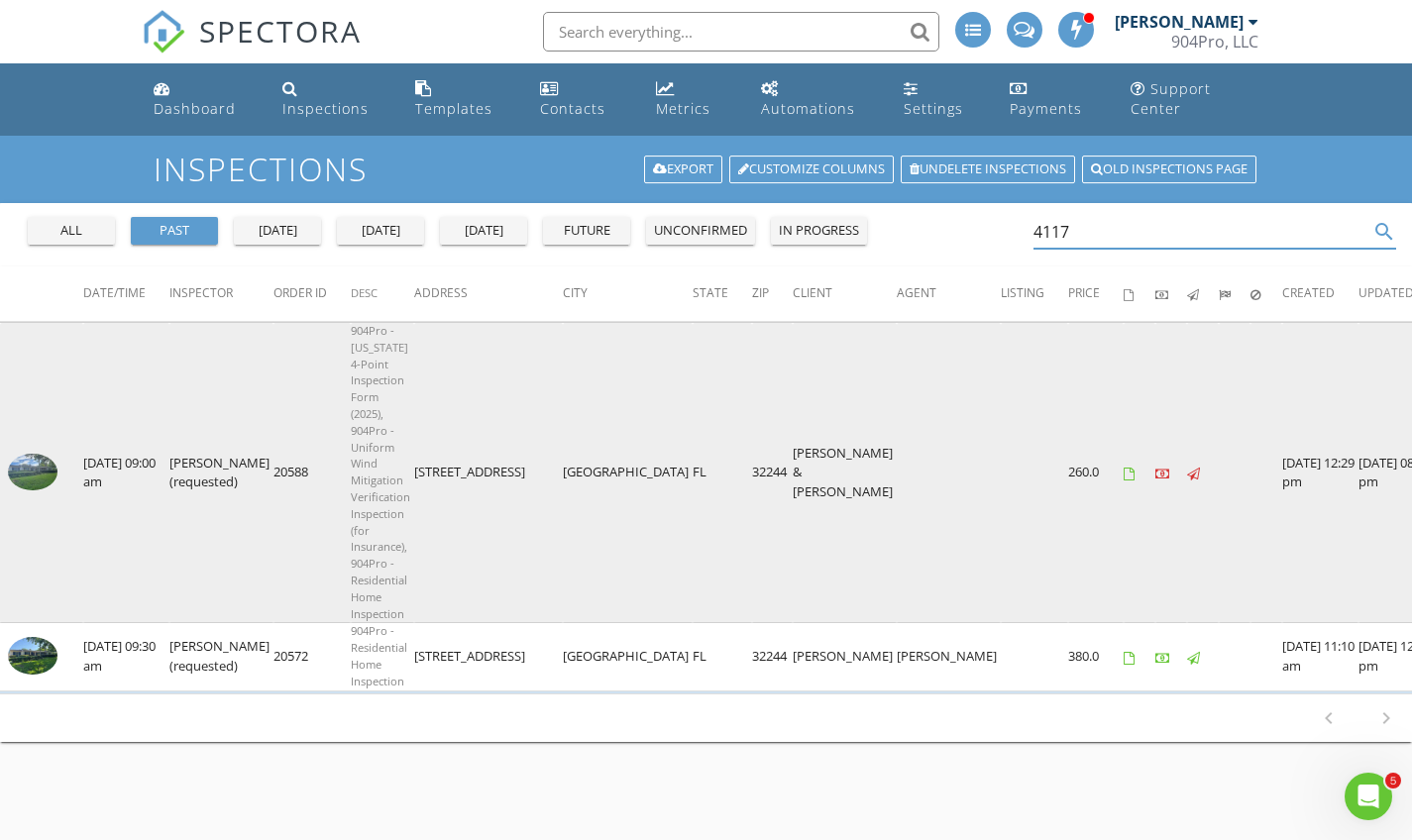 scroll, scrollTop: 0, scrollLeft: 0, axis: both 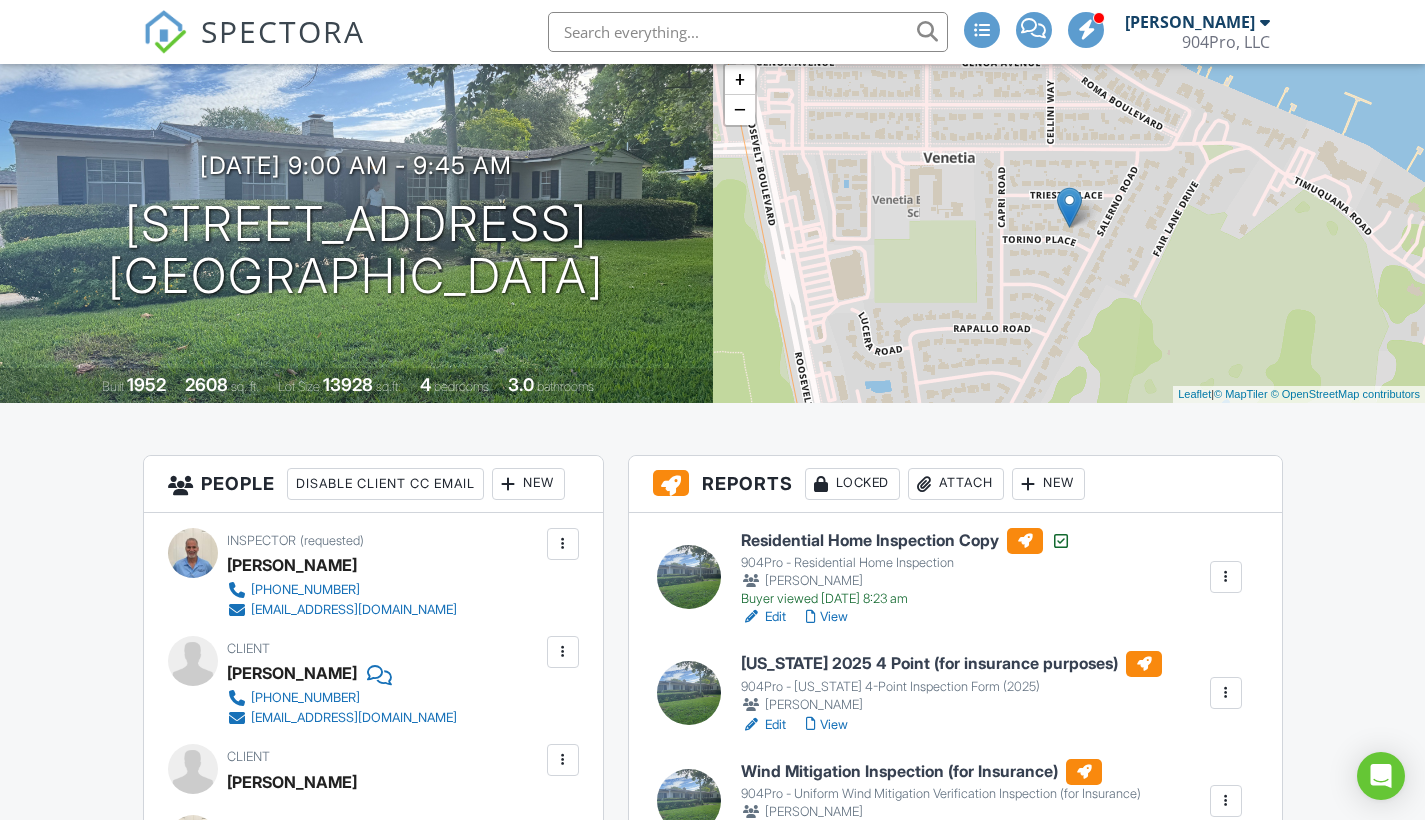 click on "Residential Home Inspection  Copy" at bounding box center (906, 541) 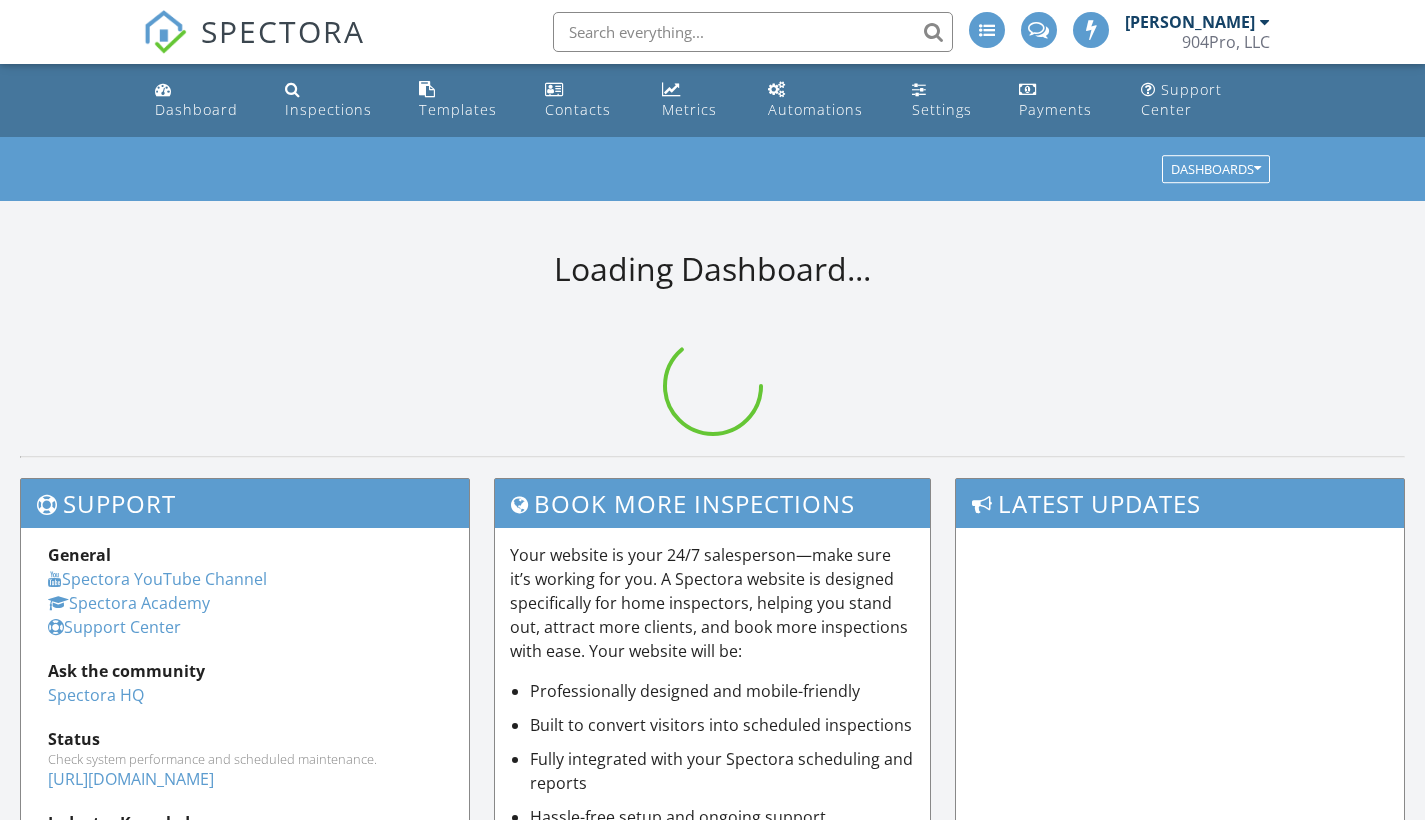 scroll, scrollTop: 0, scrollLeft: 0, axis: both 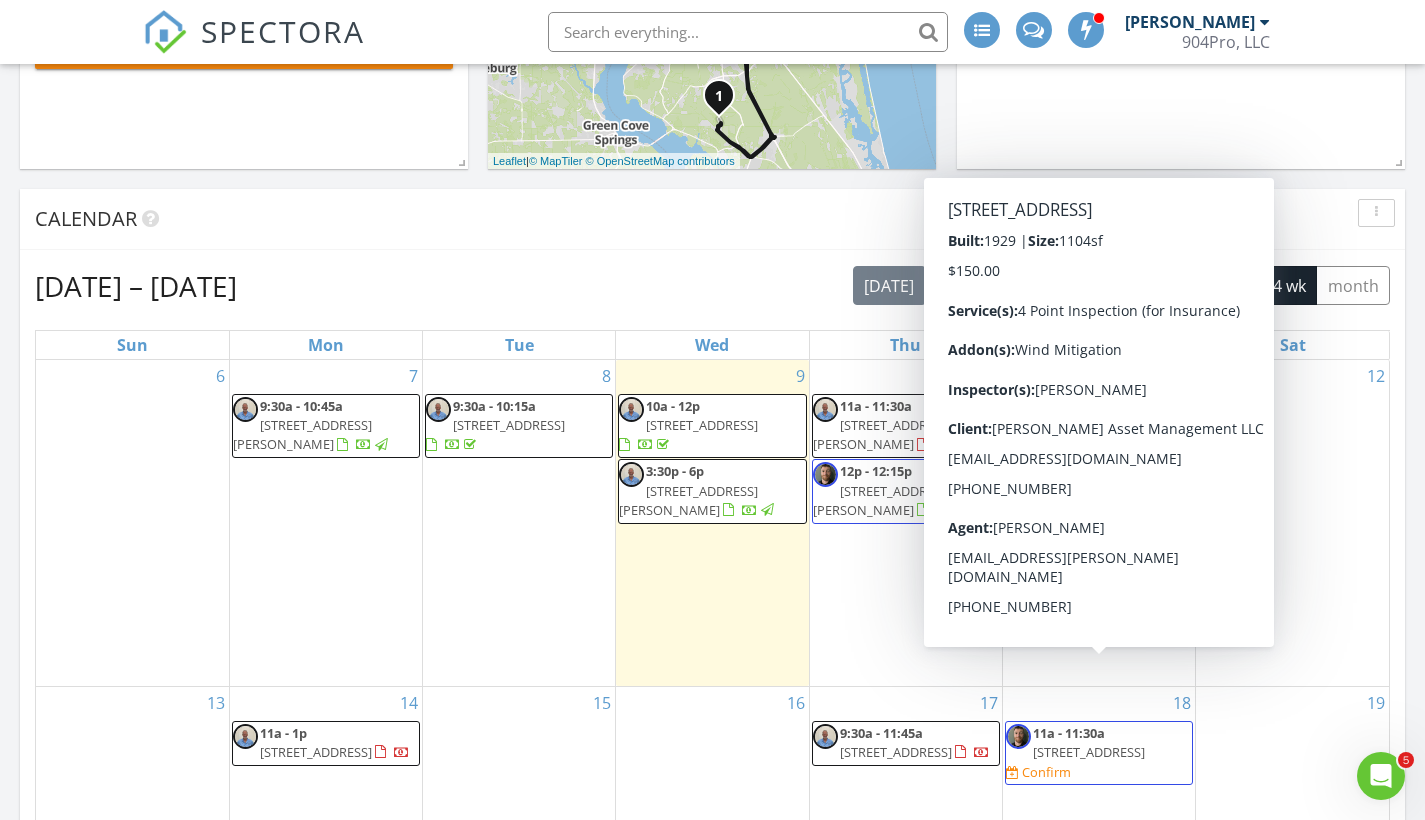 click on "Confirm" at bounding box center (1046, 772) 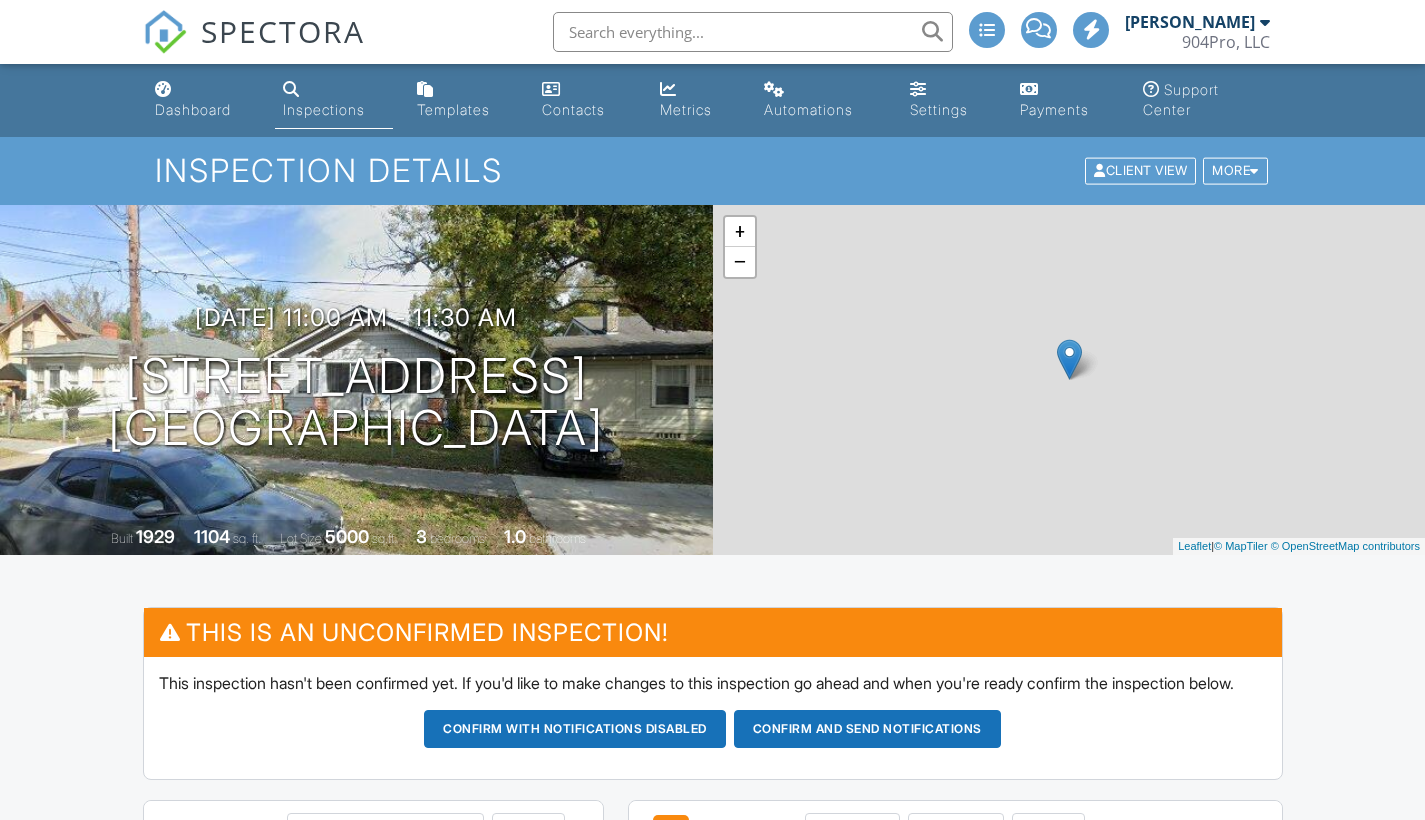 scroll, scrollTop: 0, scrollLeft: 0, axis: both 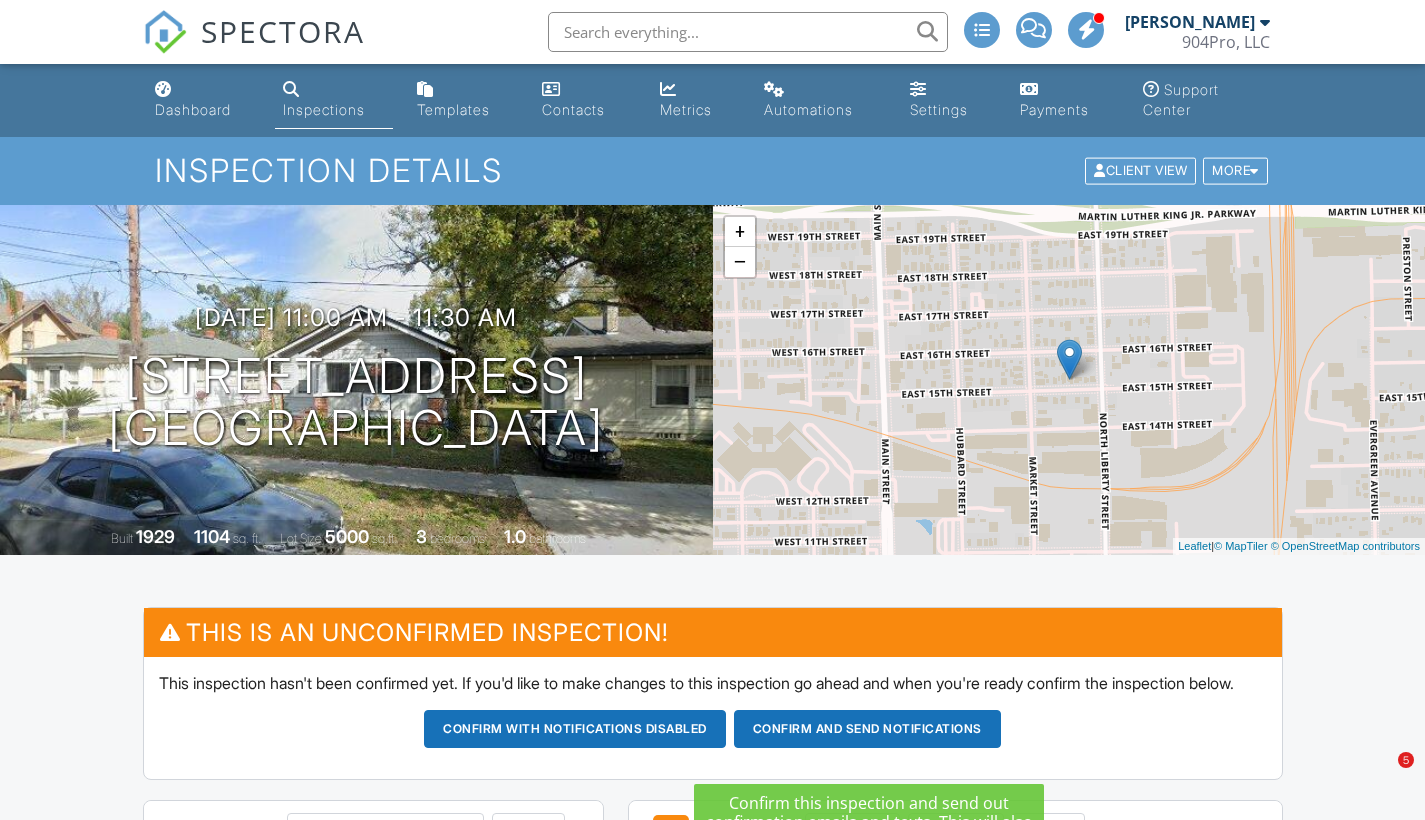 click on "Confirm and send notifications" at bounding box center (575, 729) 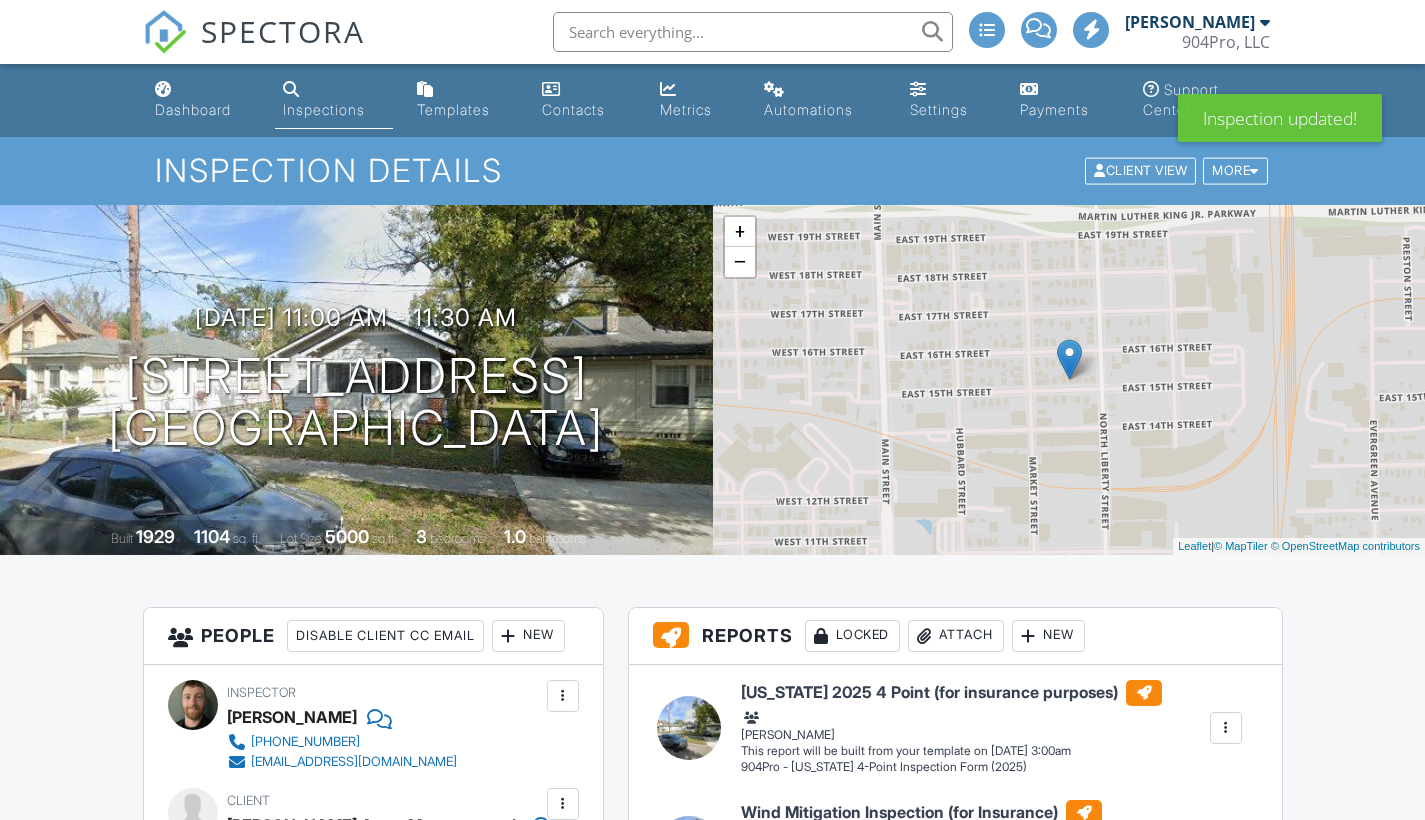 scroll, scrollTop: 0, scrollLeft: 0, axis: both 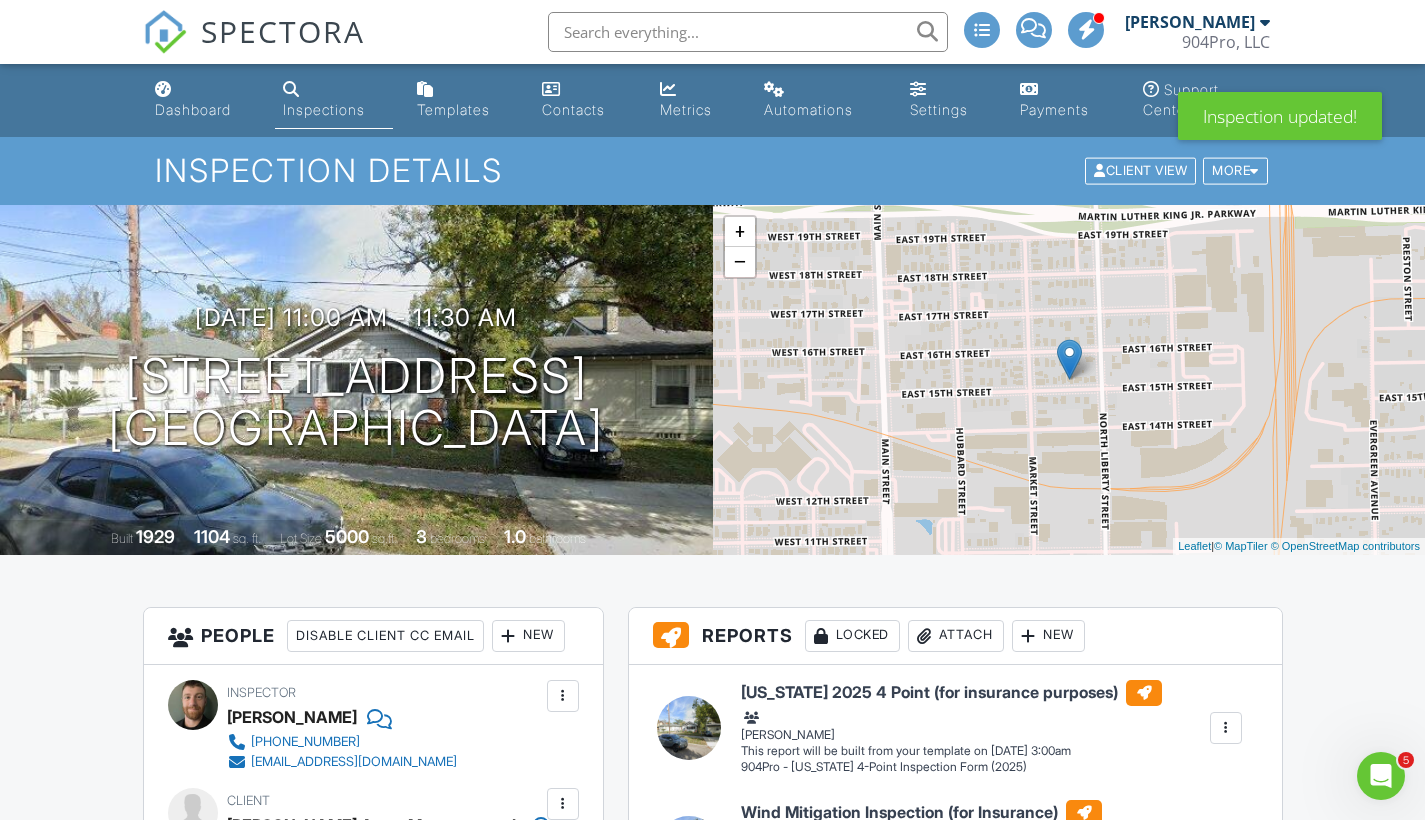 click on "Inspections" at bounding box center (324, 109) 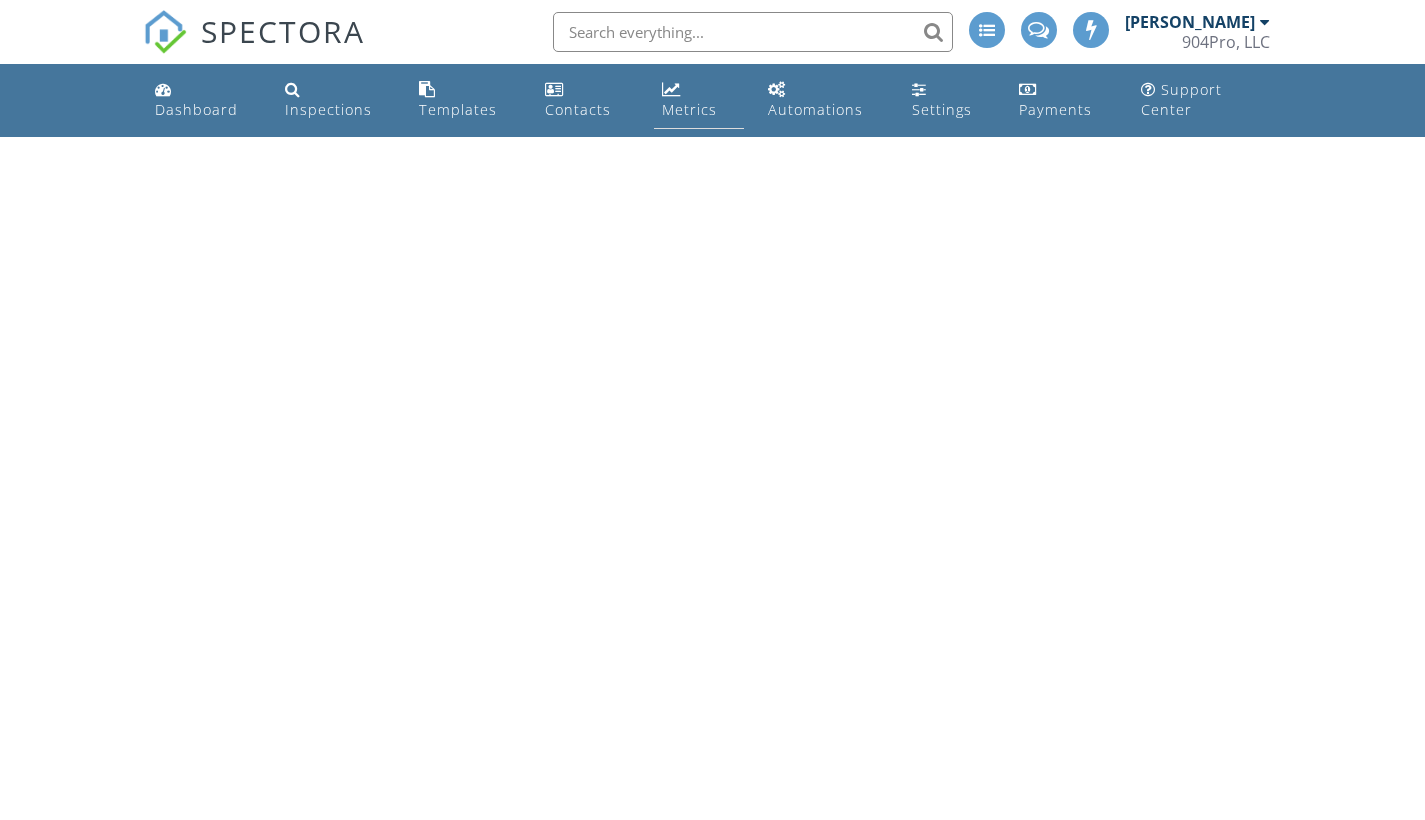 scroll, scrollTop: 0, scrollLeft: 0, axis: both 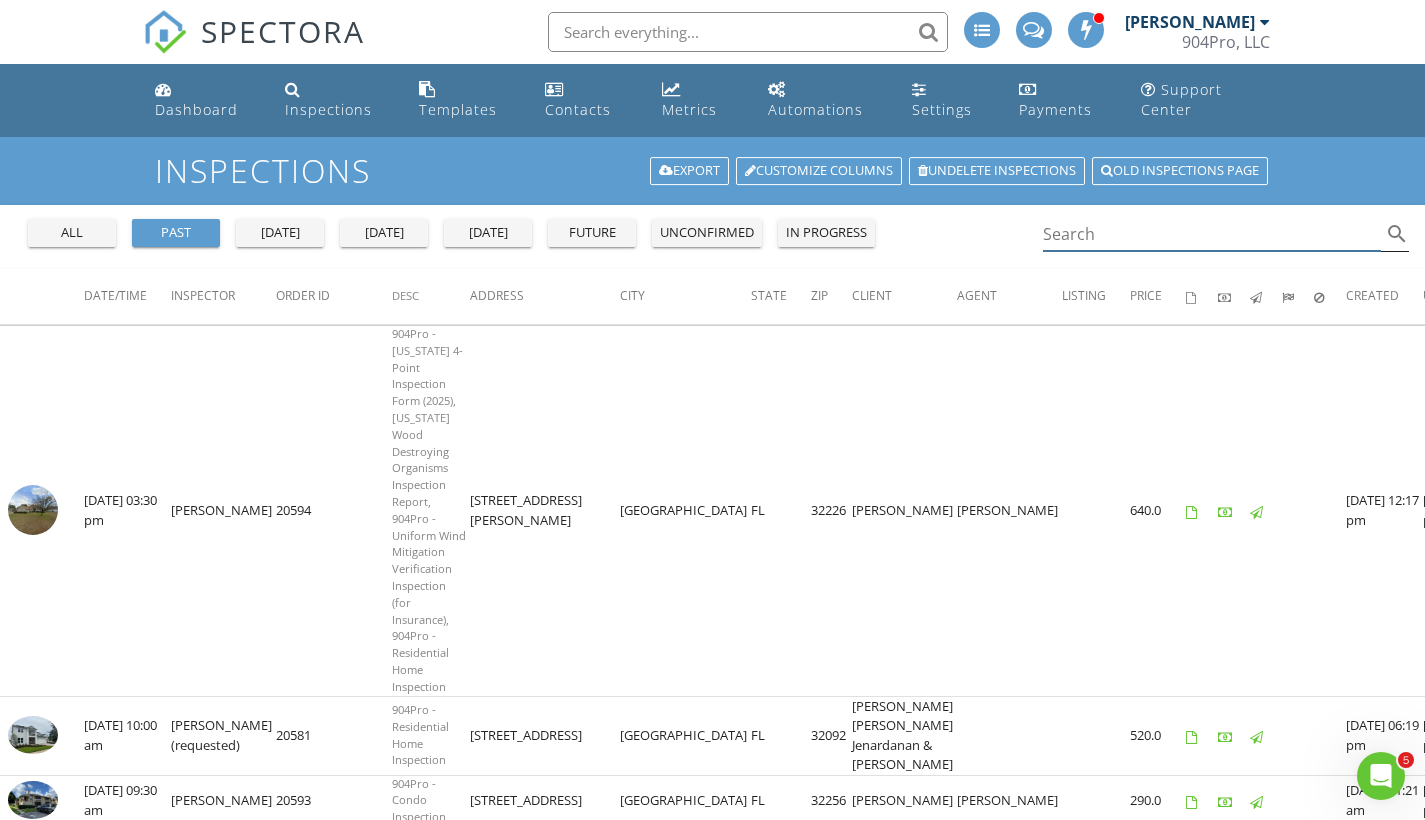 click at bounding box center [1212, 234] 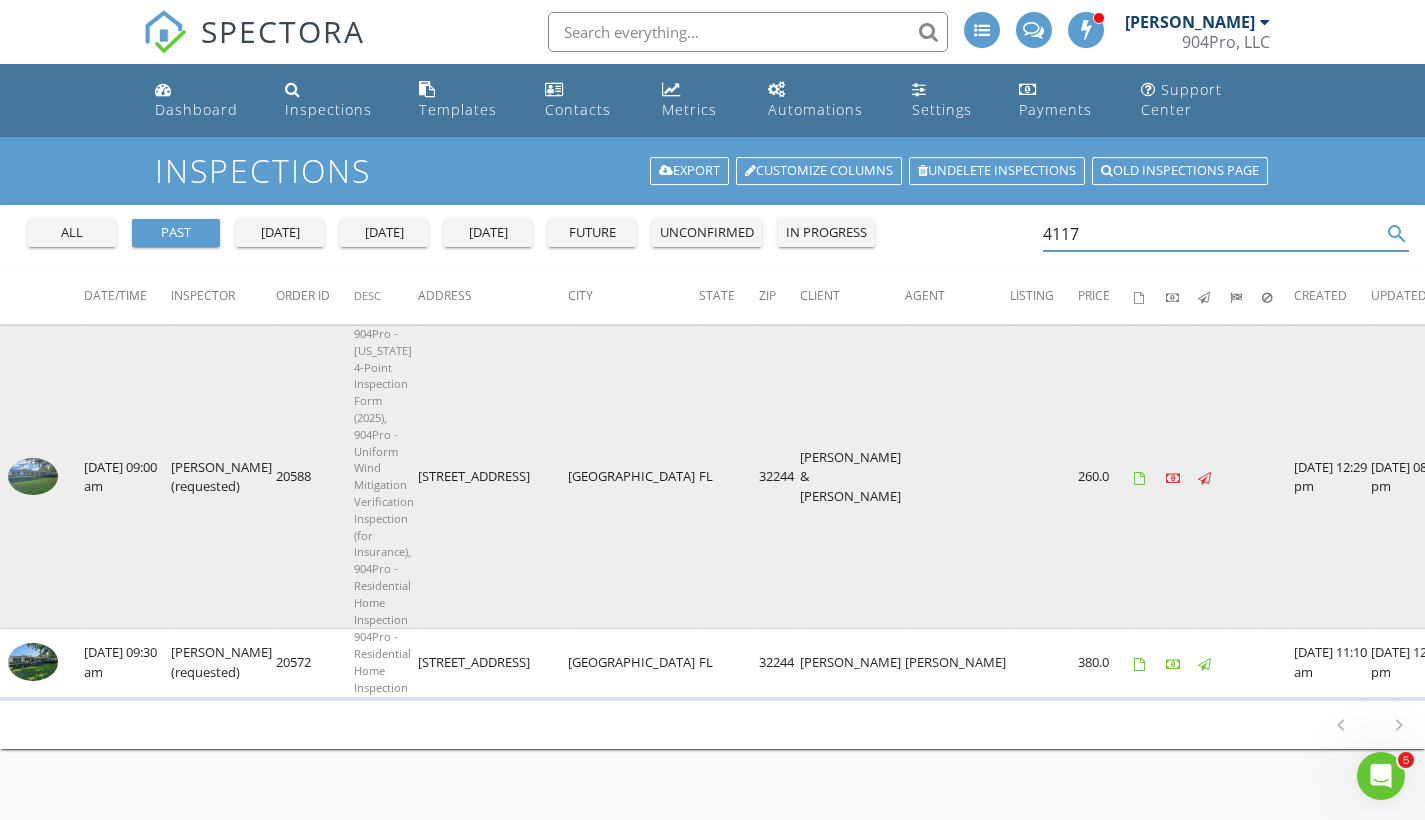 type on "4117" 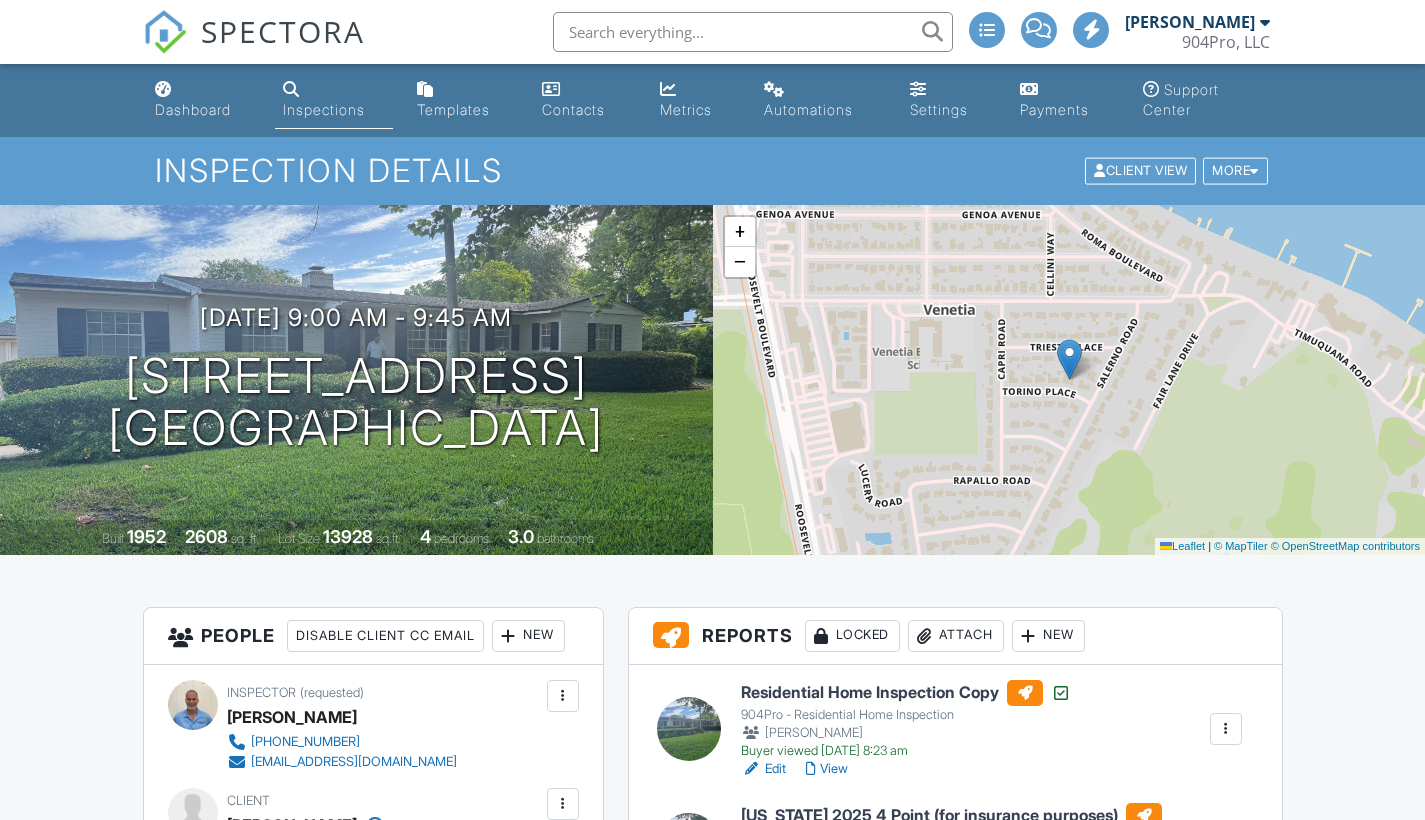 scroll, scrollTop: 189, scrollLeft: 0, axis: vertical 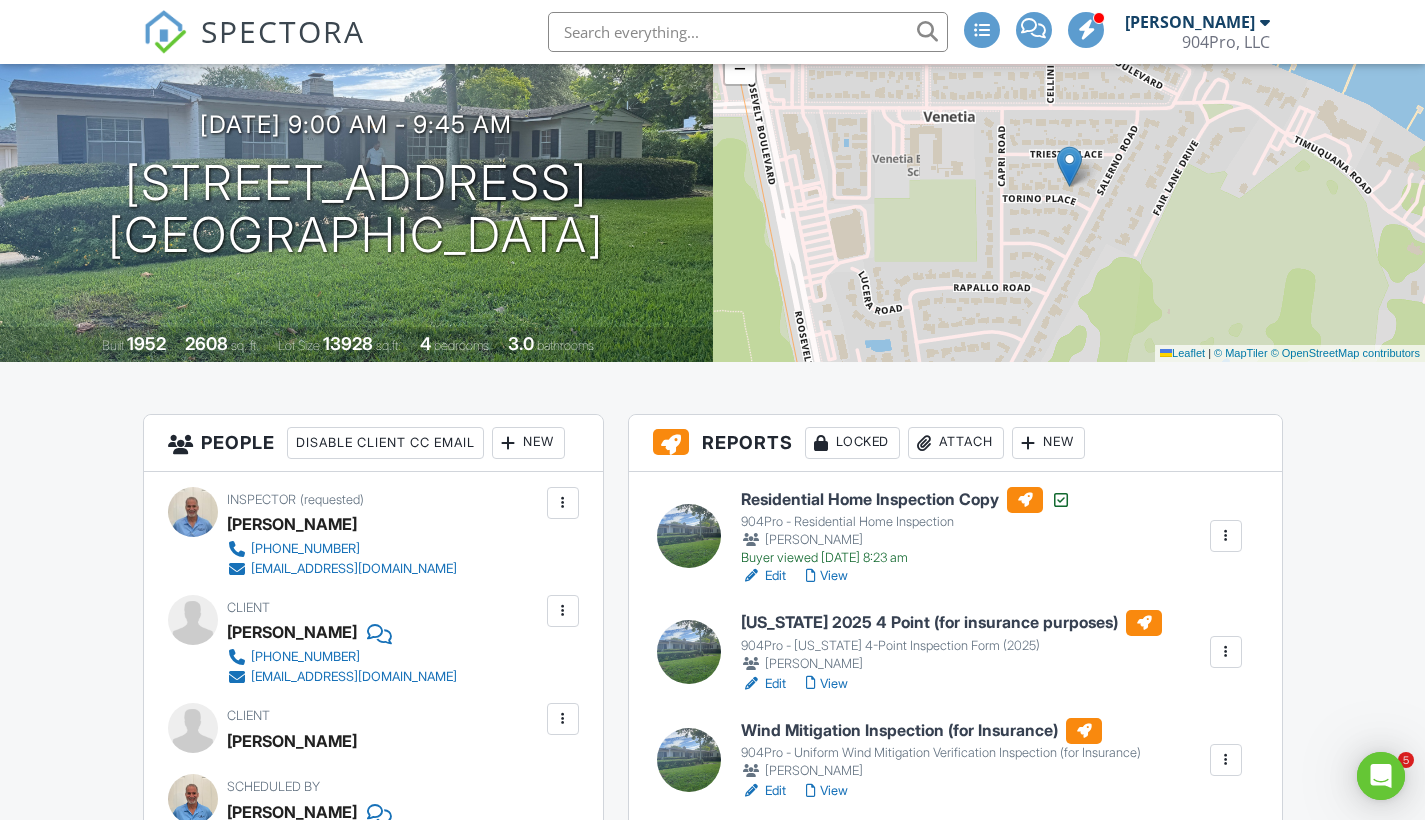 click on "Florida 2025 4 Point (for insurance purposes)" at bounding box center (951, 623) 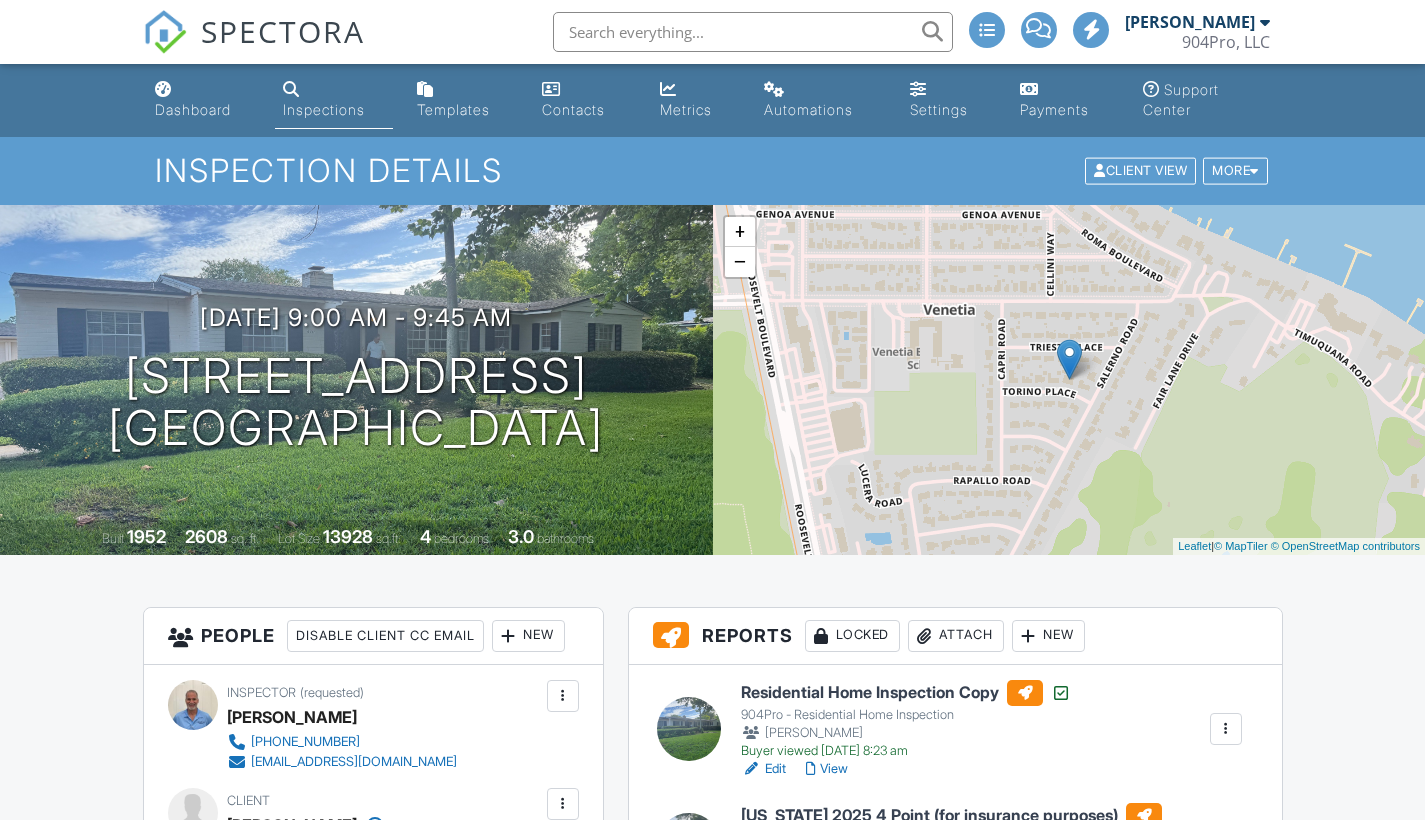 scroll, scrollTop: 0, scrollLeft: 0, axis: both 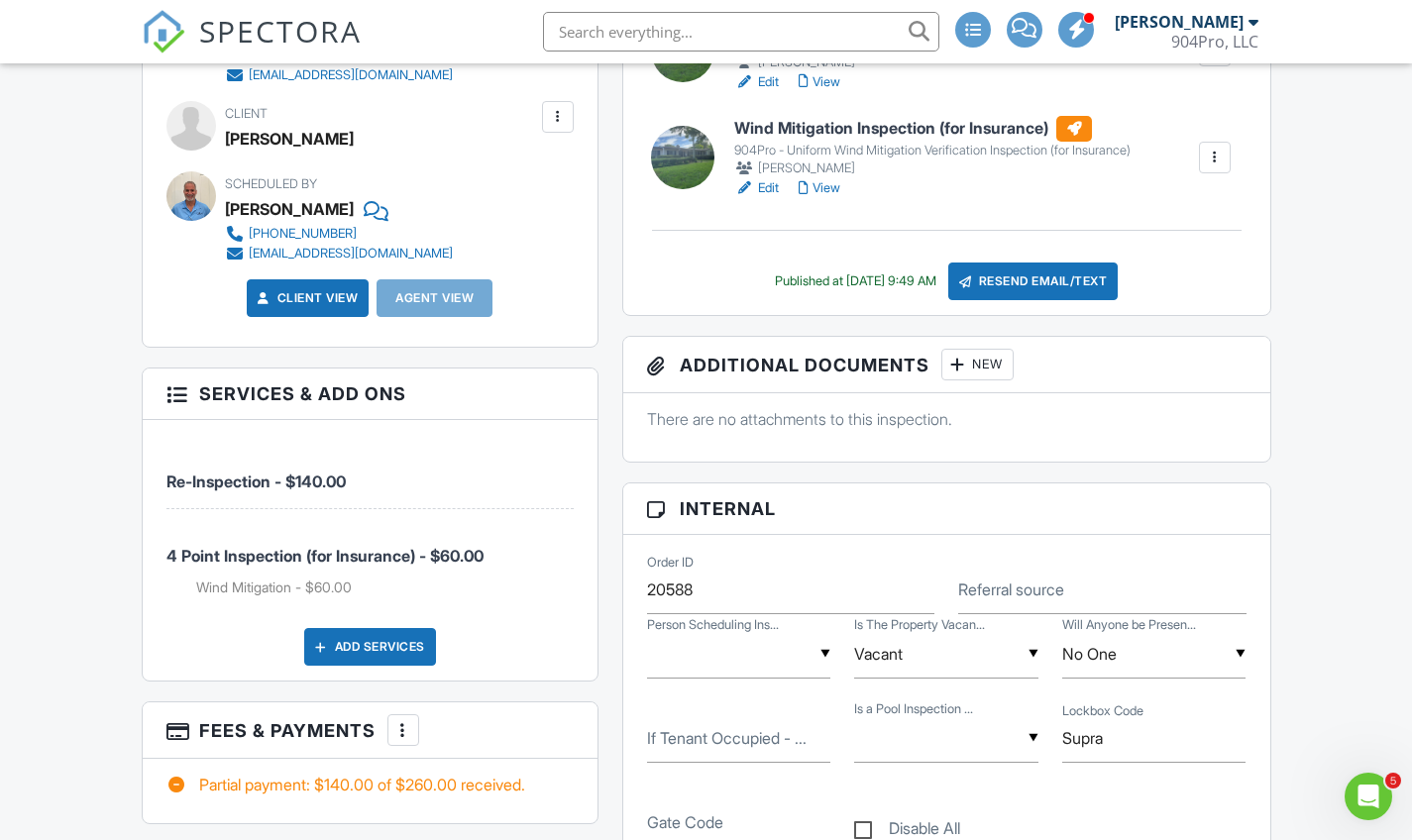 click on "Wind Mitigation Inspection (for Insurance)" at bounding box center (932, 129) 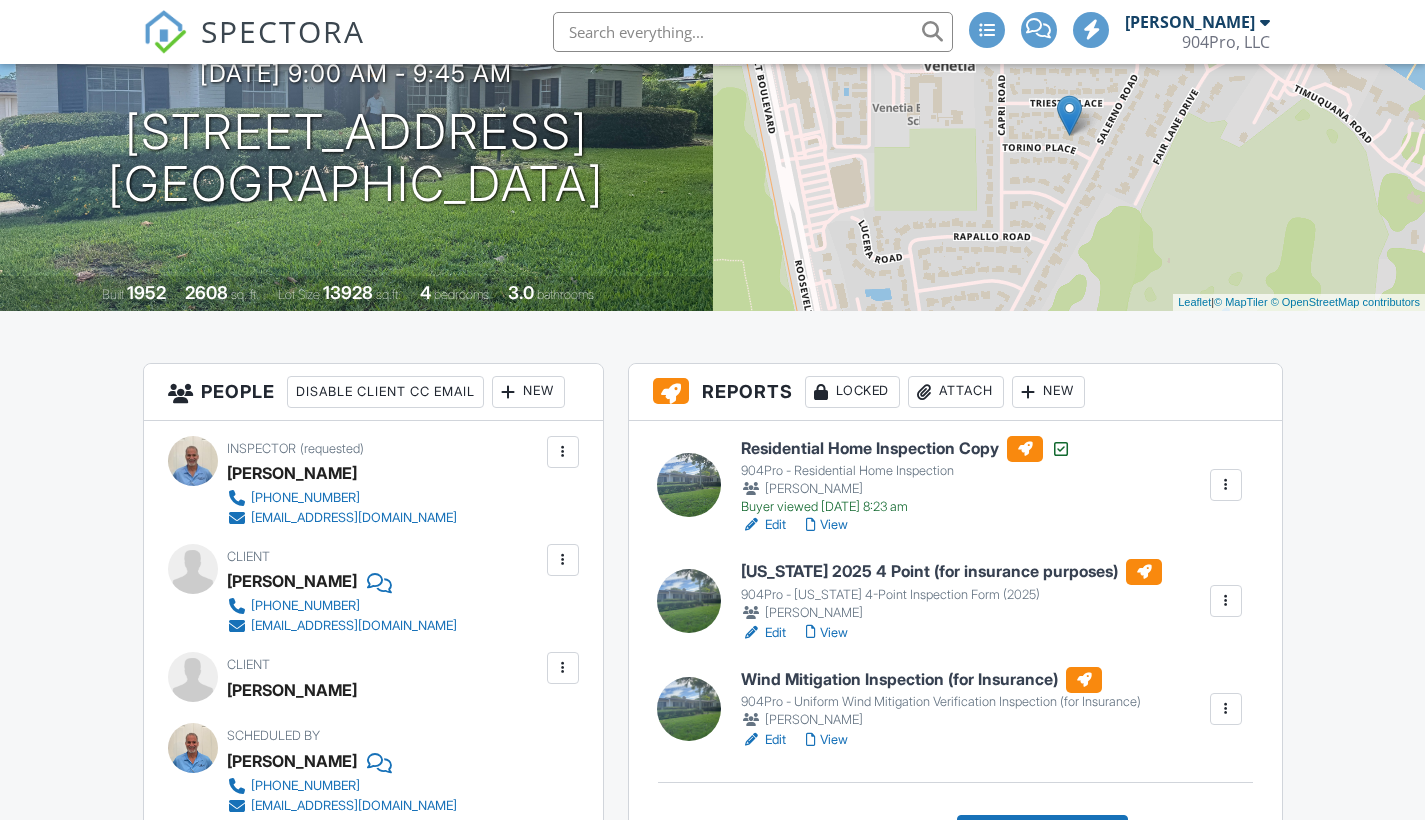 scroll, scrollTop: 0, scrollLeft: 0, axis: both 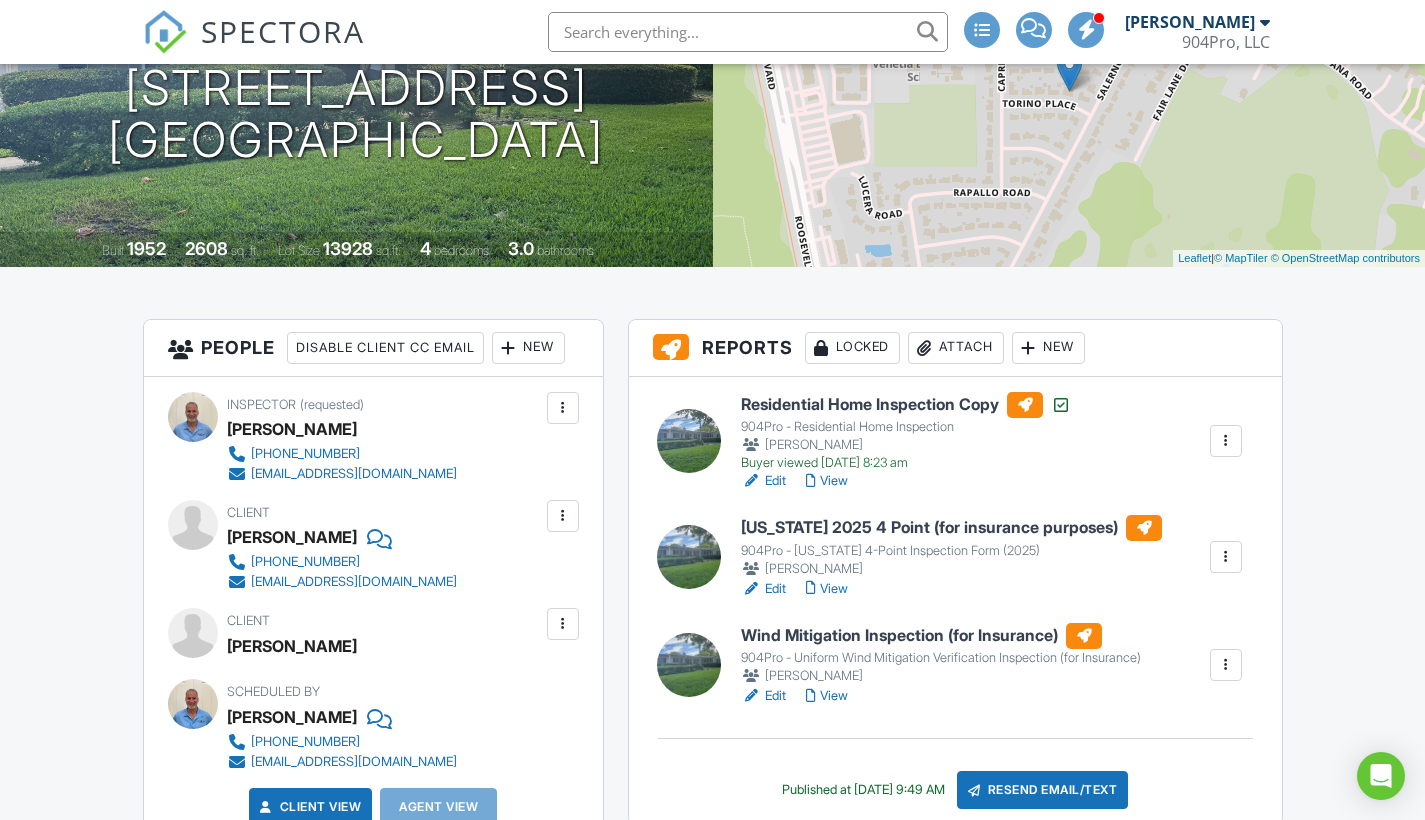click on "Wind Mitigation Inspection (for Insurance)" at bounding box center (941, 636) 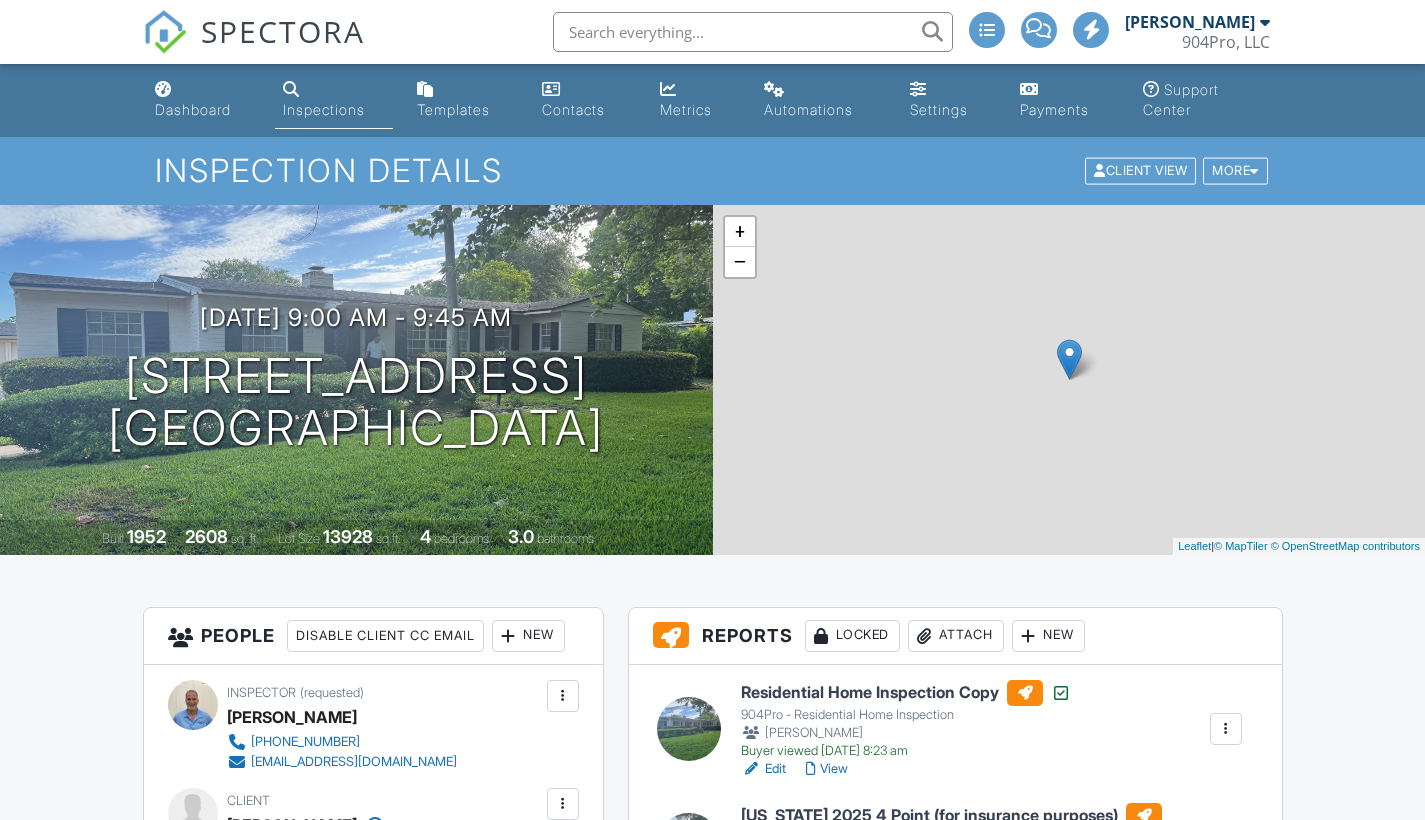 scroll, scrollTop: 0, scrollLeft: 0, axis: both 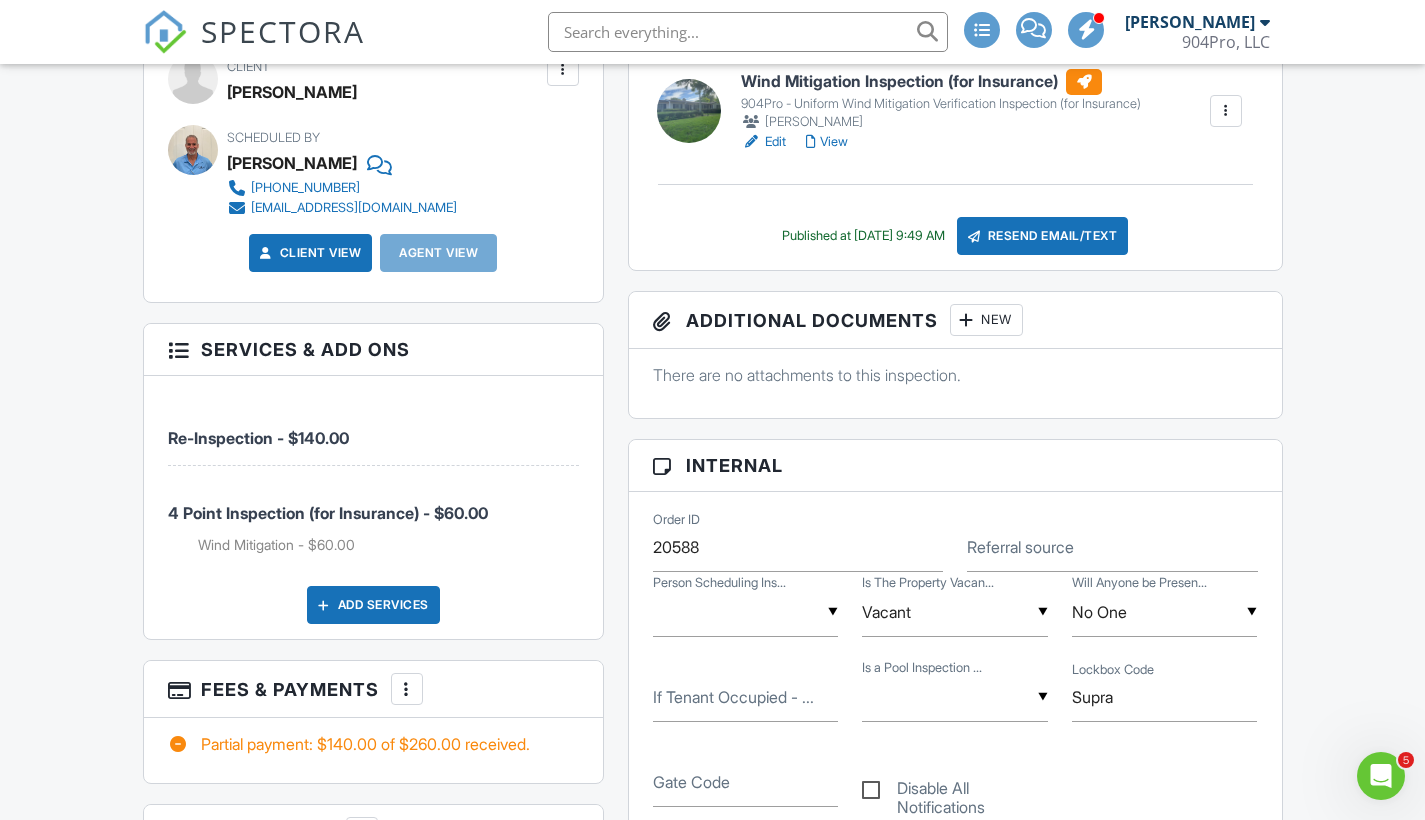click on "Resend Email/Text" at bounding box center (1043, 236) 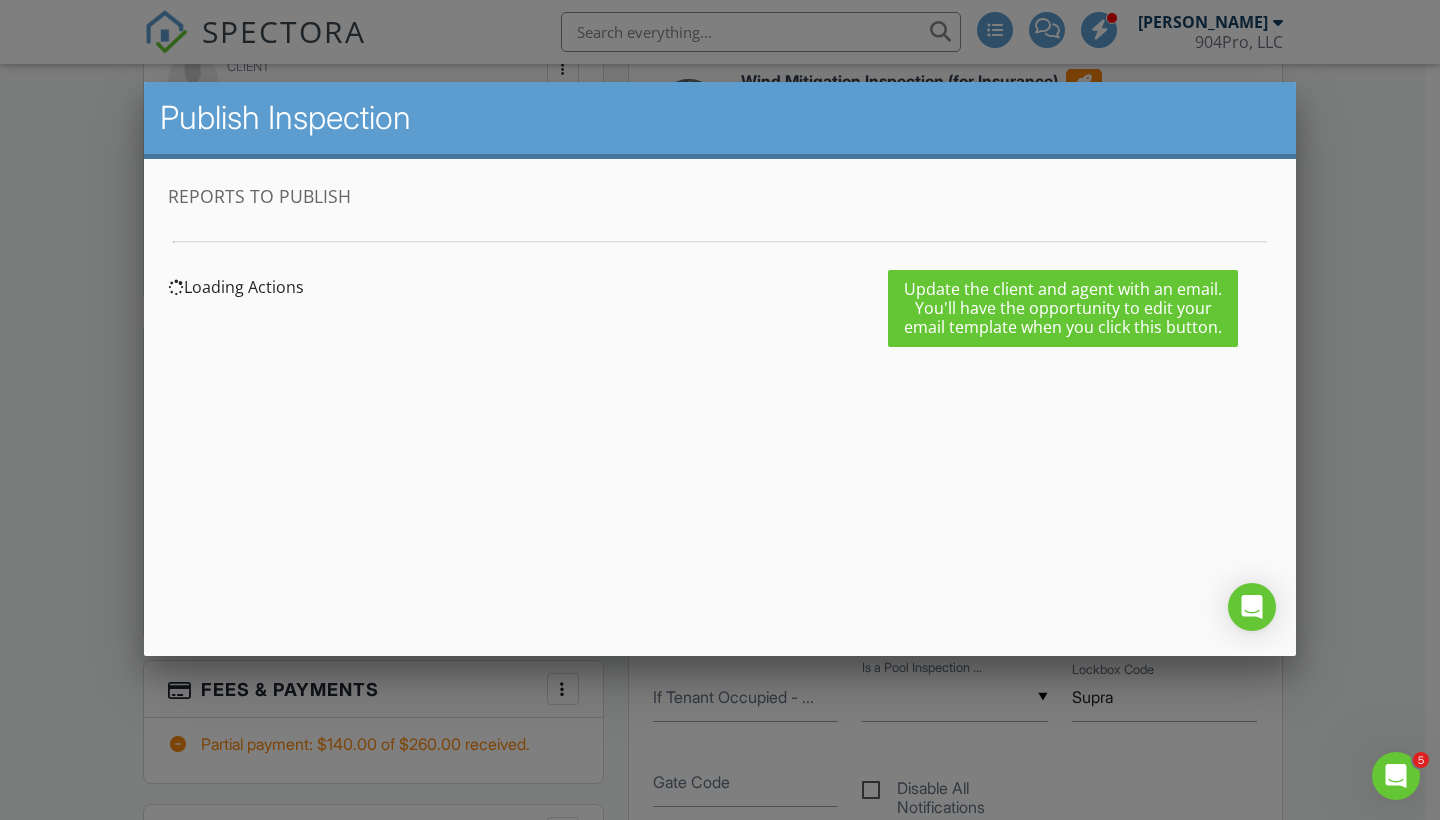 scroll, scrollTop: 0, scrollLeft: 0, axis: both 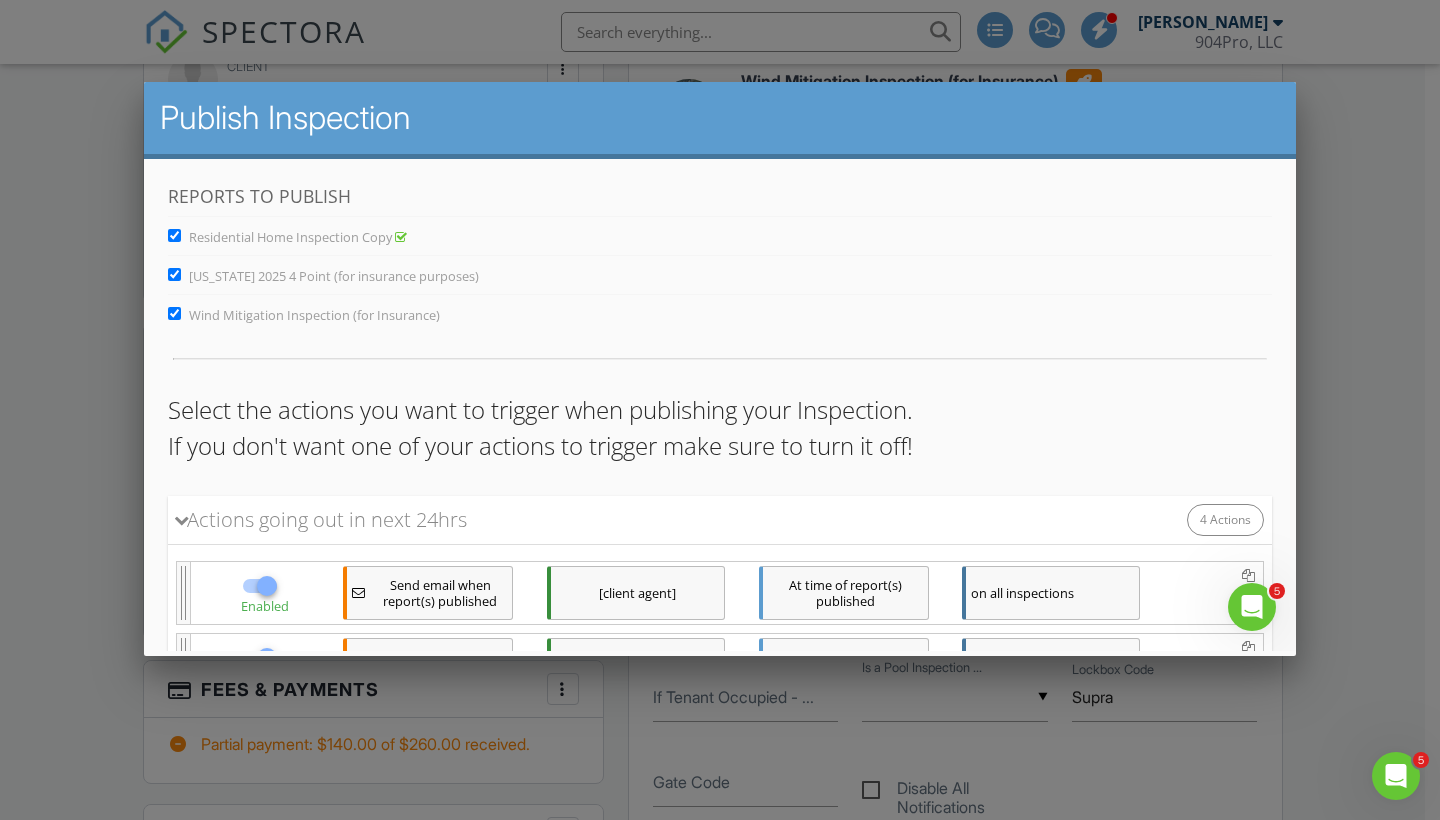 click on "Residential Home Inspection  Copy" at bounding box center (174, 235) 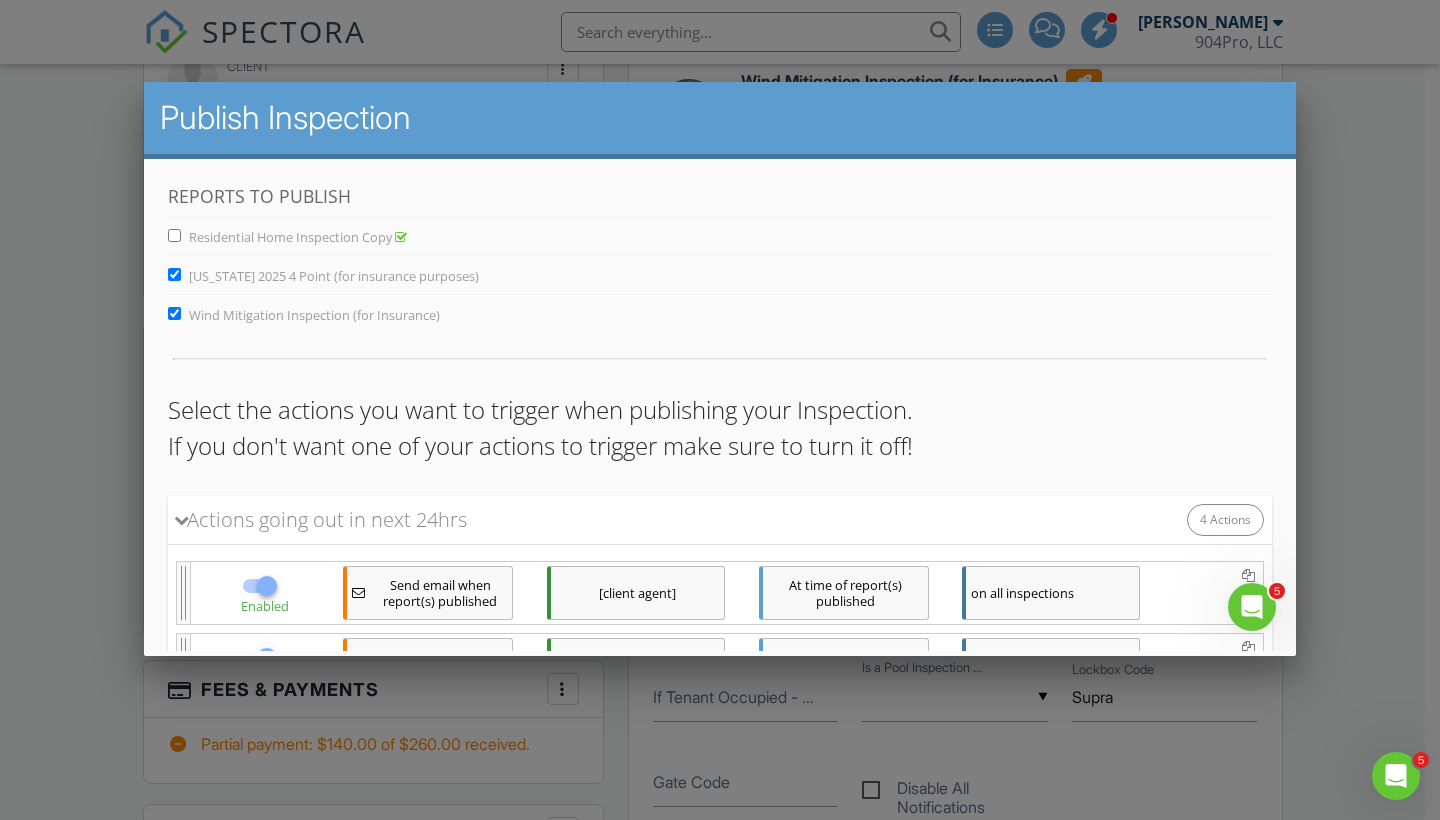 scroll, scrollTop: 323, scrollLeft: 0, axis: vertical 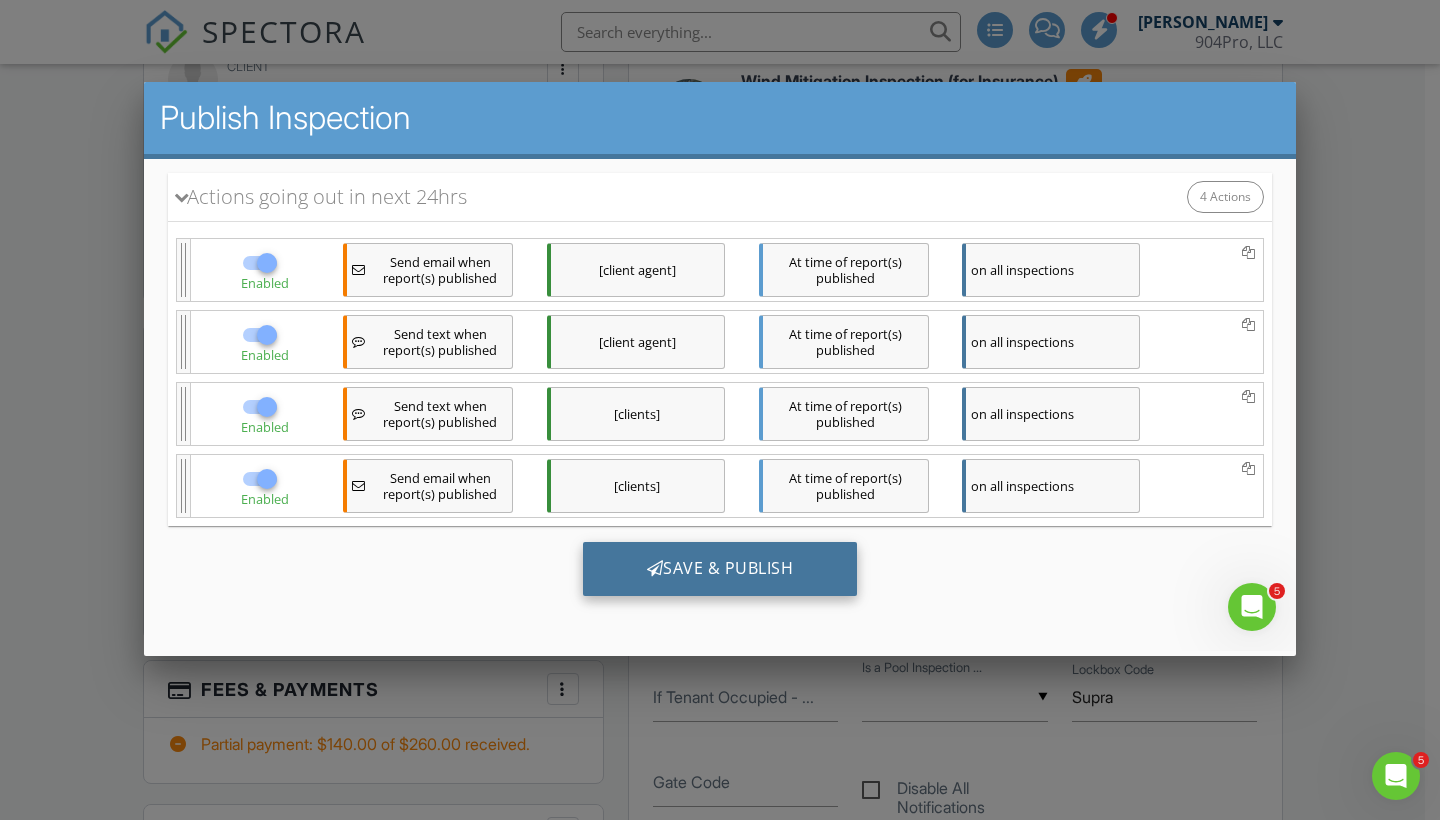 click on "Save & Publish" at bounding box center [720, 569] 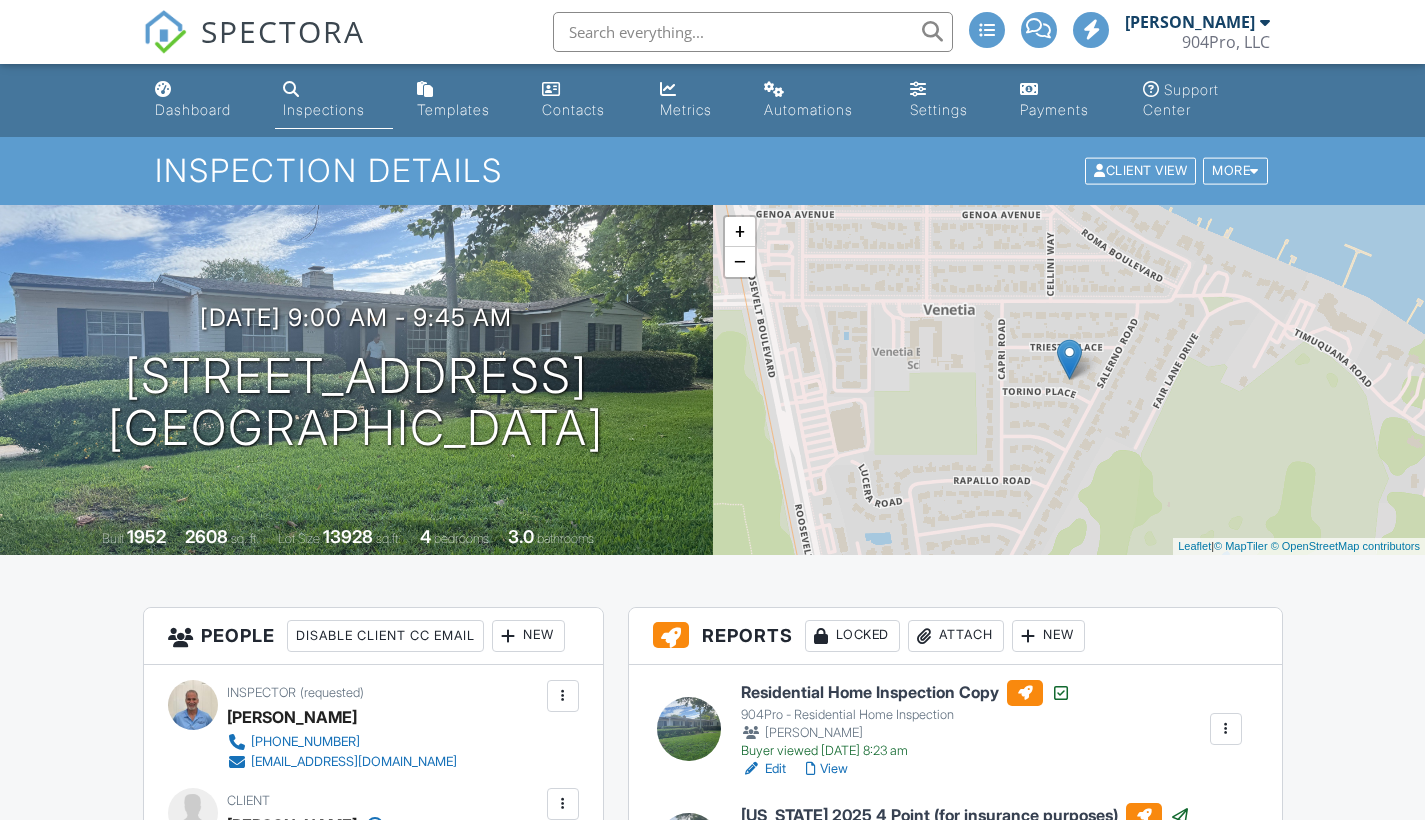 scroll, scrollTop: 0, scrollLeft: 0, axis: both 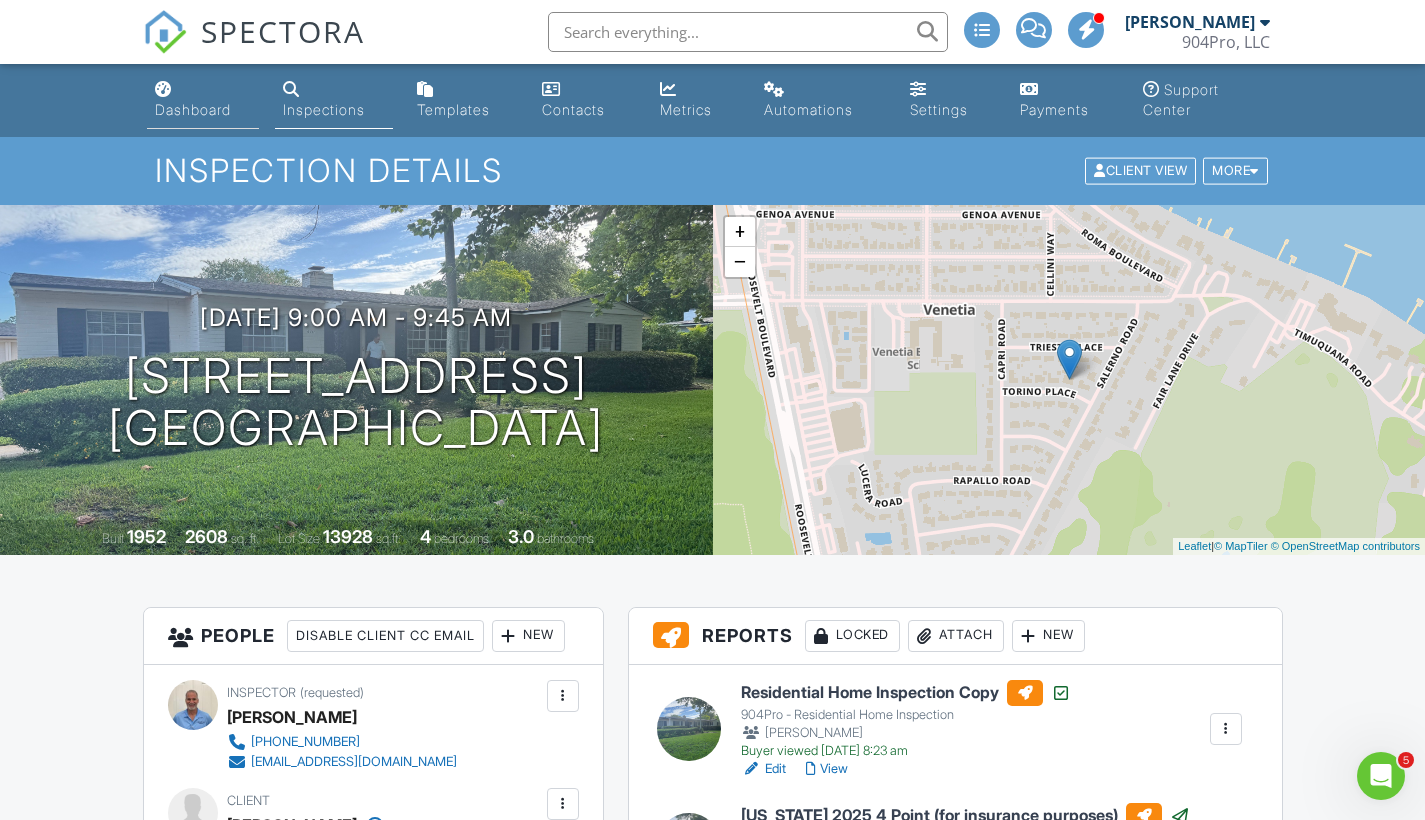click on "Dashboard" at bounding box center (193, 109) 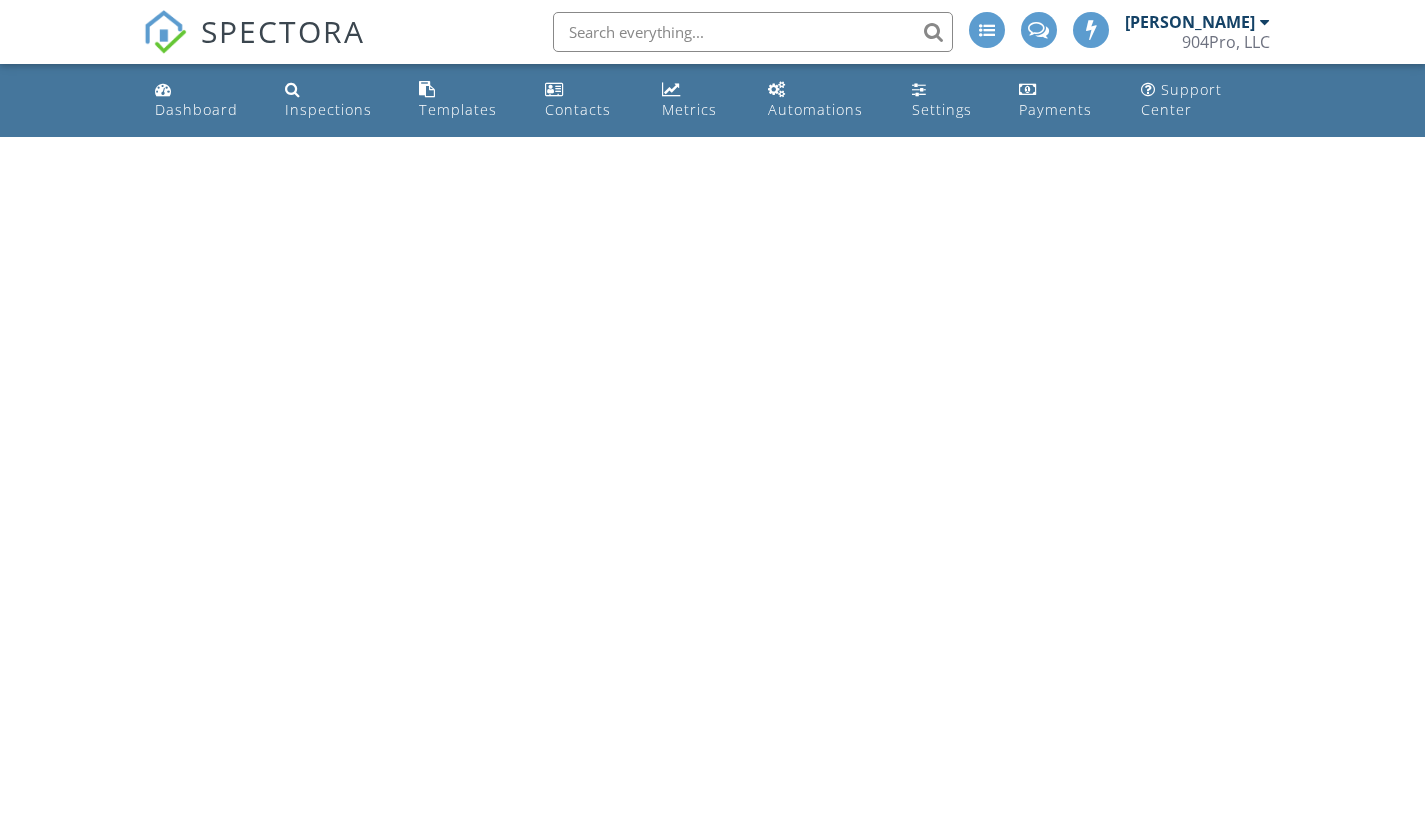 scroll, scrollTop: 0, scrollLeft: 0, axis: both 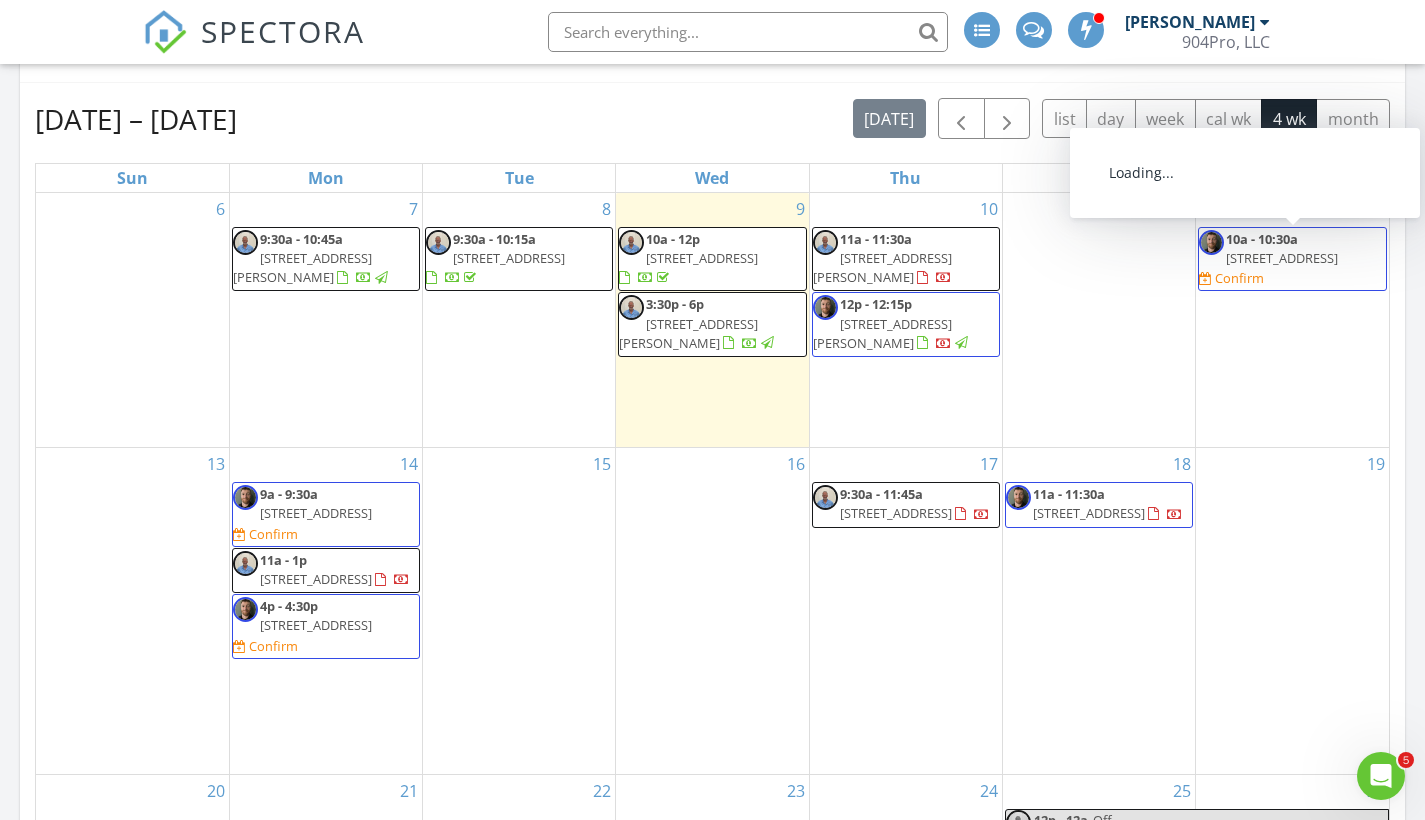 click on "Confirm" at bounding box center [1239, 278] 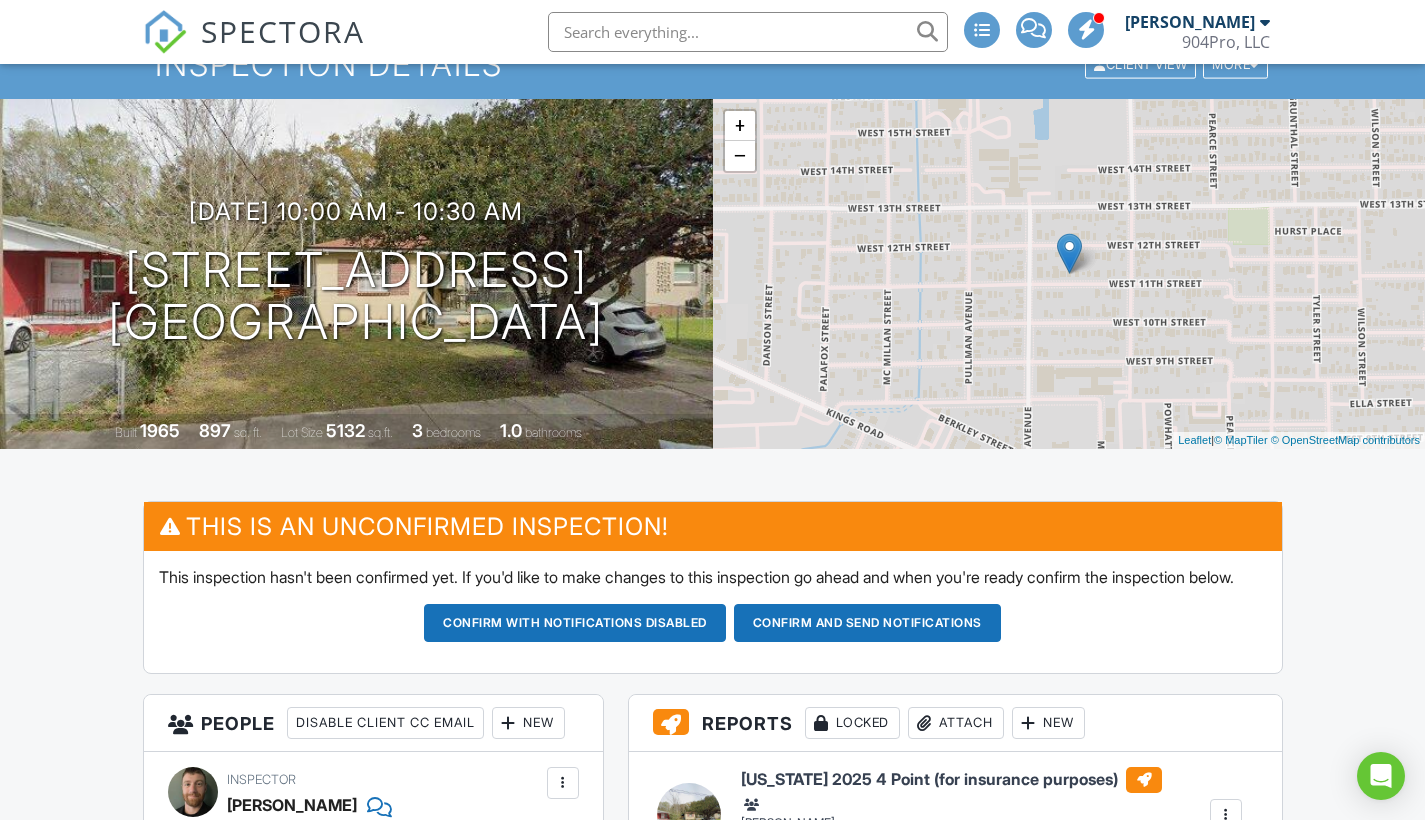 scroll, scrollTop: 1008, scrollLeft: 0, axis: vertical 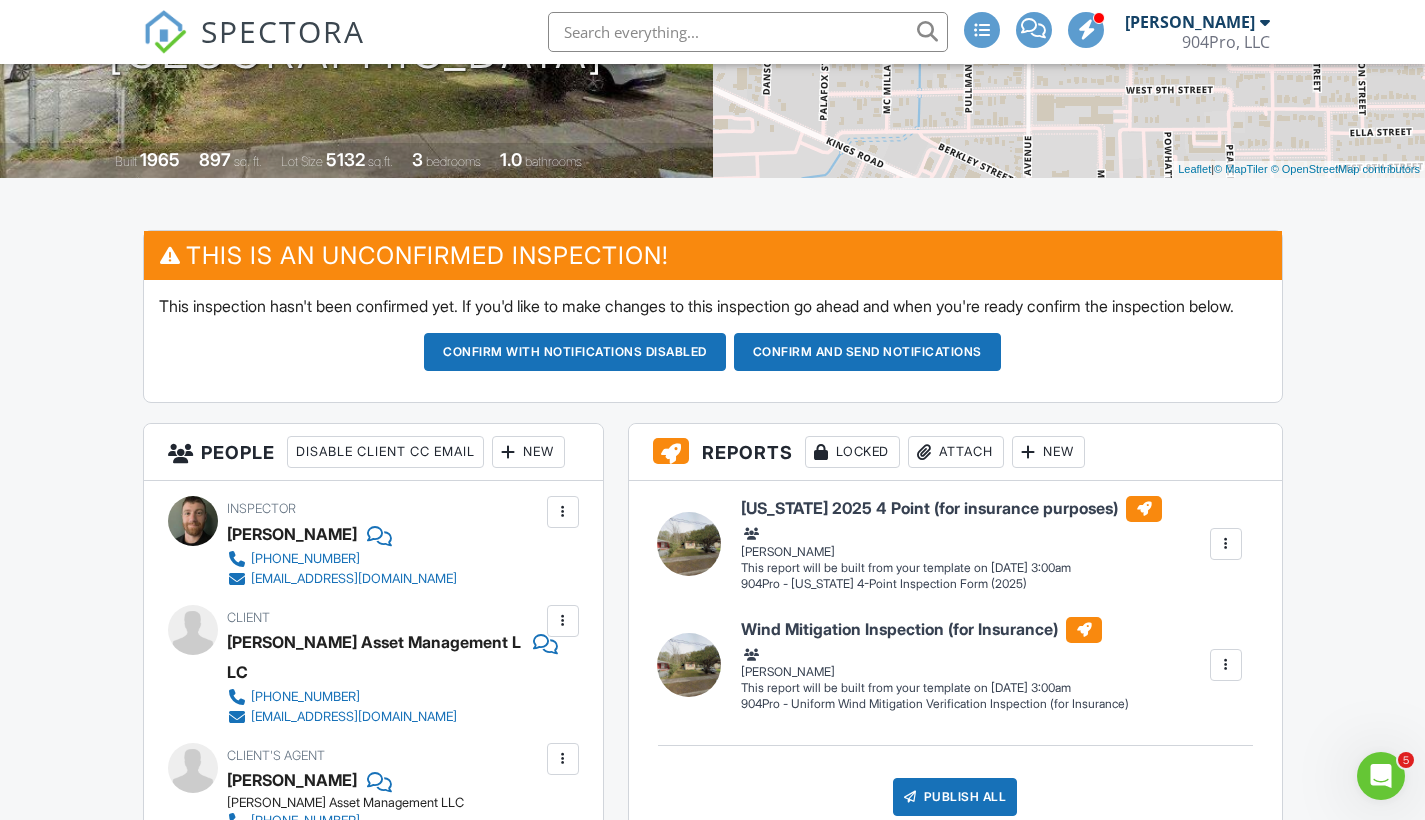 click on "Confirm and send notifications" at bounding box center (575, 352) 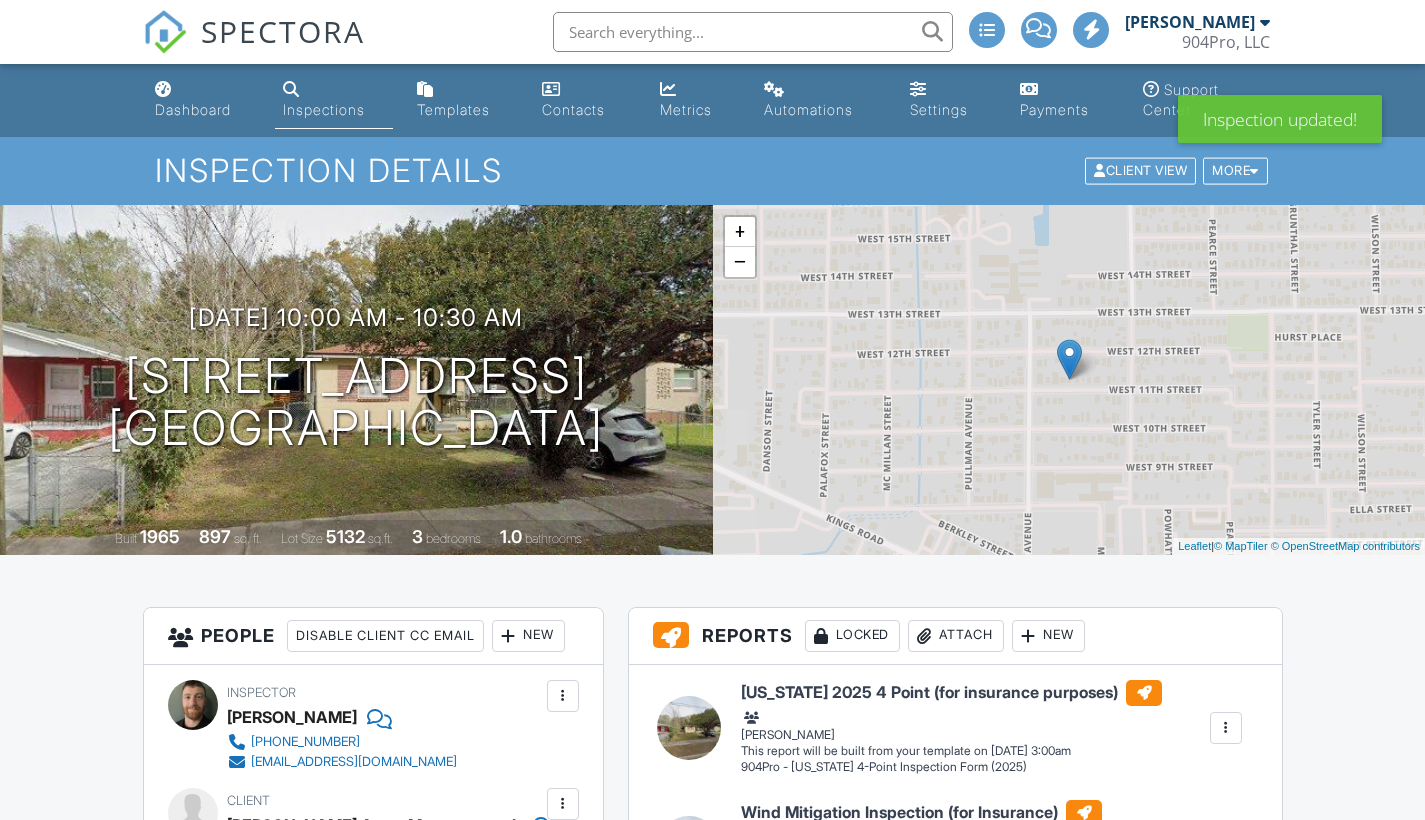 scroll, scrollTop: 0, scrollLeft: 0, axis: both 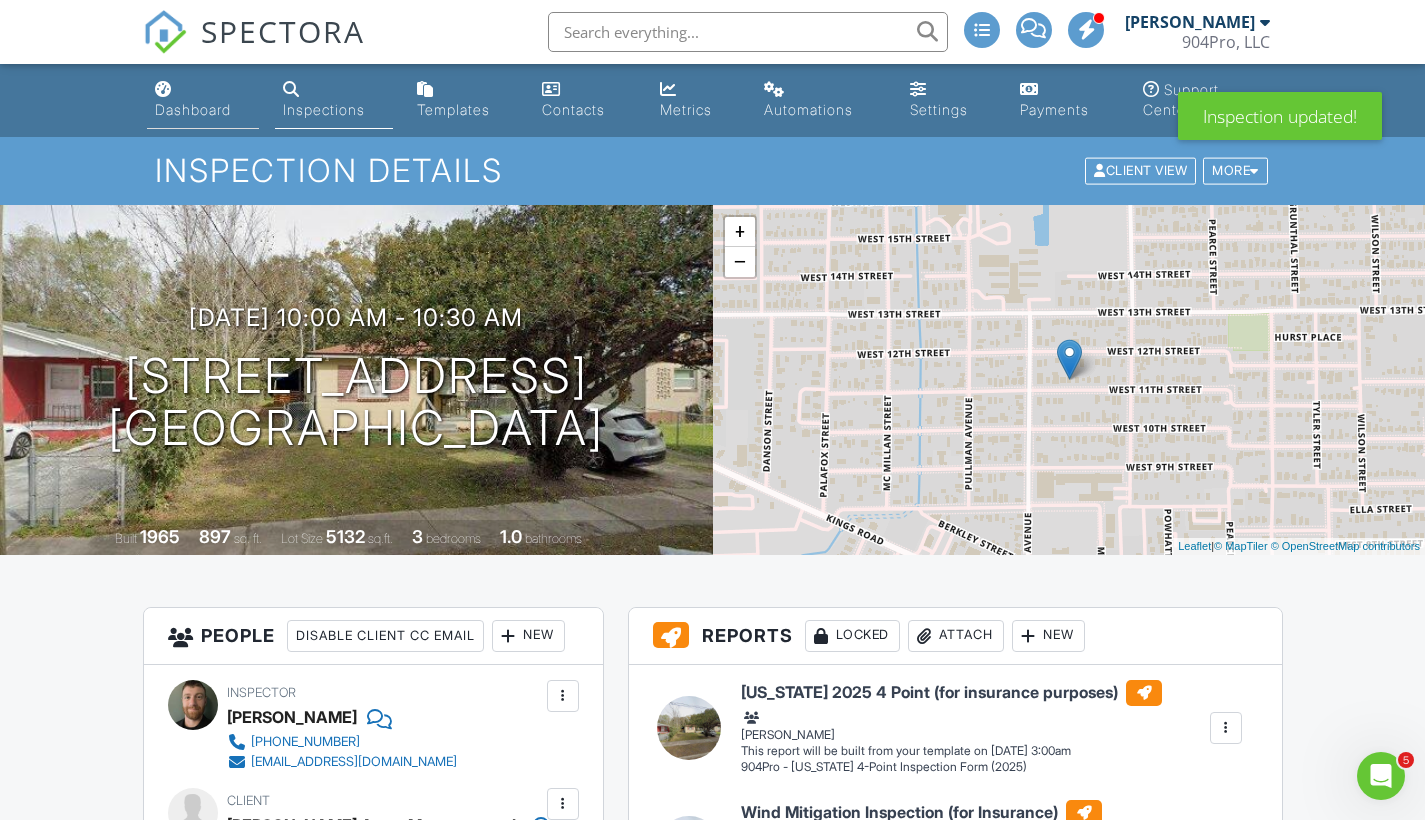 click on "Dashboard" at bounding box center [193, 109] 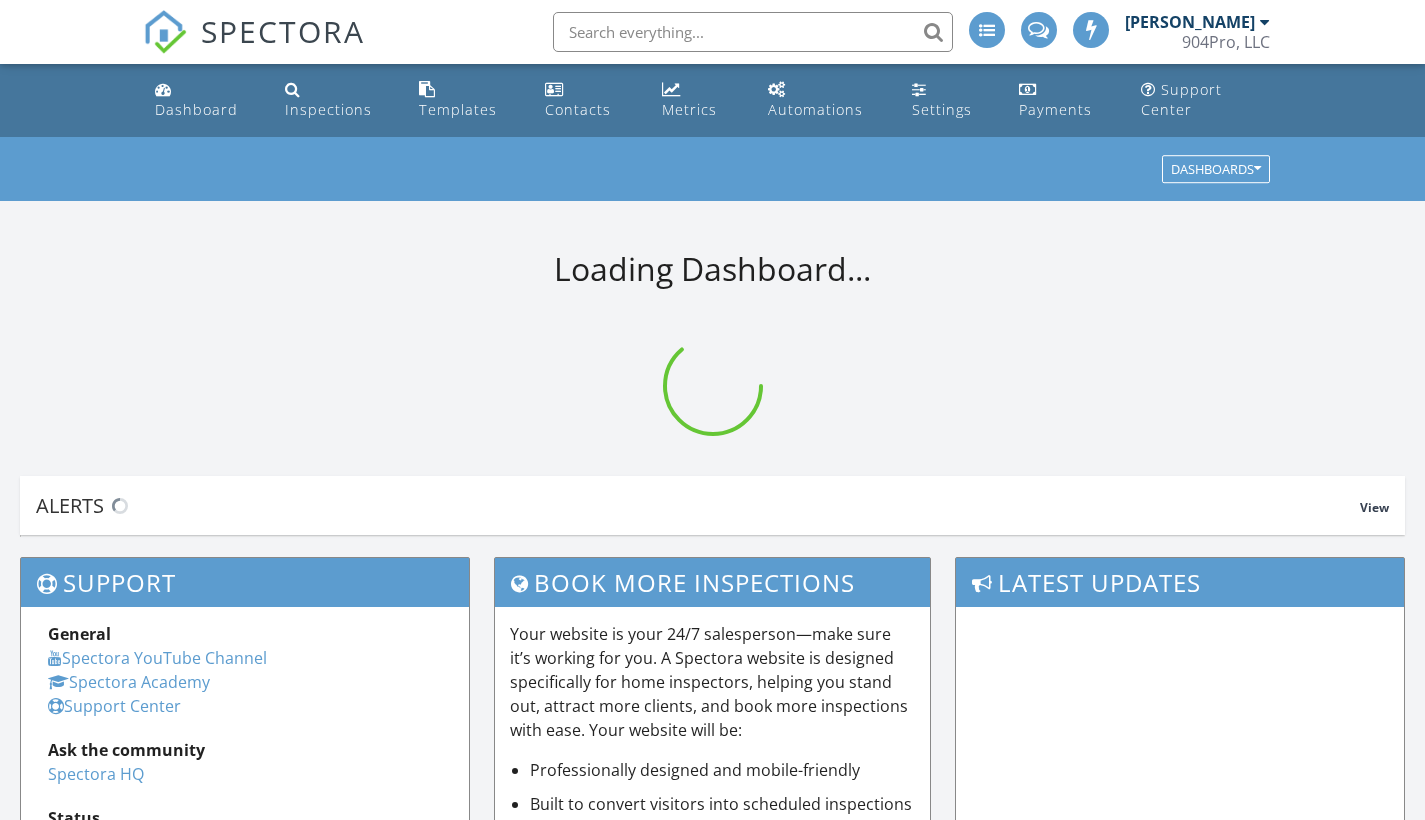 scroll, scrollTop: 0, scrollLeft: 0, axis: both 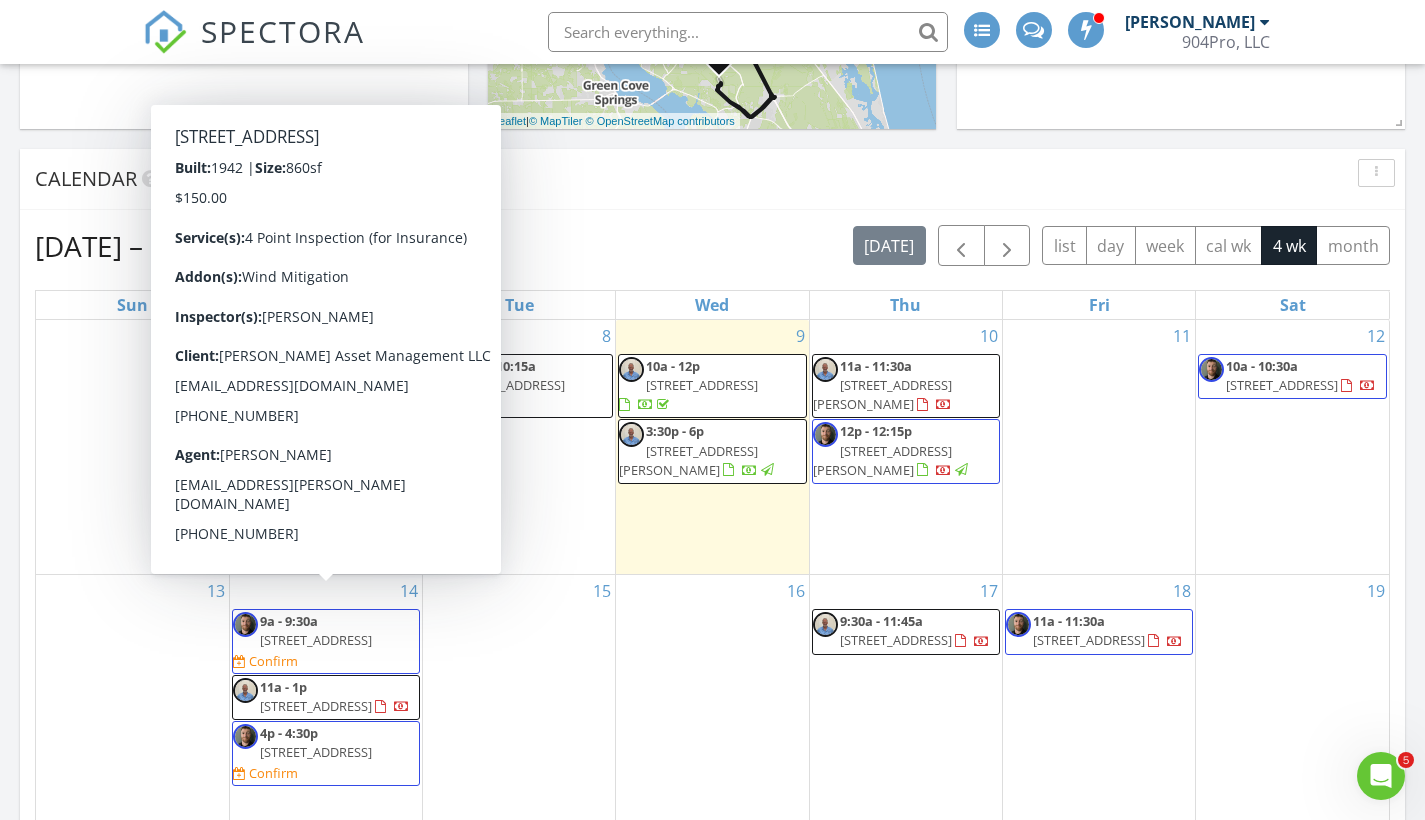 click on "[STREET_ADDRESS]" at bounding box center [316, 640] 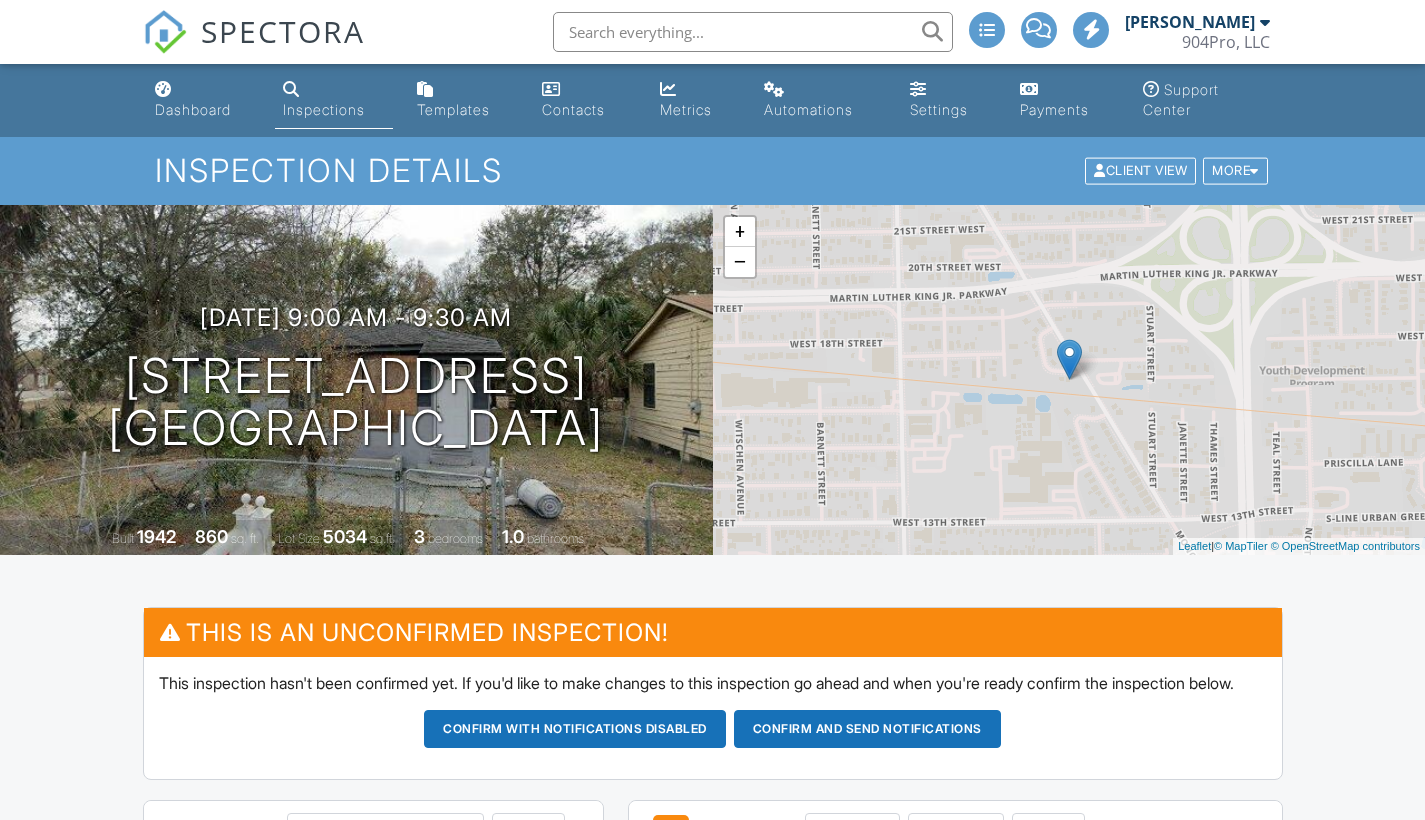 scroll, scrollTop: 0, scrollLeft: 0, axis: both 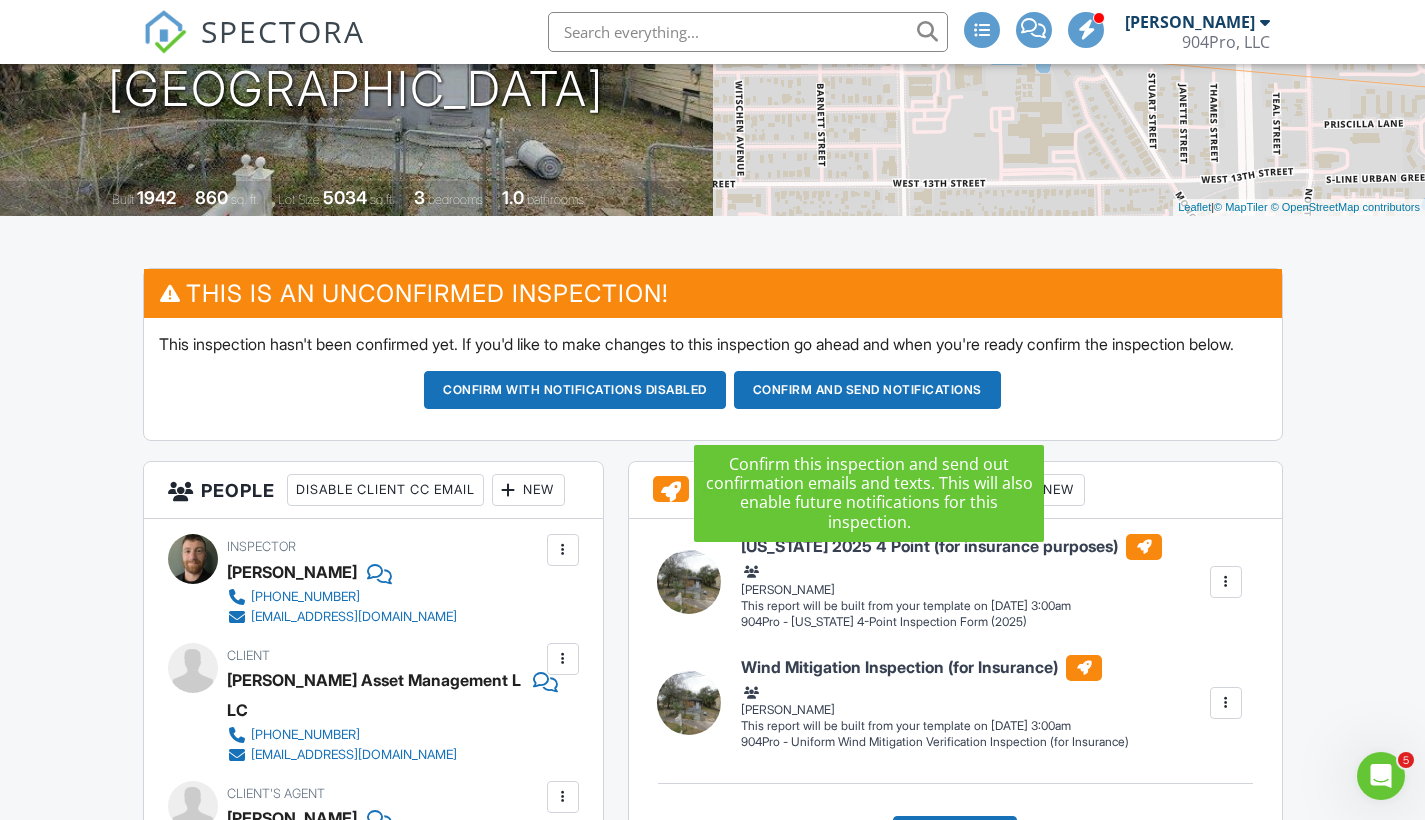 click on "Confirm and send notifications" at bounding box center [575, 390] 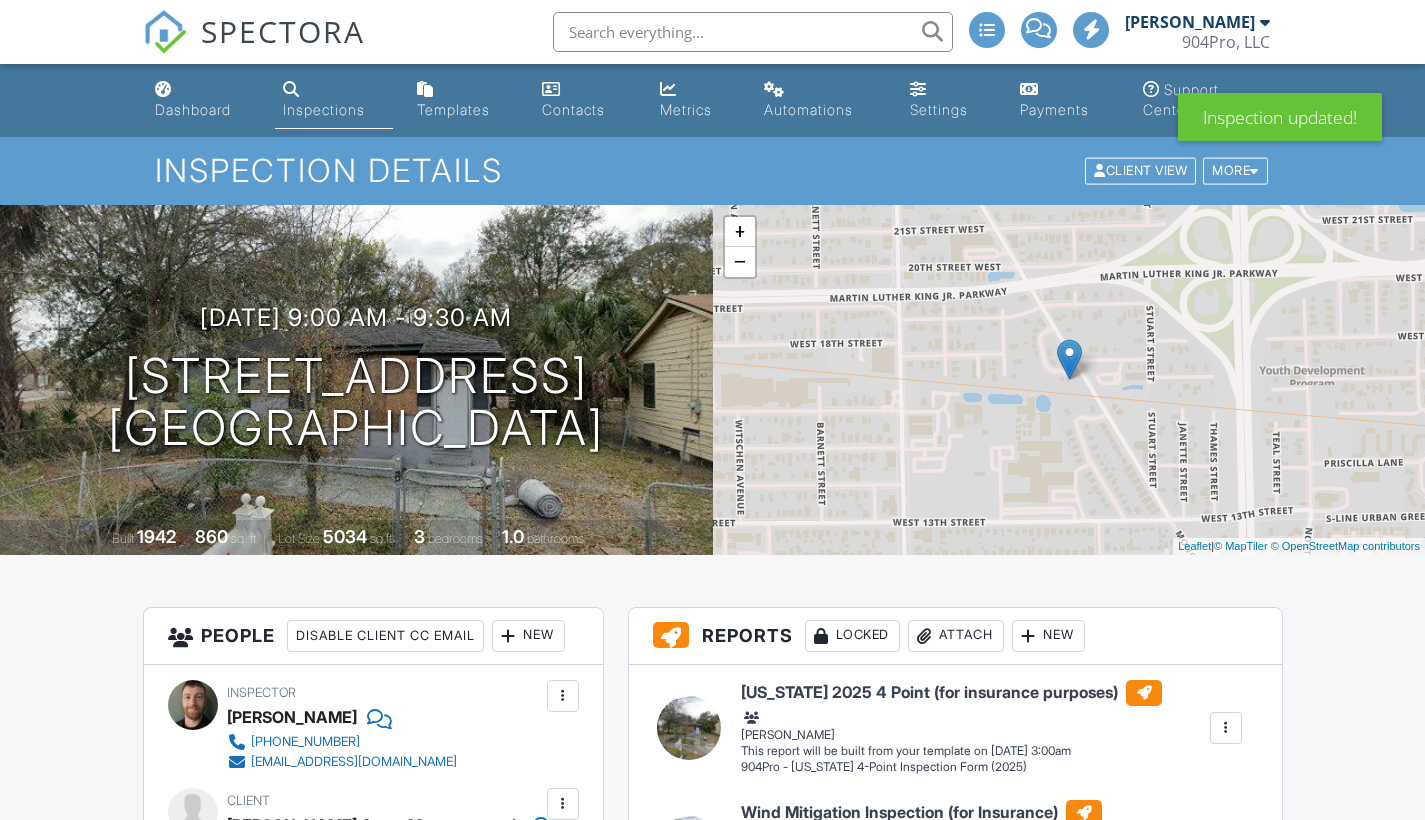 scroll, scrollTop: 0, scrollLeft: 0, axis: both 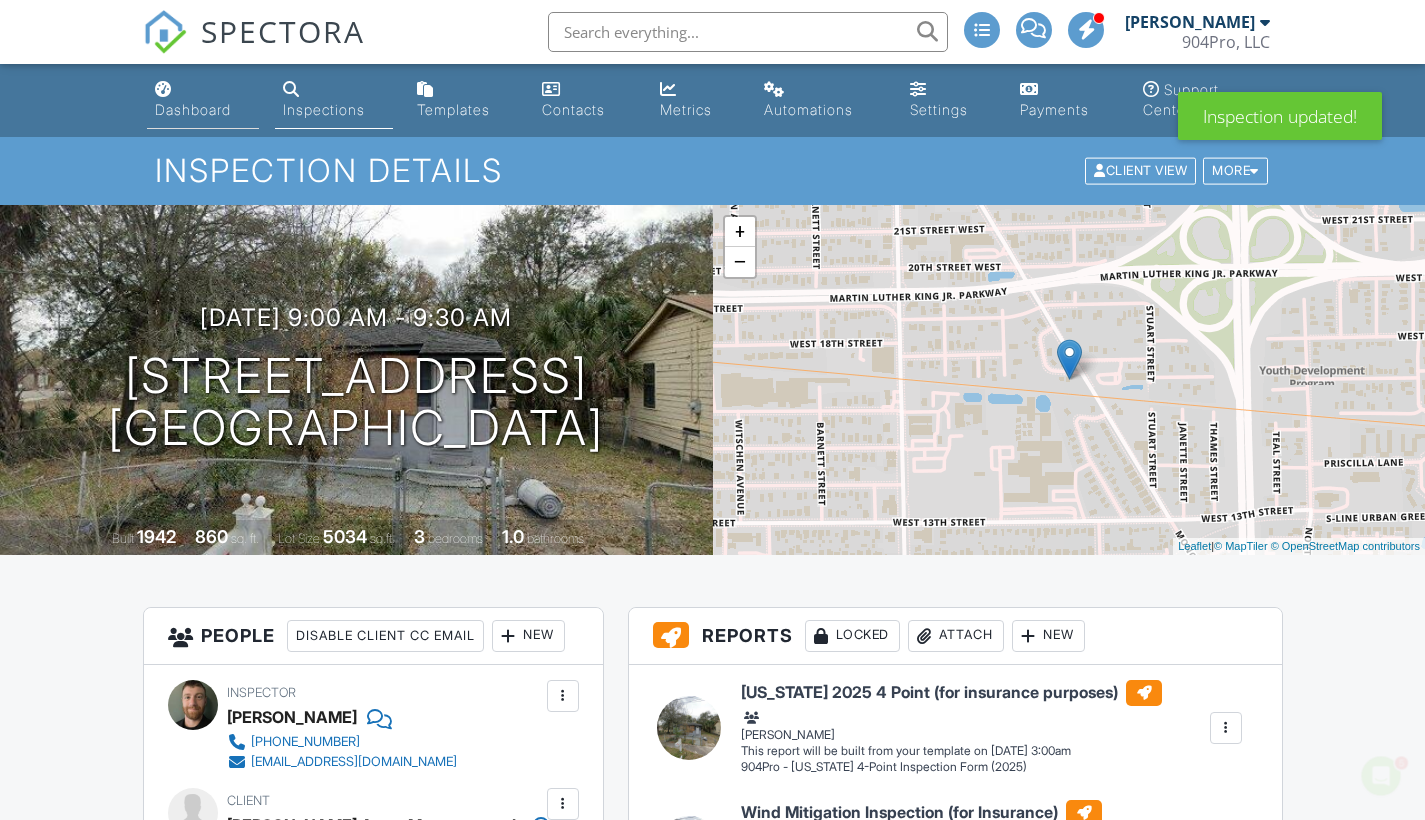 click on "Dashboard" at bounding box center (193, 109) 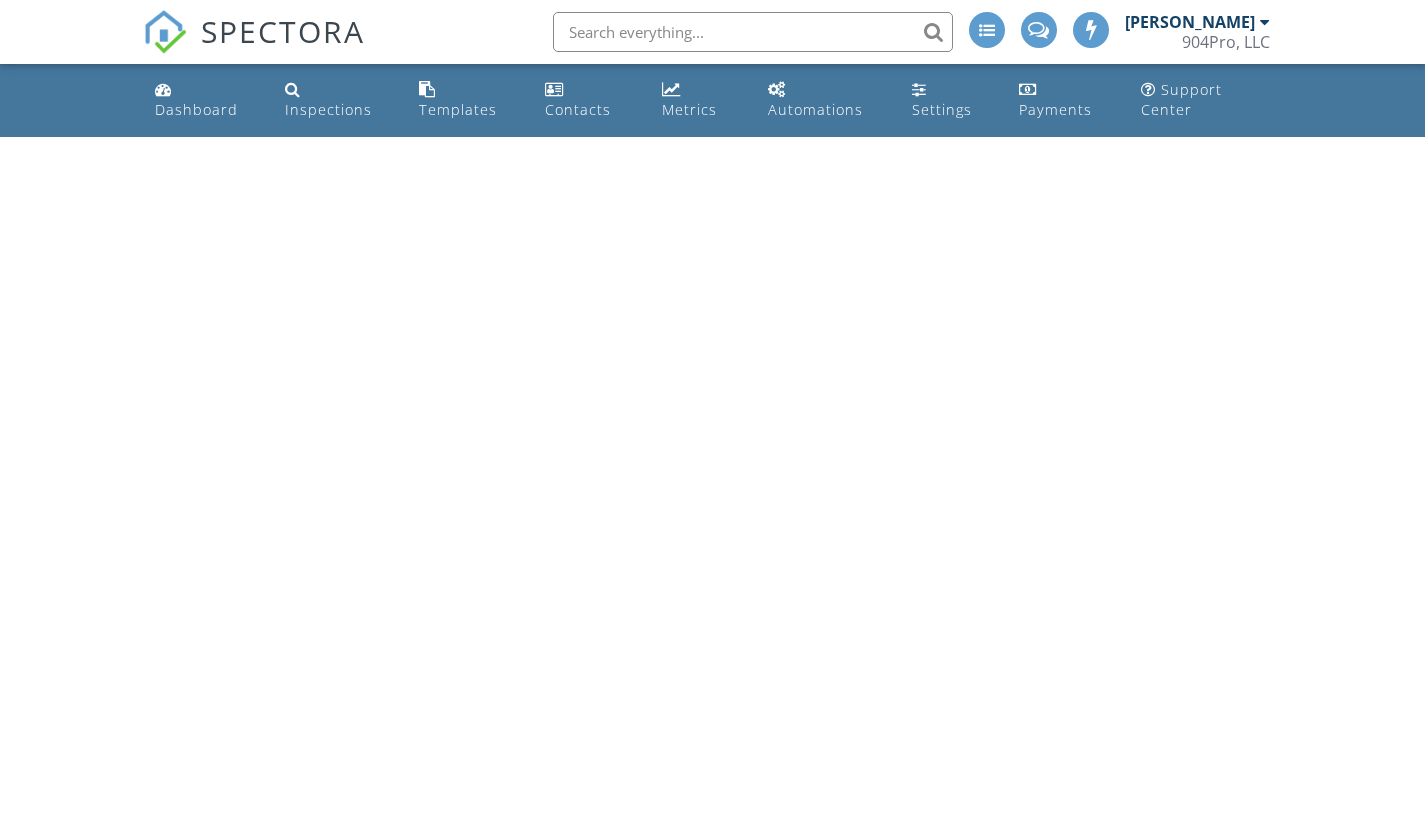 scroll, scrollTop: 0, scrollLeft: 0, axis: both 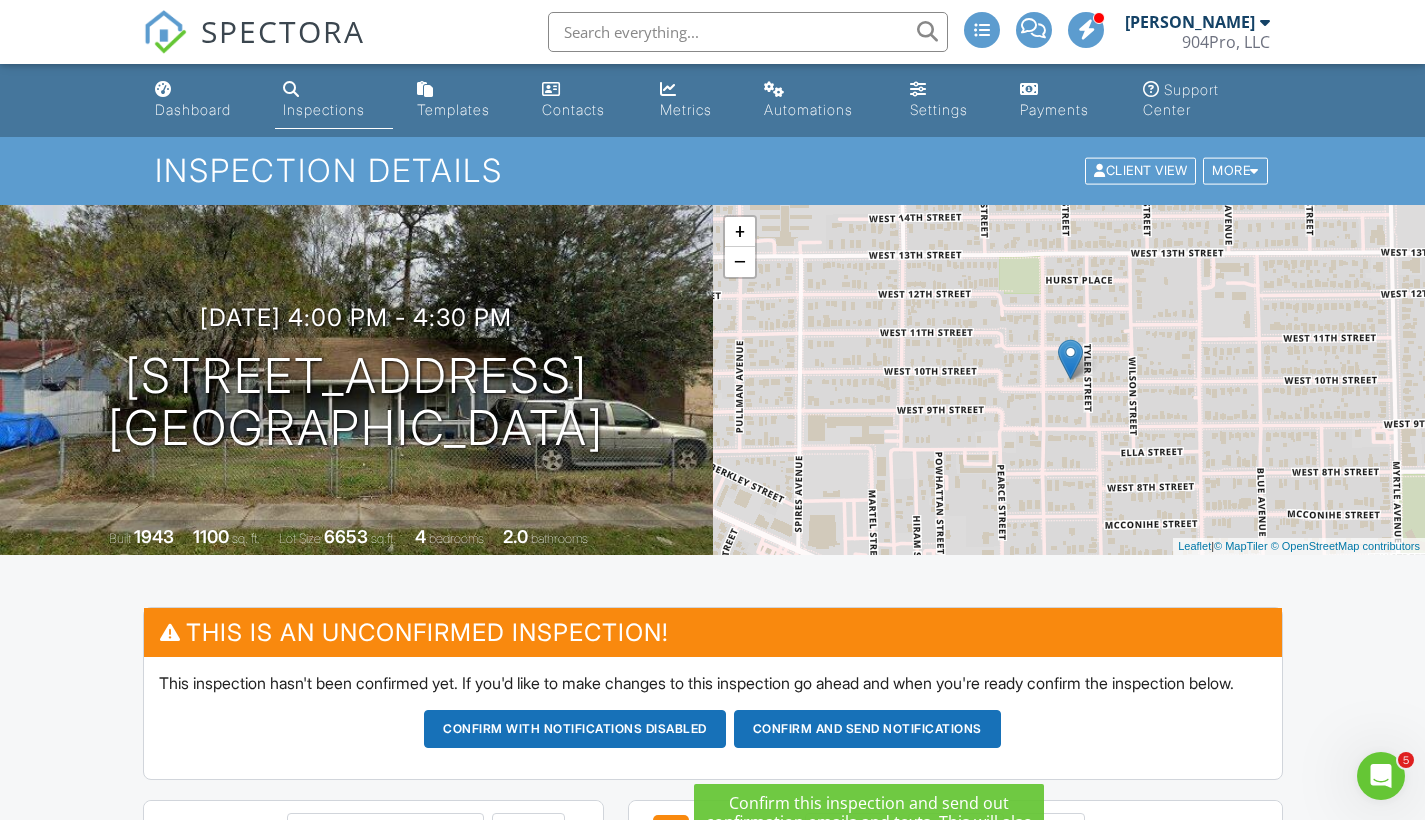 click on "Confirm and send notifications" at bounding box center [575, 729] 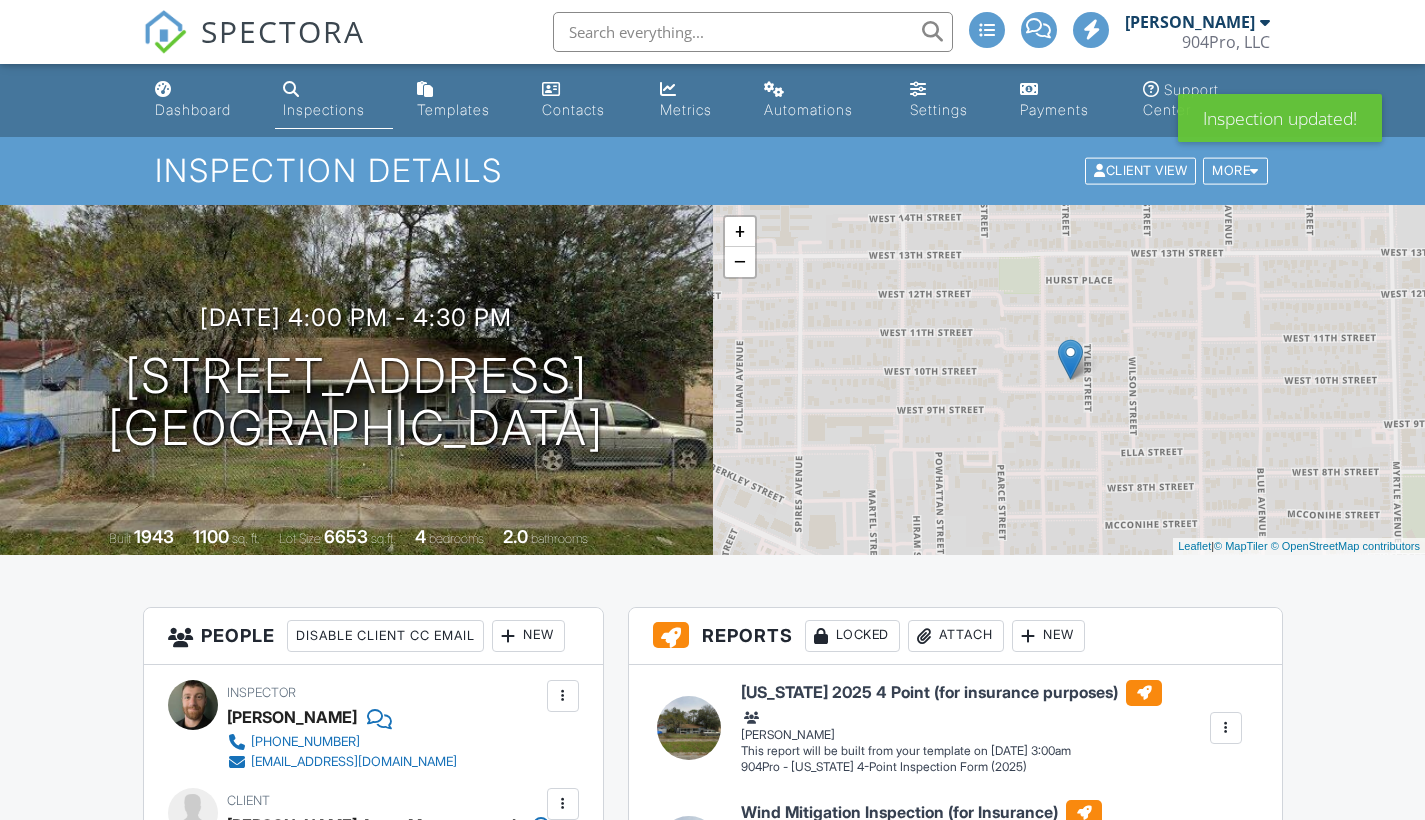 scroll, scrollTop: 0, scrollLeft: 0, axis: both 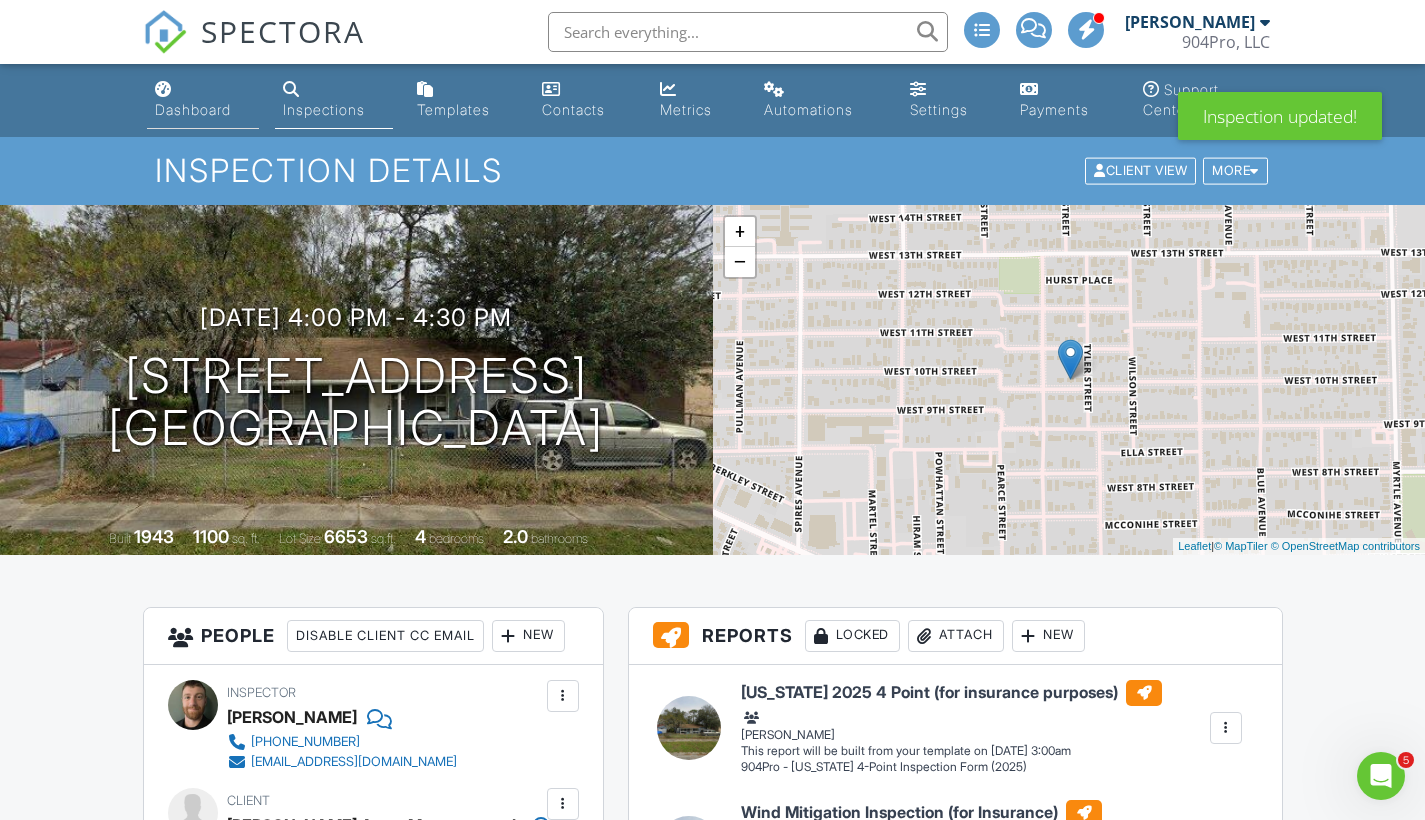 click on "Dashboard" at bounding box center [193, 109] 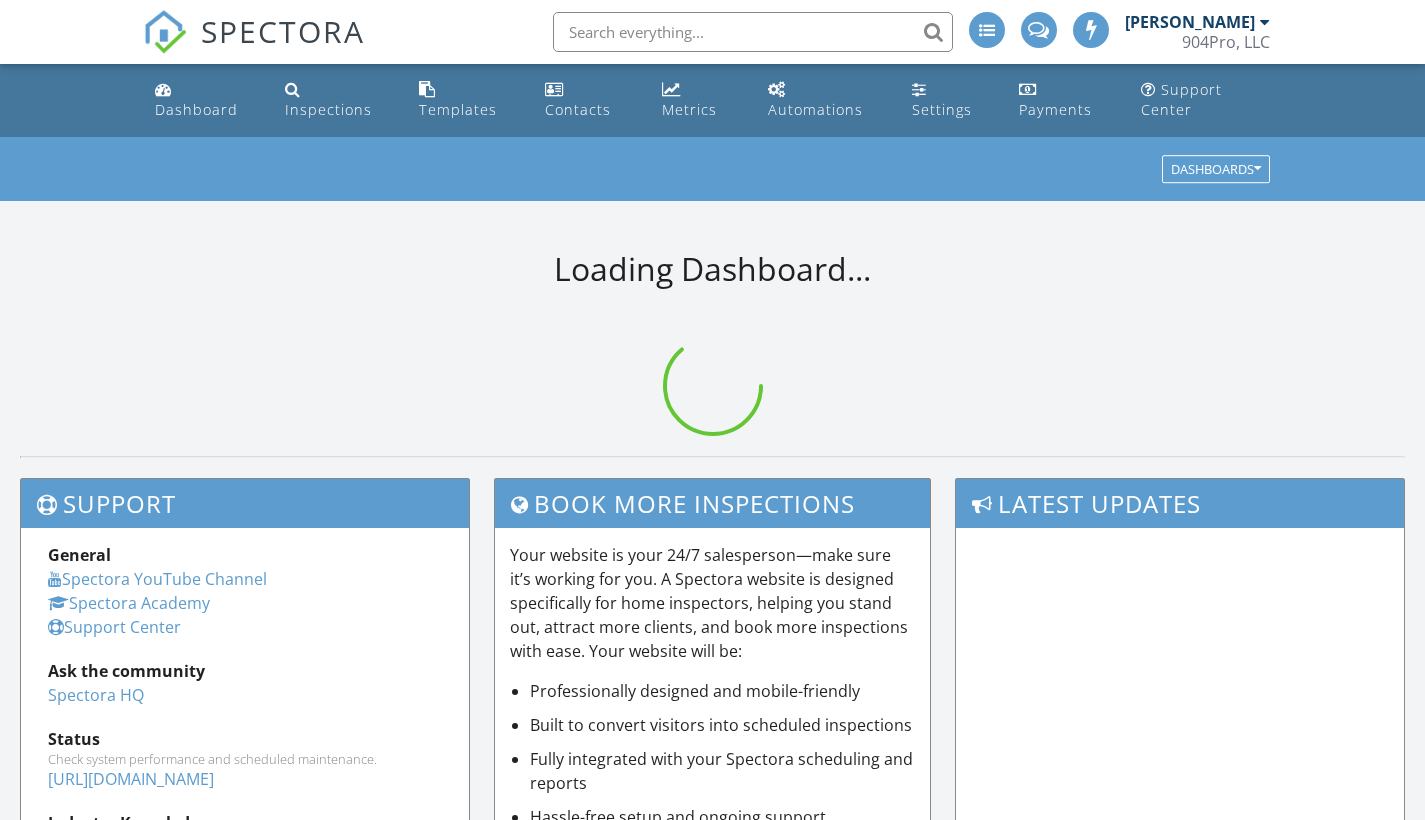 scroll, scrollTop: 0, scrollLeft: 0, axis: both 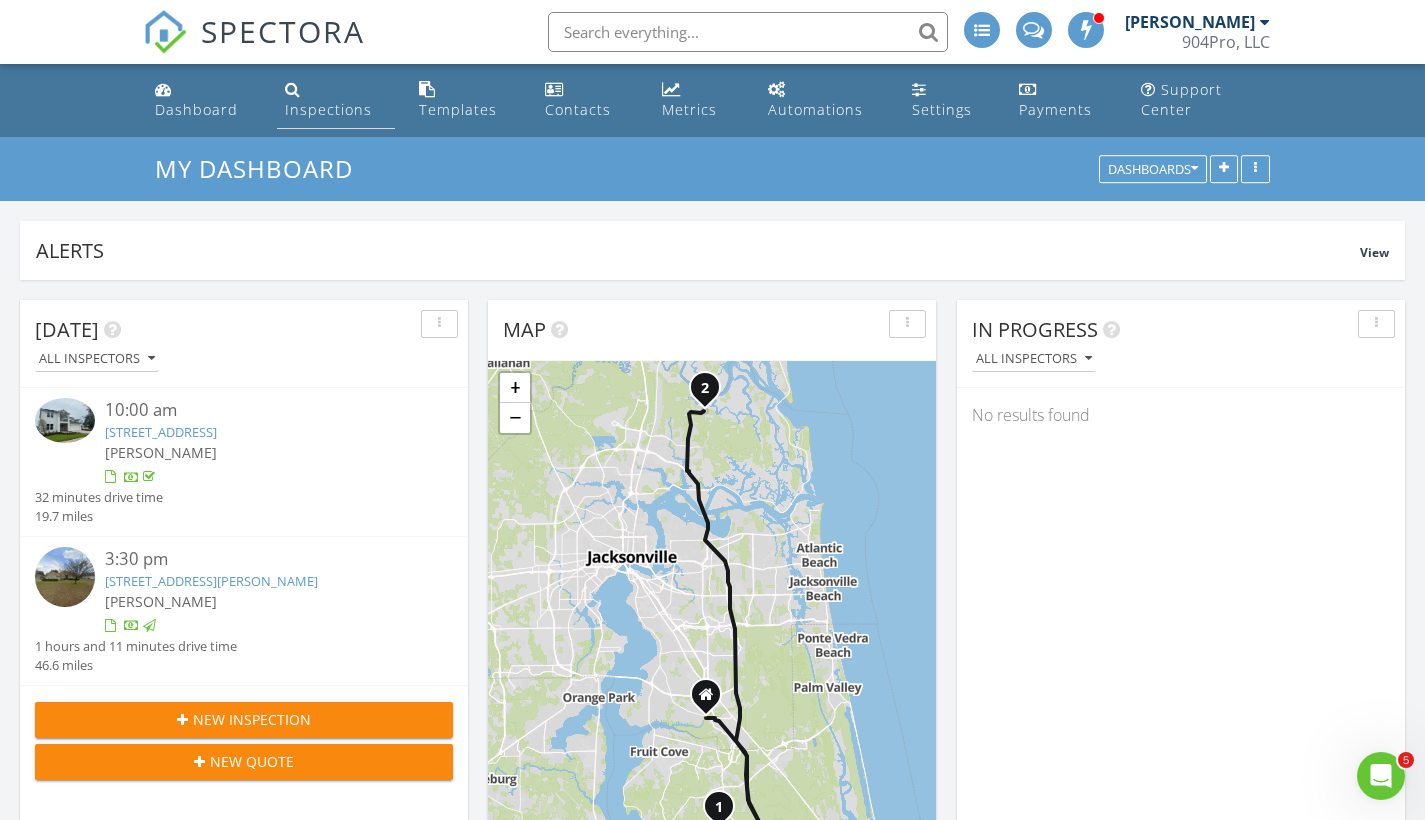 click on "Inspections" at bounding box center [328, 109] 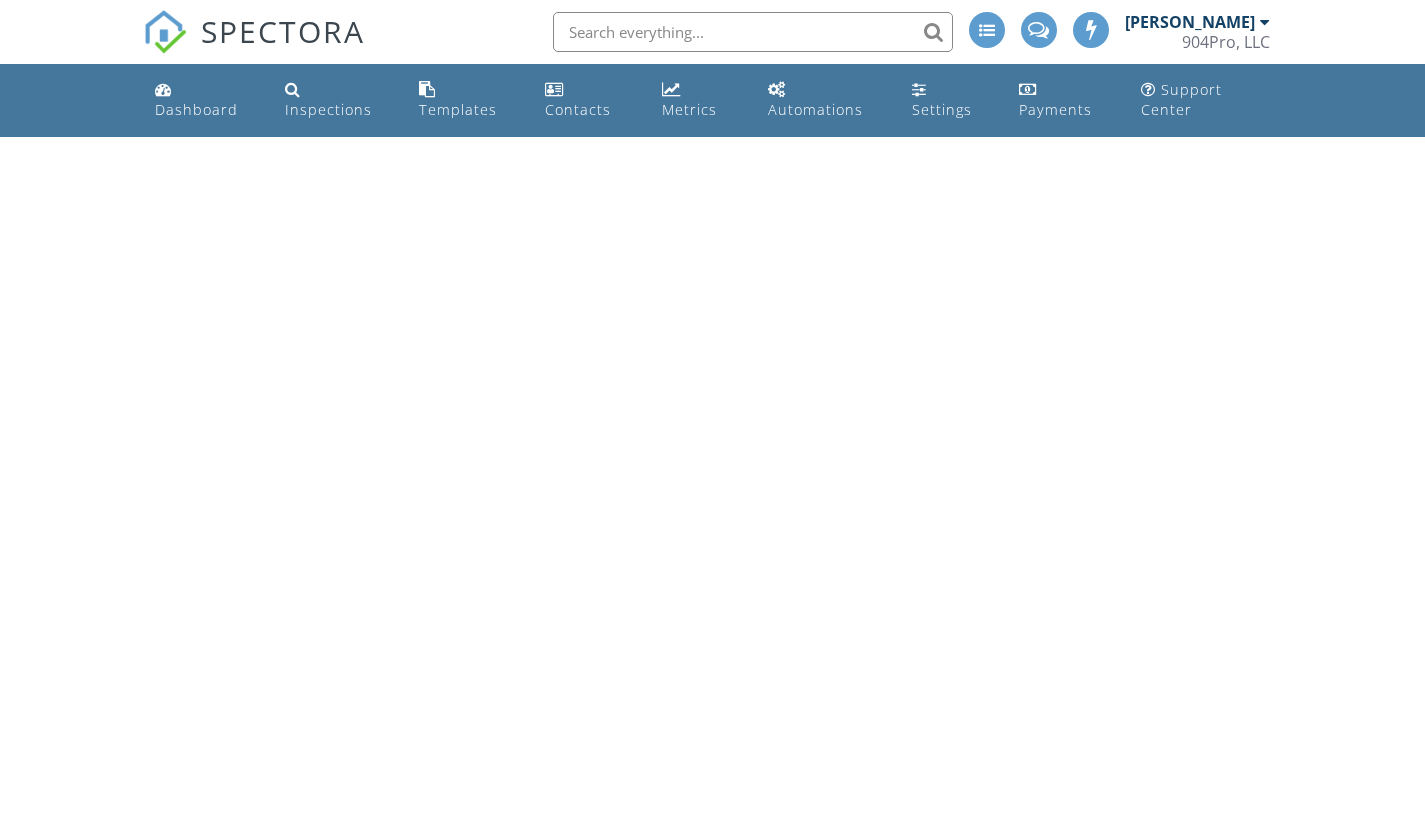 scroll, scrollTop: 0, scrollLeft: 0, axis: both 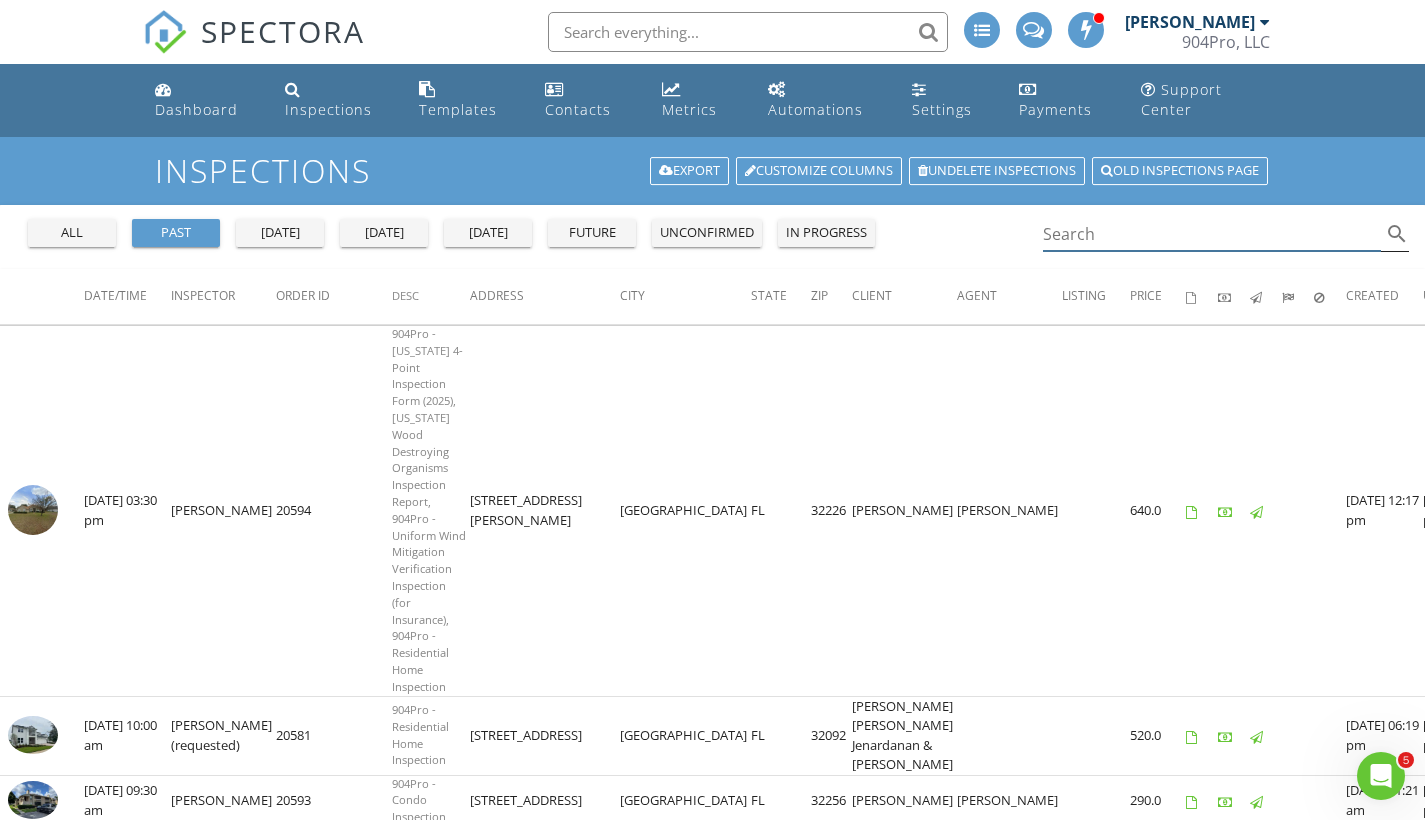 click at bounding box center [1212, 234] 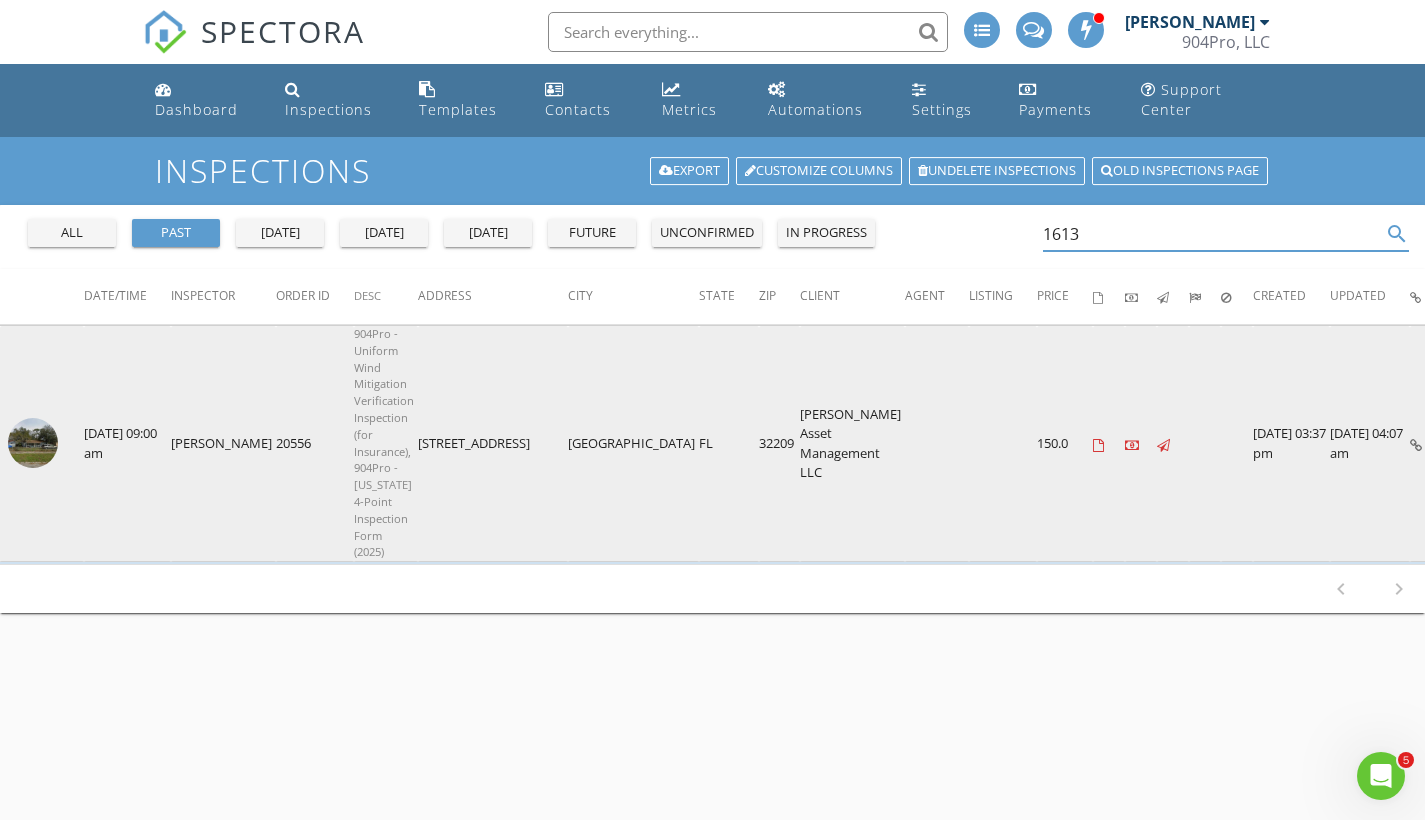 type on "1613" 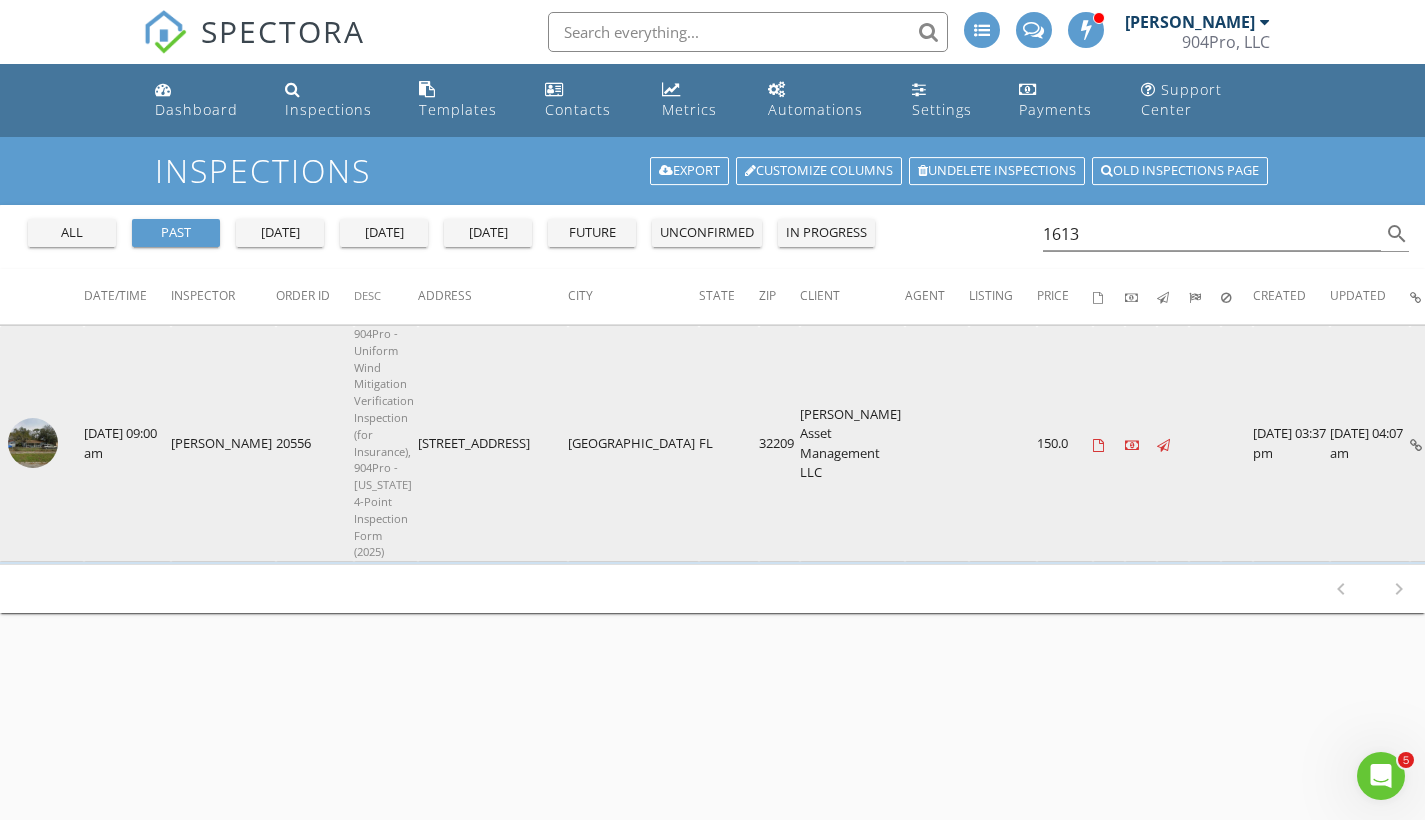 click at bounding box center (33, 443) 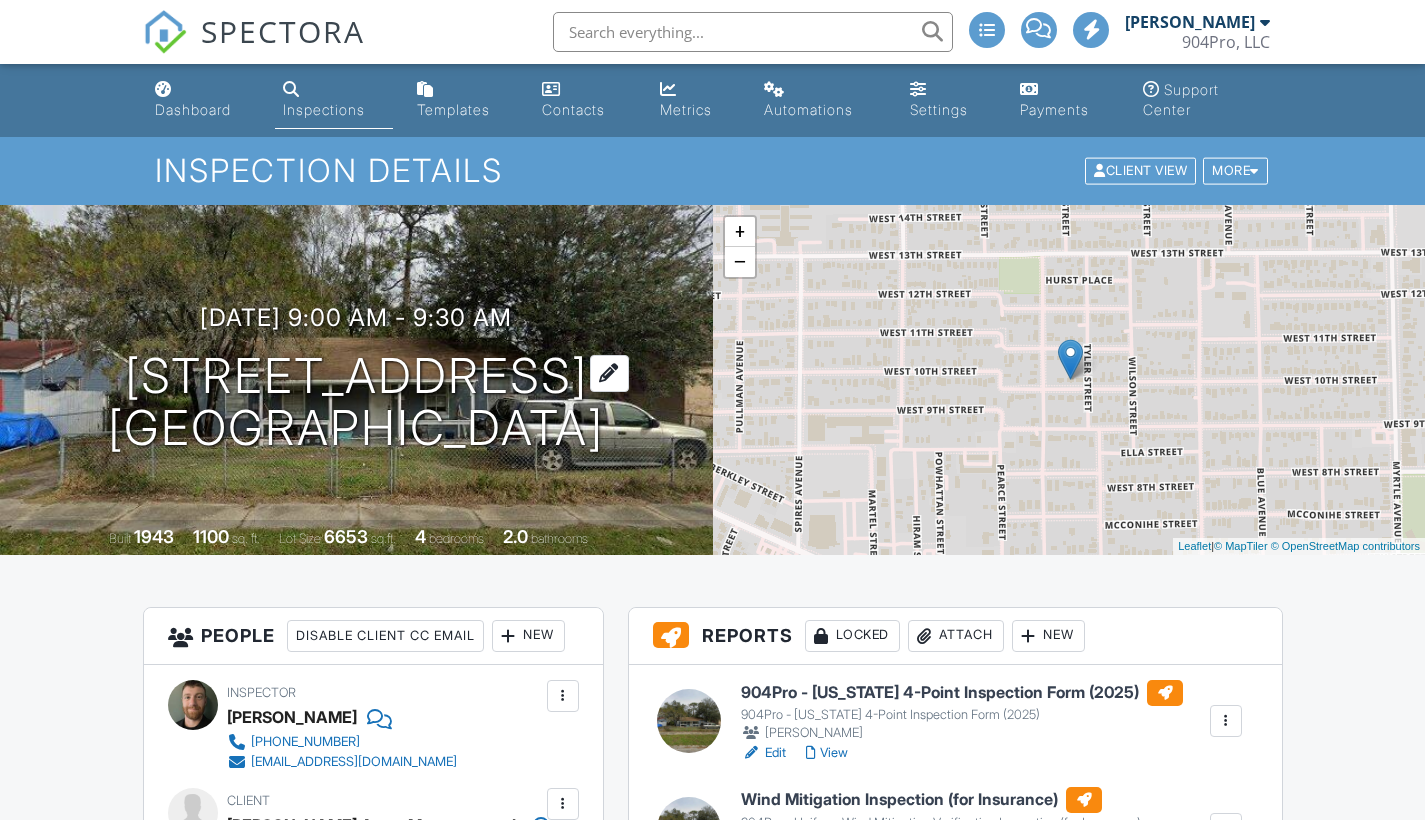 scroll, scrollTop: 0, scrollLeft: 0, axis: both 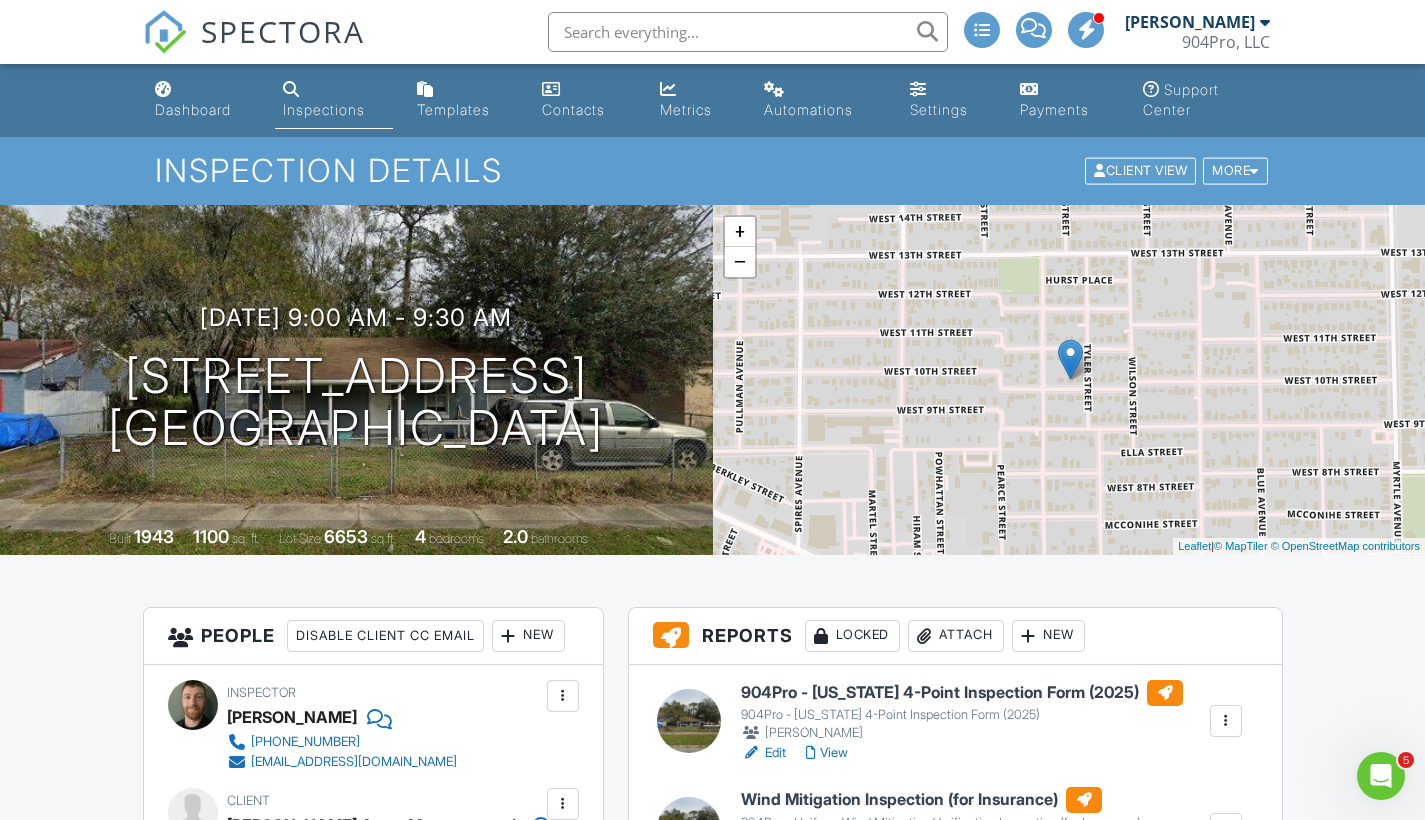 click on "Inspections" at bounding box center (324, 109) 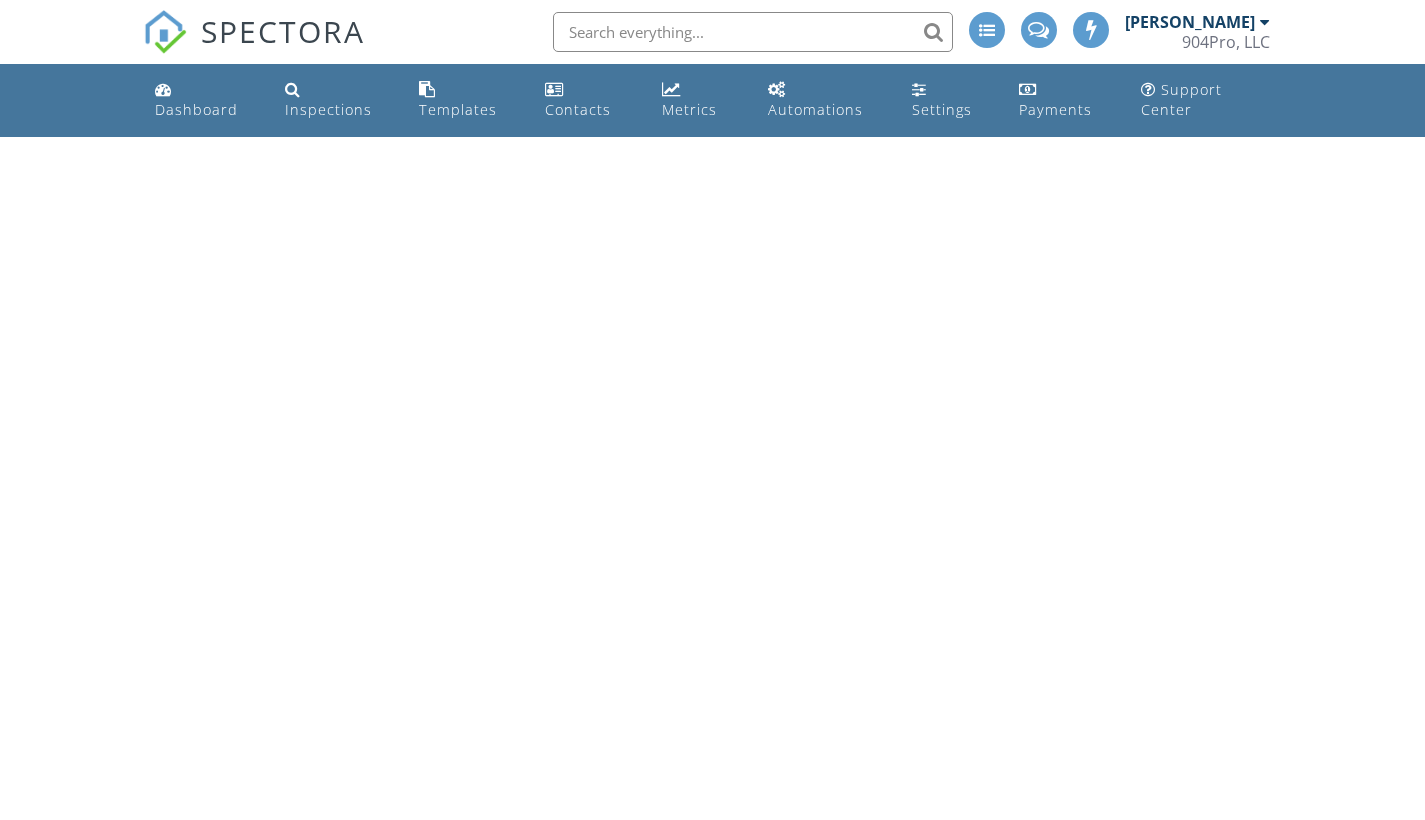 scroll, scrollTop: 0, scrollLeft: 0, axis: both 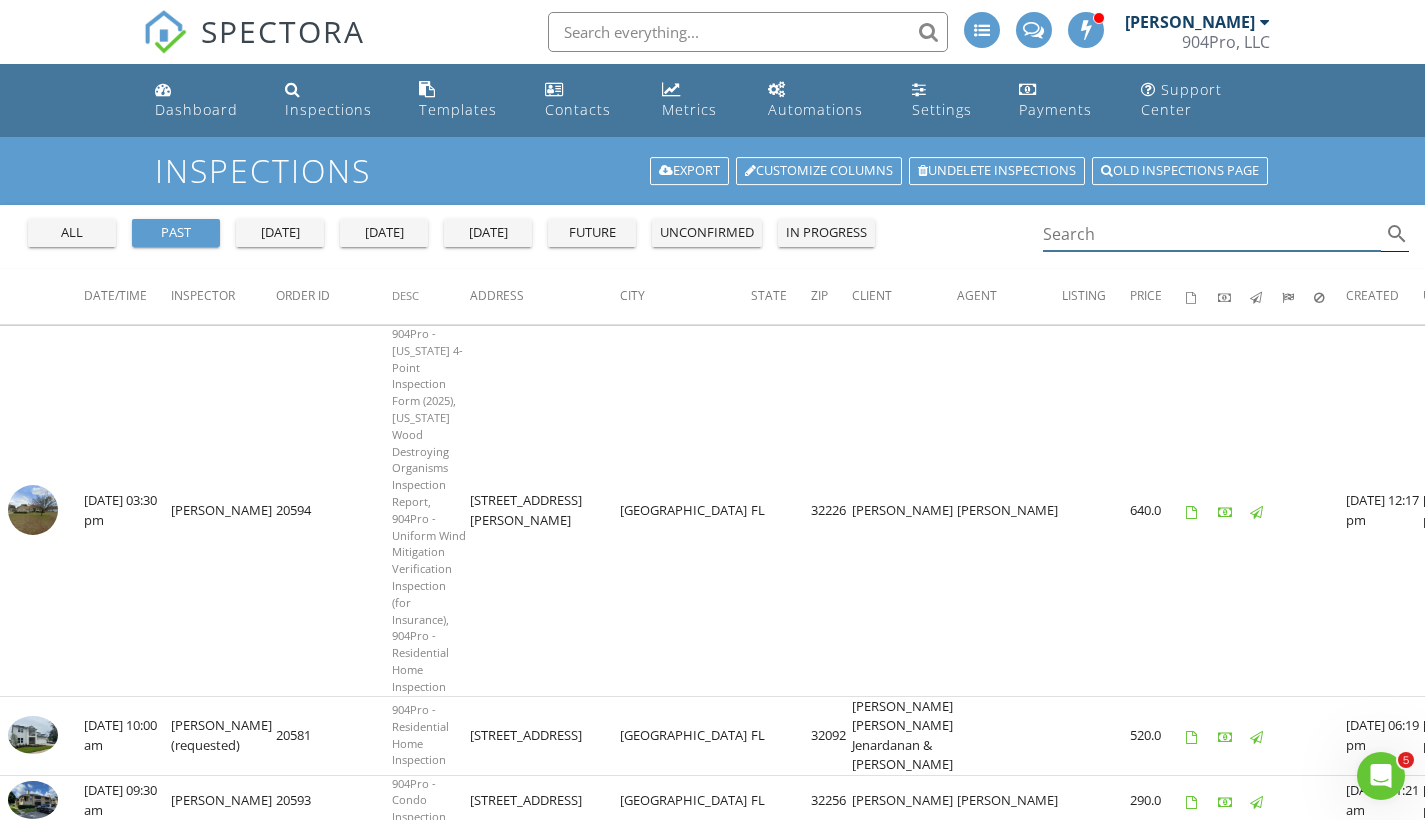click at bounding box center [1212, 234] 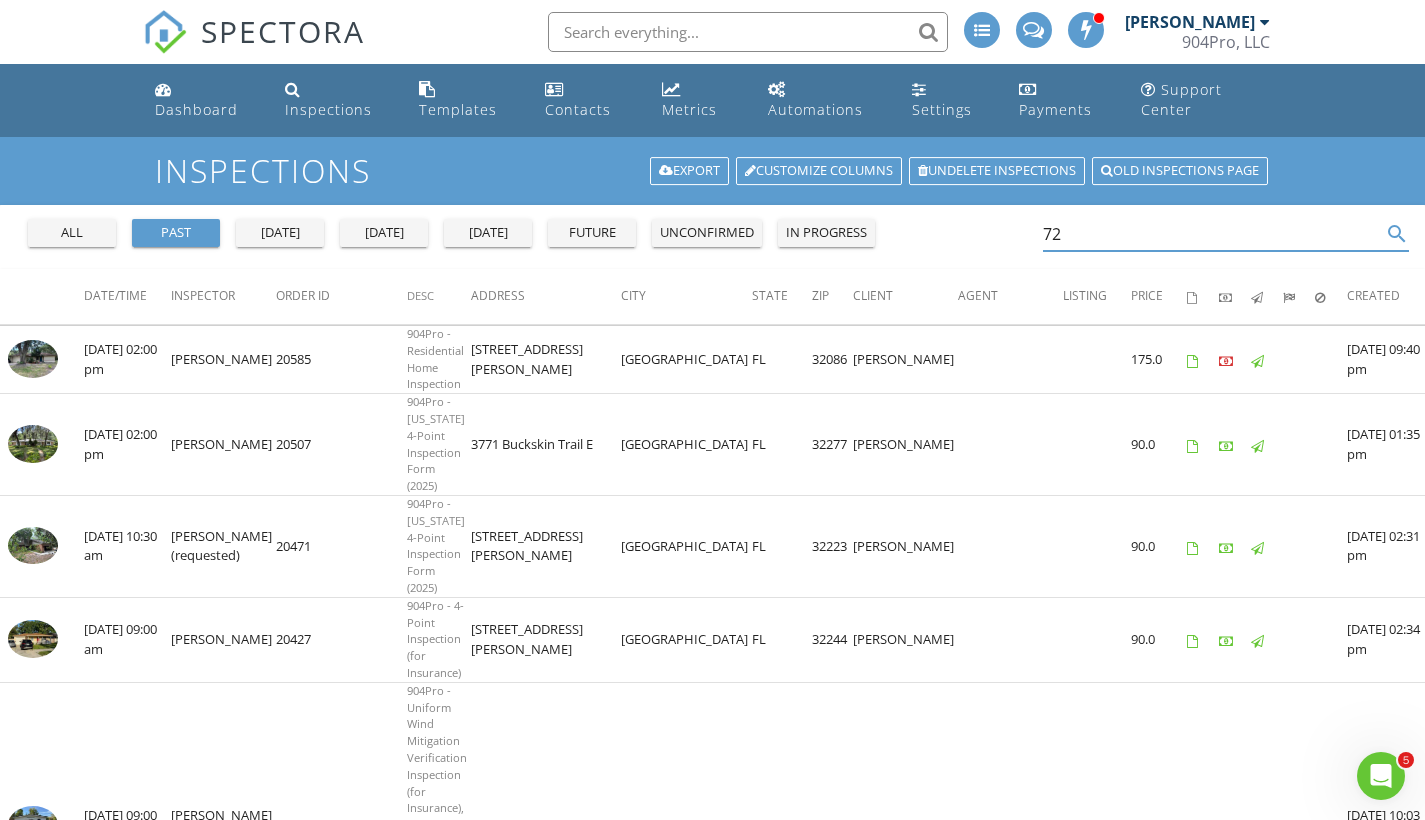 type on "7" 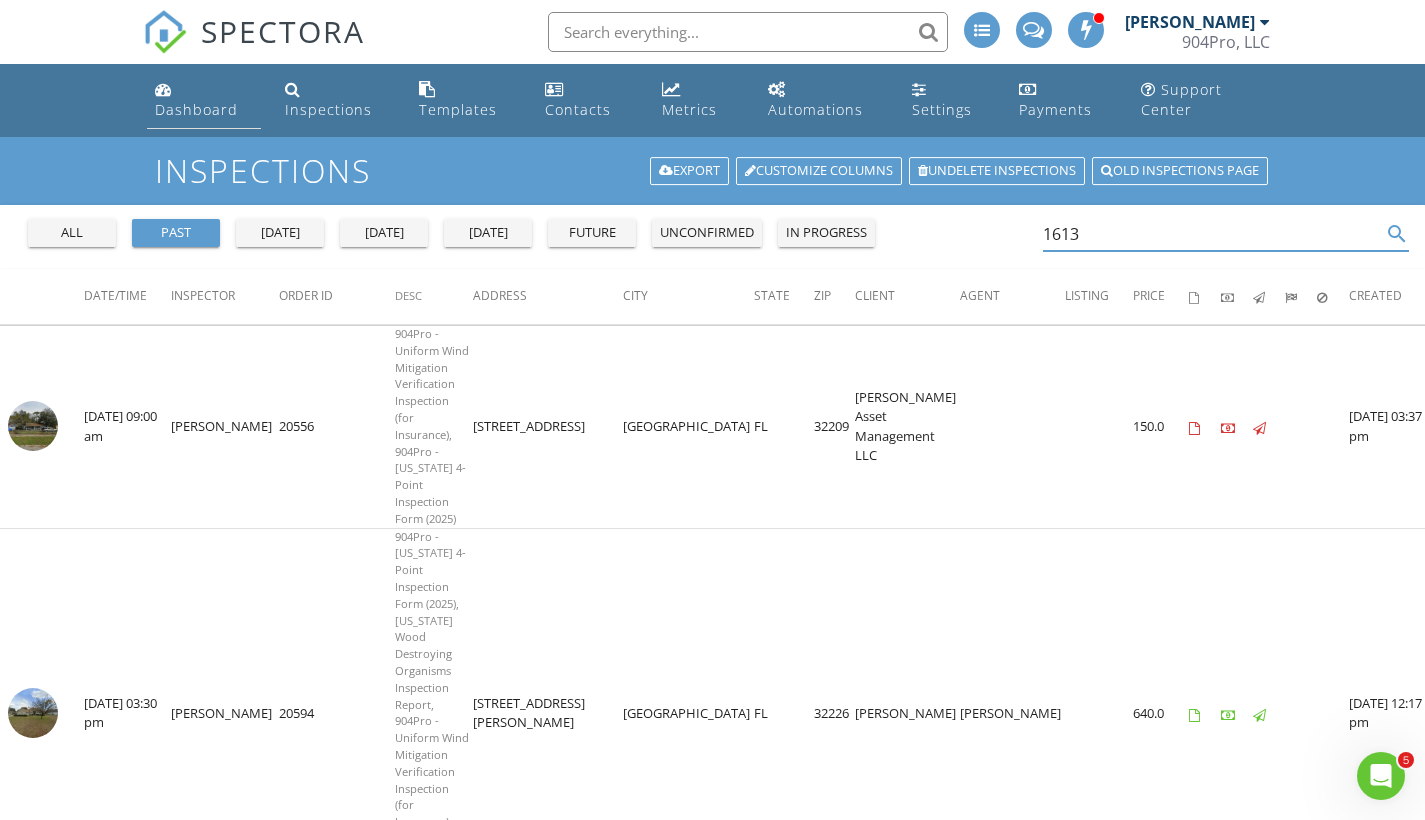 type on "1613" 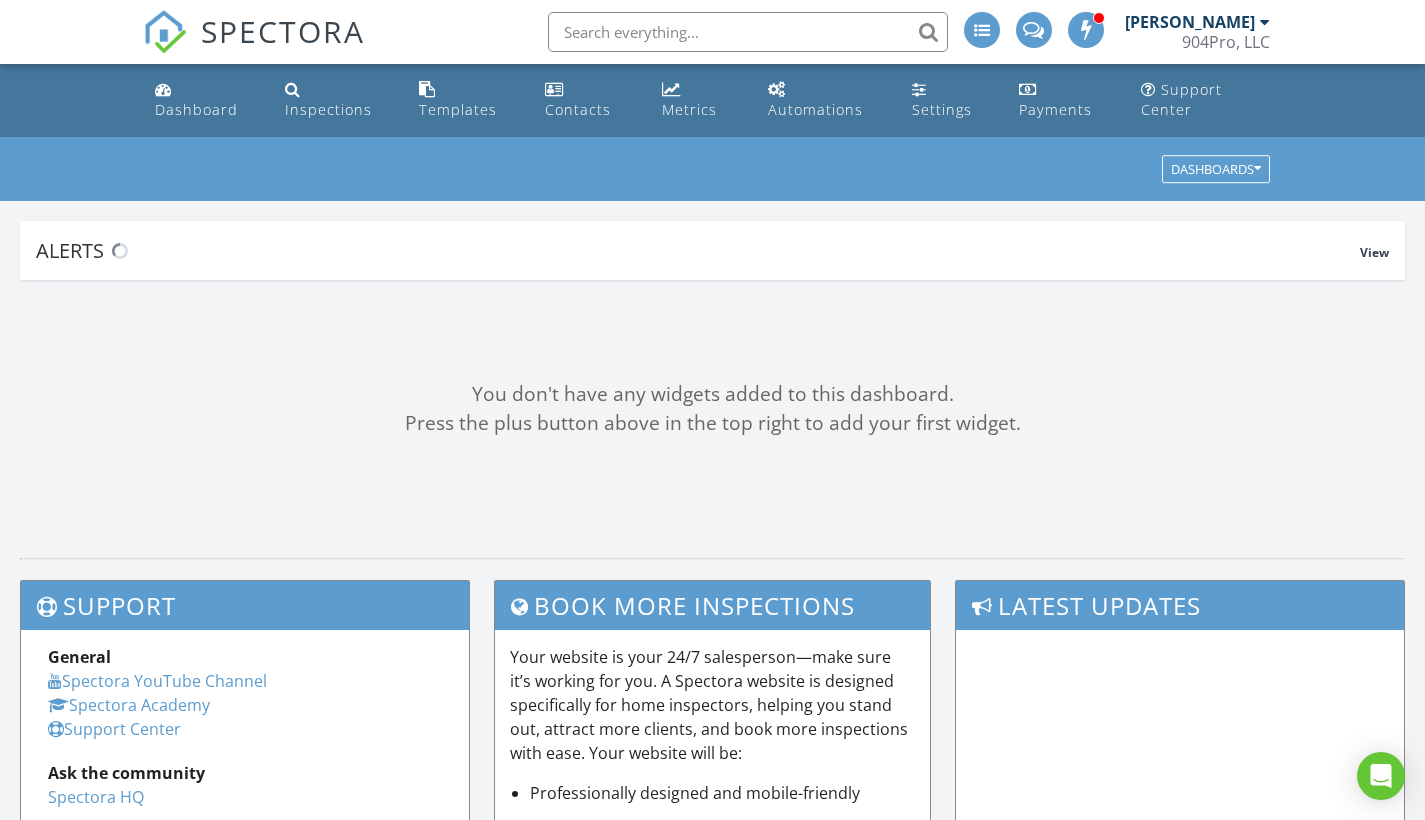 scroll, scrollTop: 0, scrollLeft: 0, axis: both 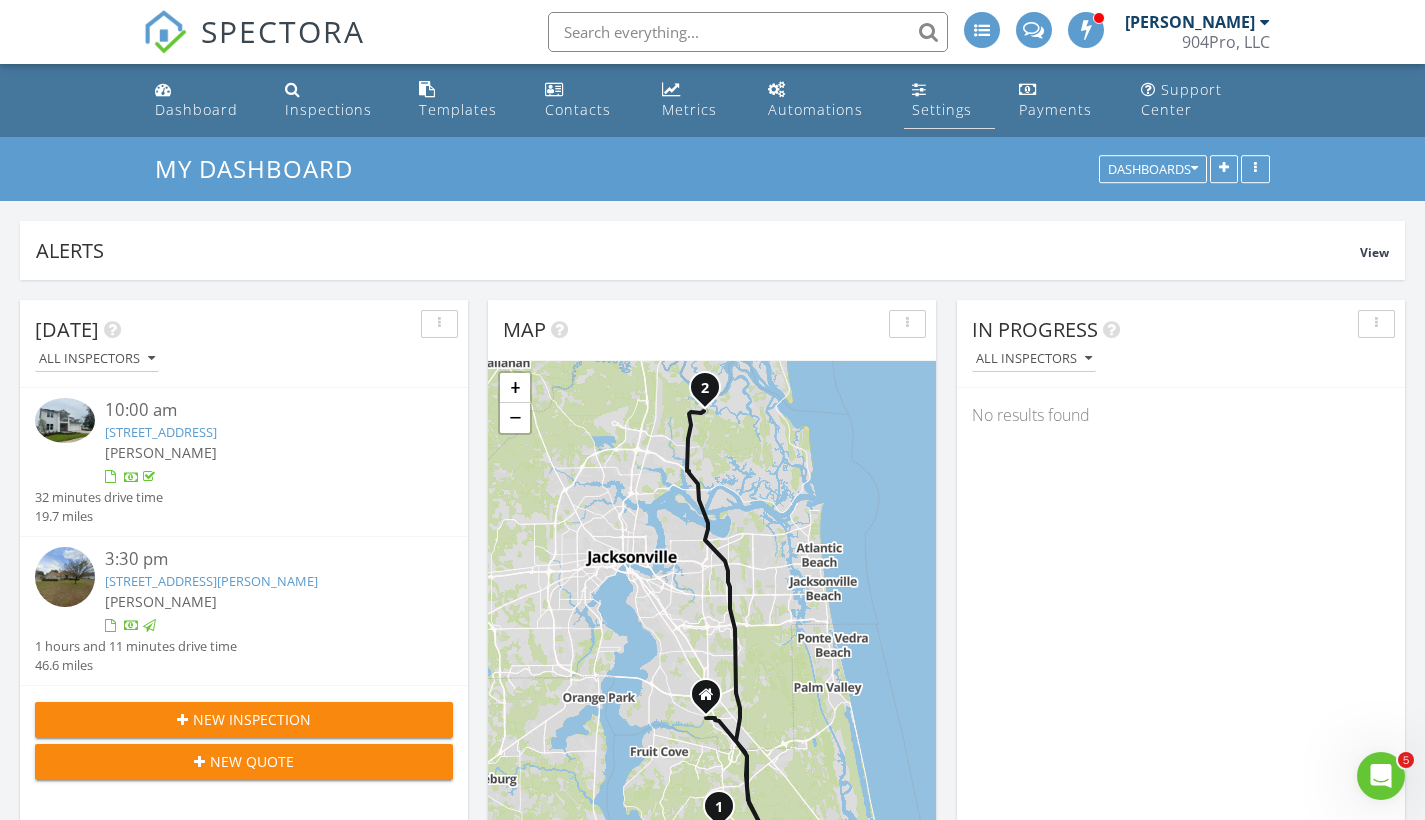 click on "Settings" at bounding box center (942, 109) 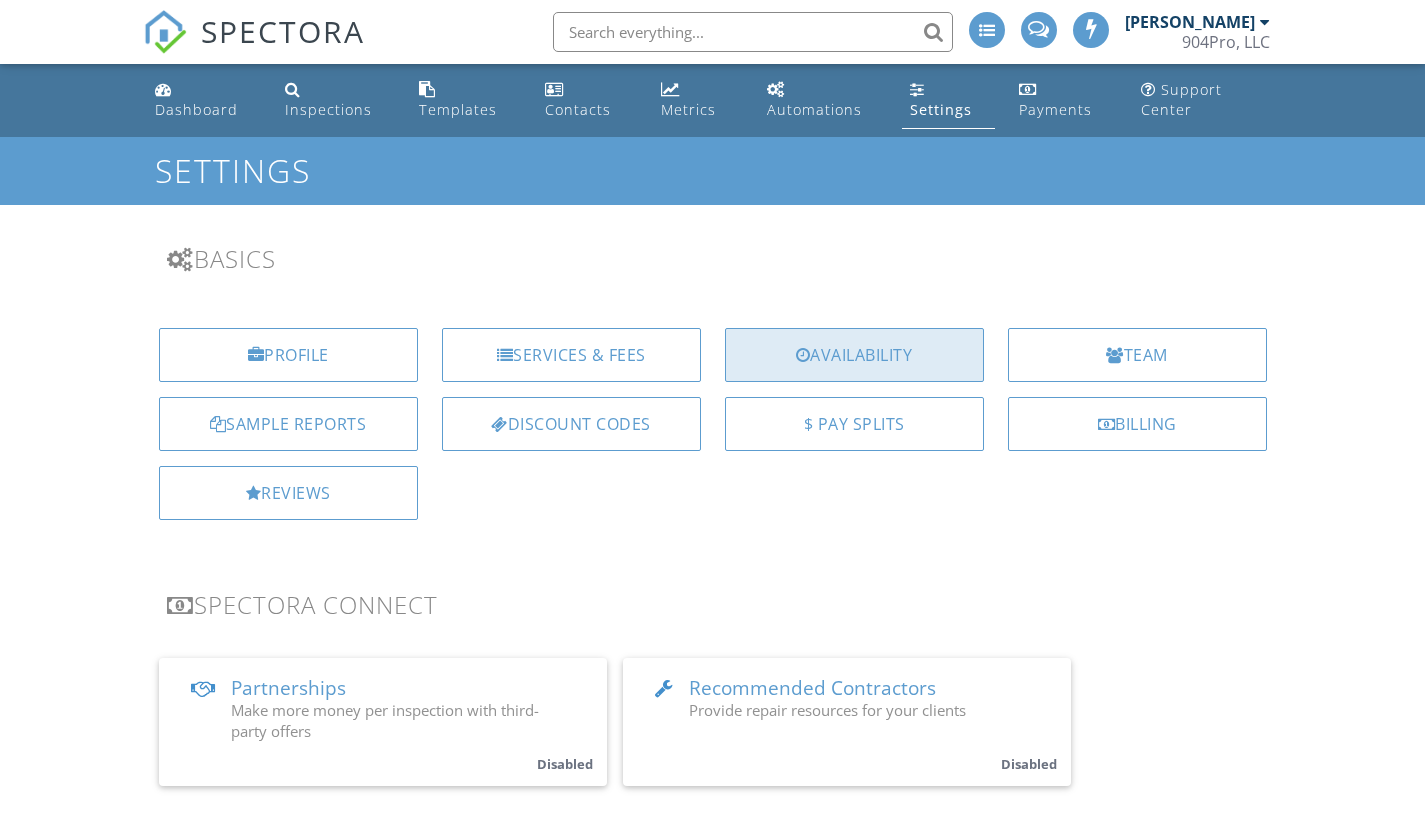 scroll, scrollTop: 0, scrollLeft: 0, axis: both 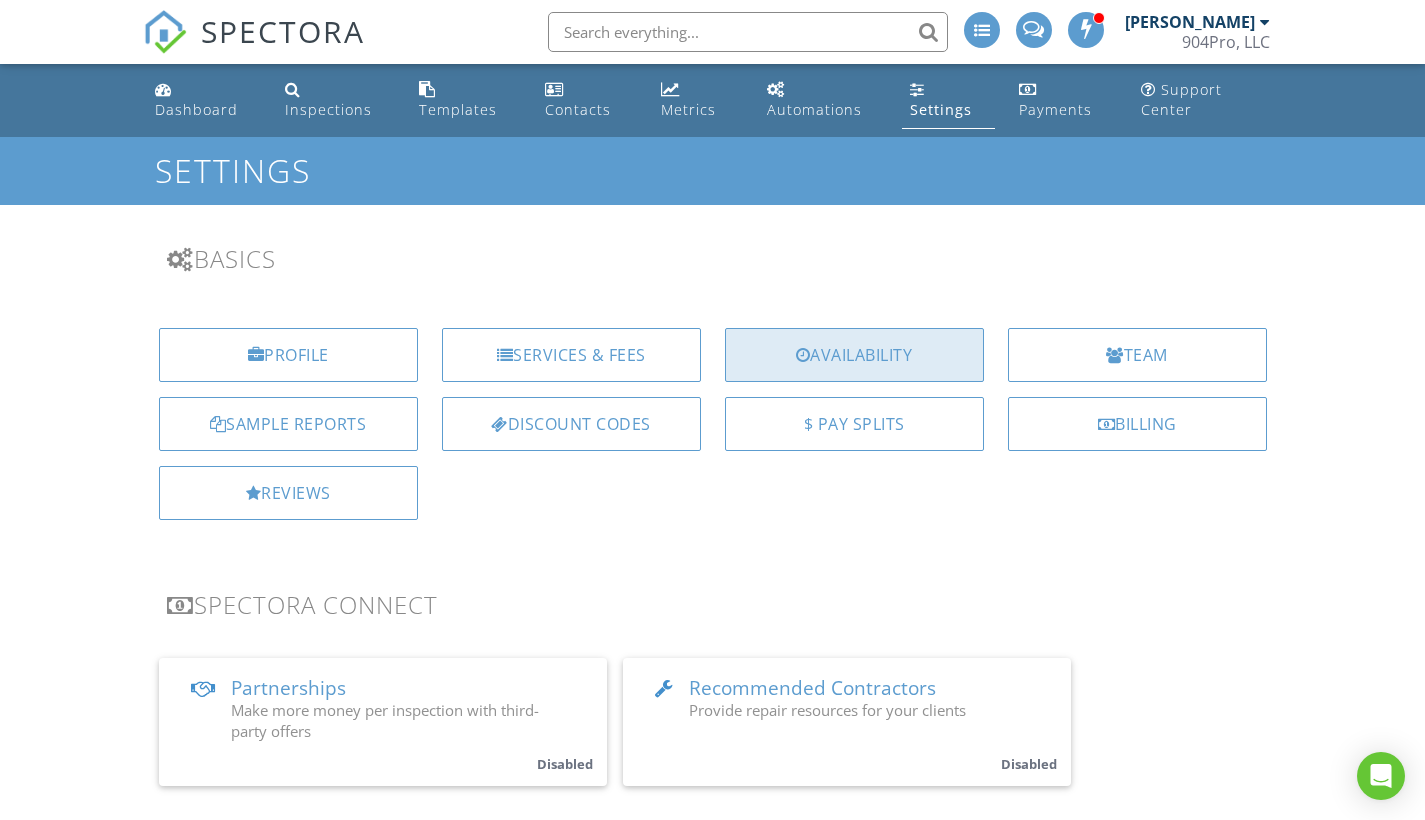 click on "Availability" at bounding box center (854, 355) 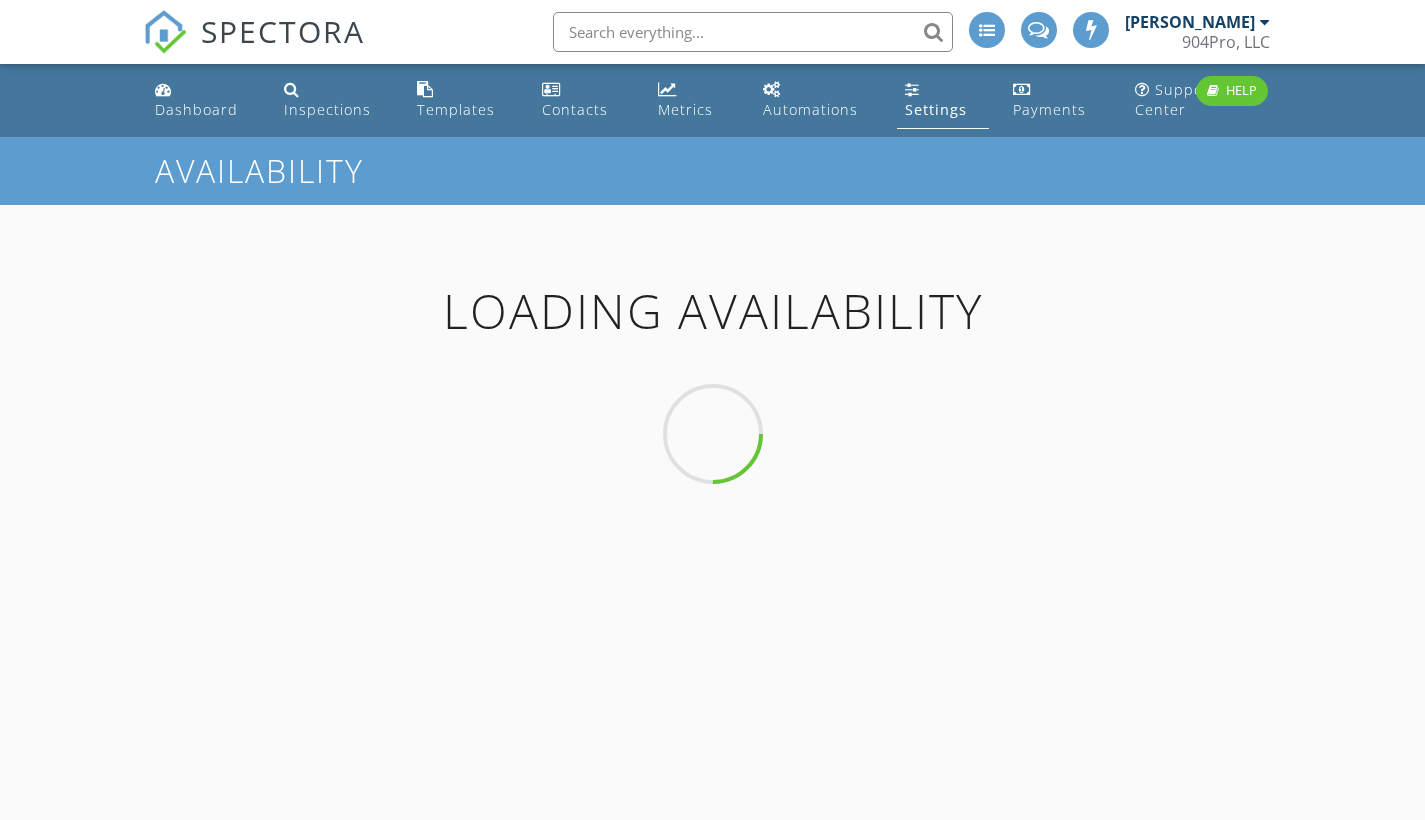 scroll, scrollTop: 0, scrollLeft: 0, axis: both 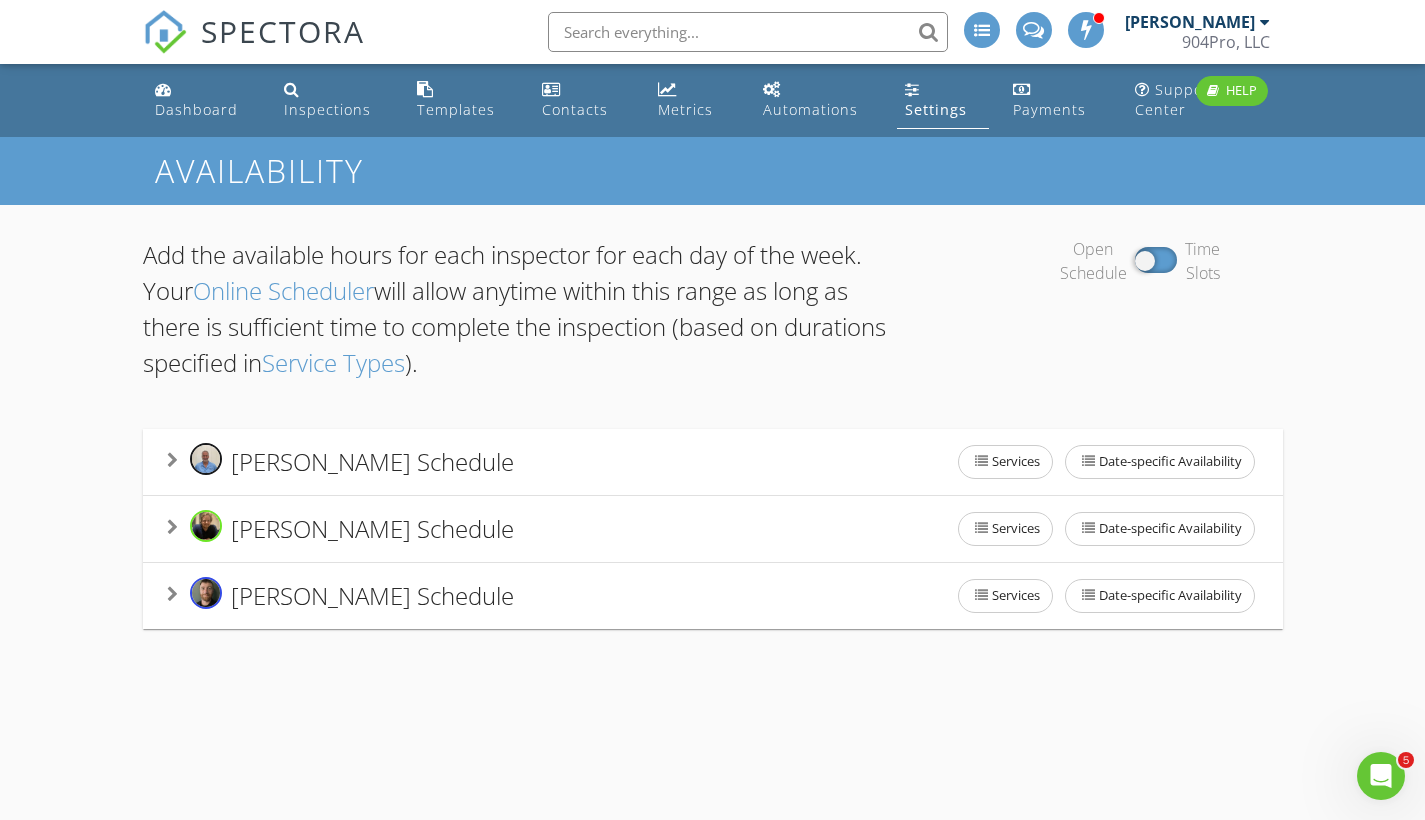 click at bounding box center (172, 527) 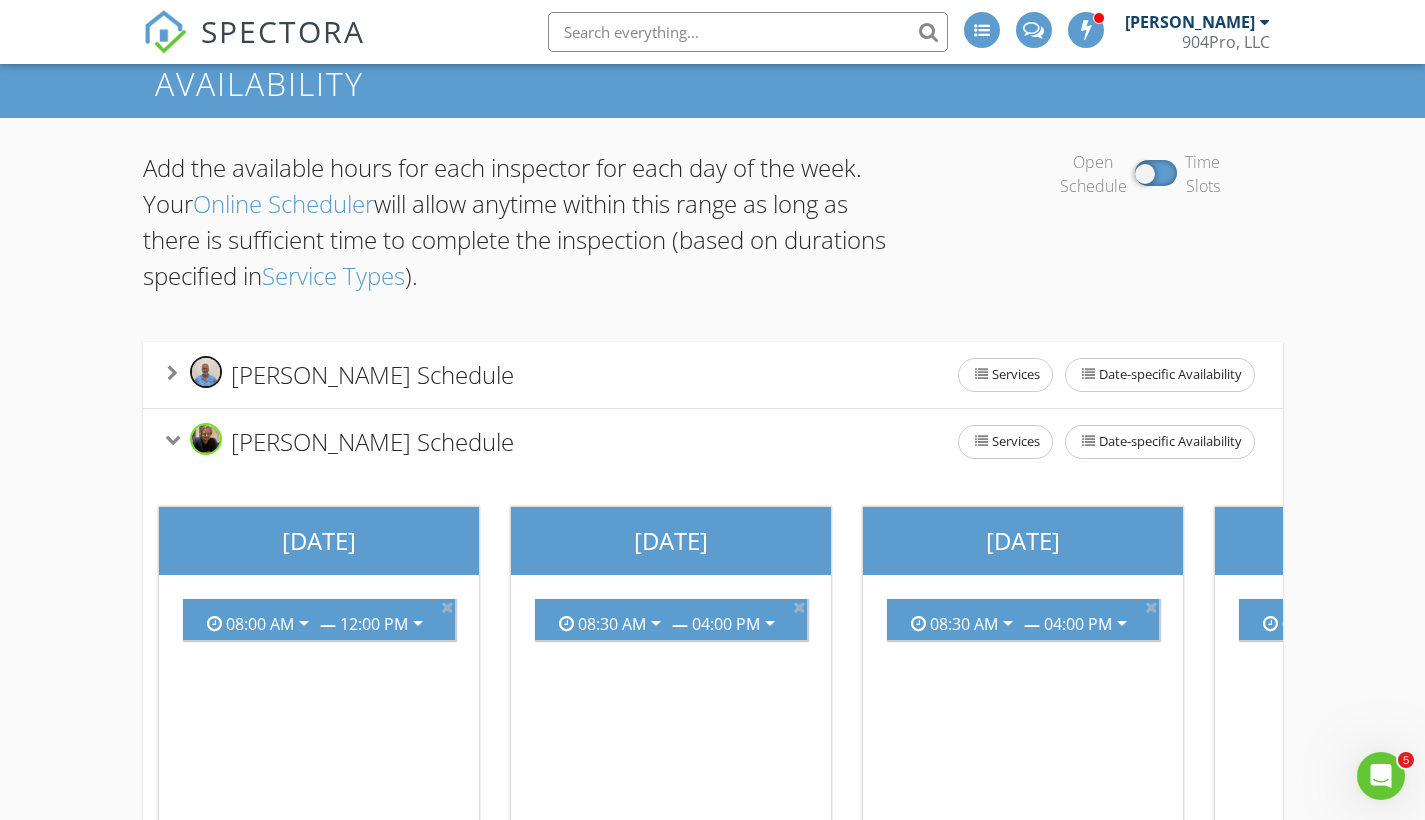 scroll, scrollTop: 91, scrollLeft: 0, axis: vertical 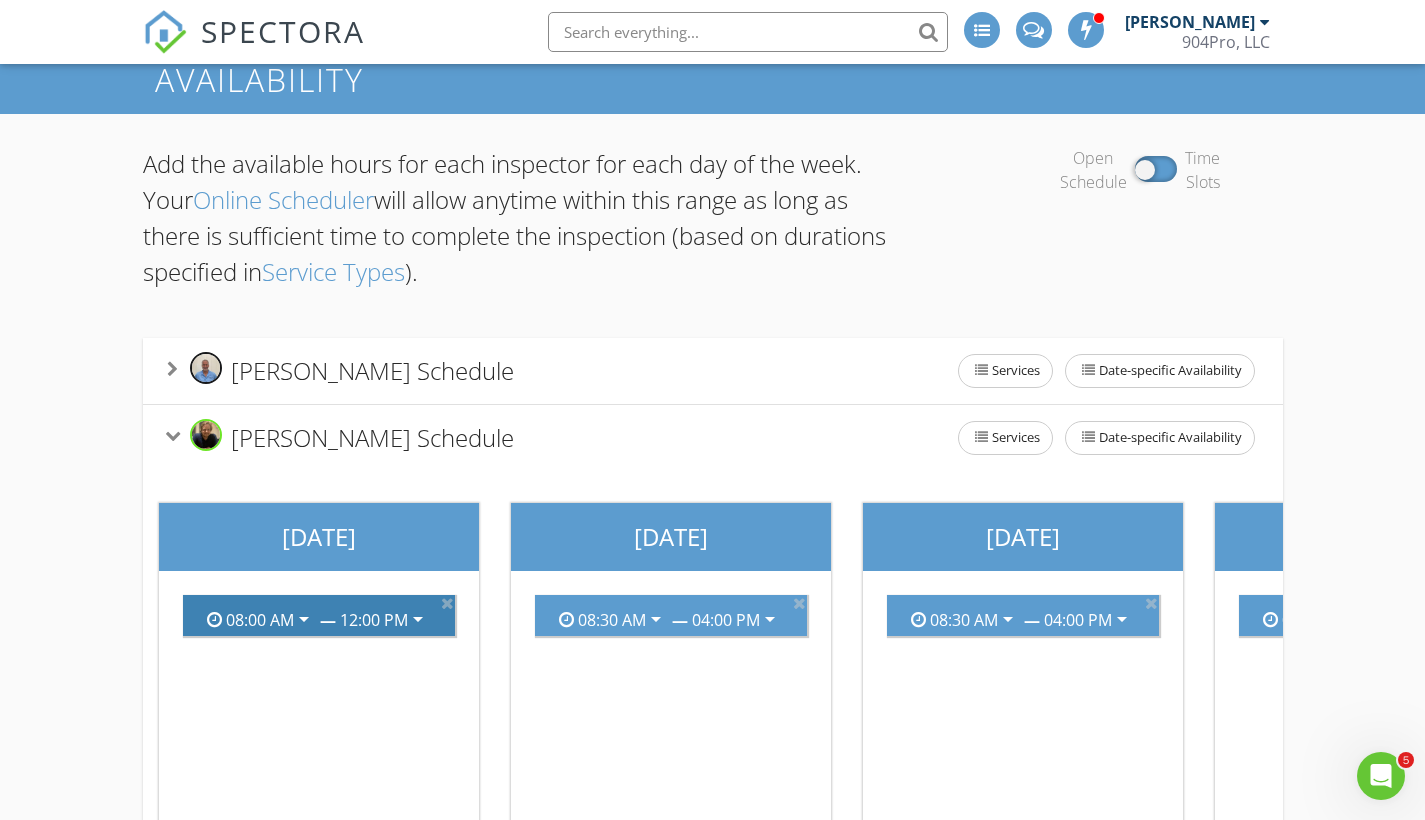 click on "—" at bounding box center (328, 620) 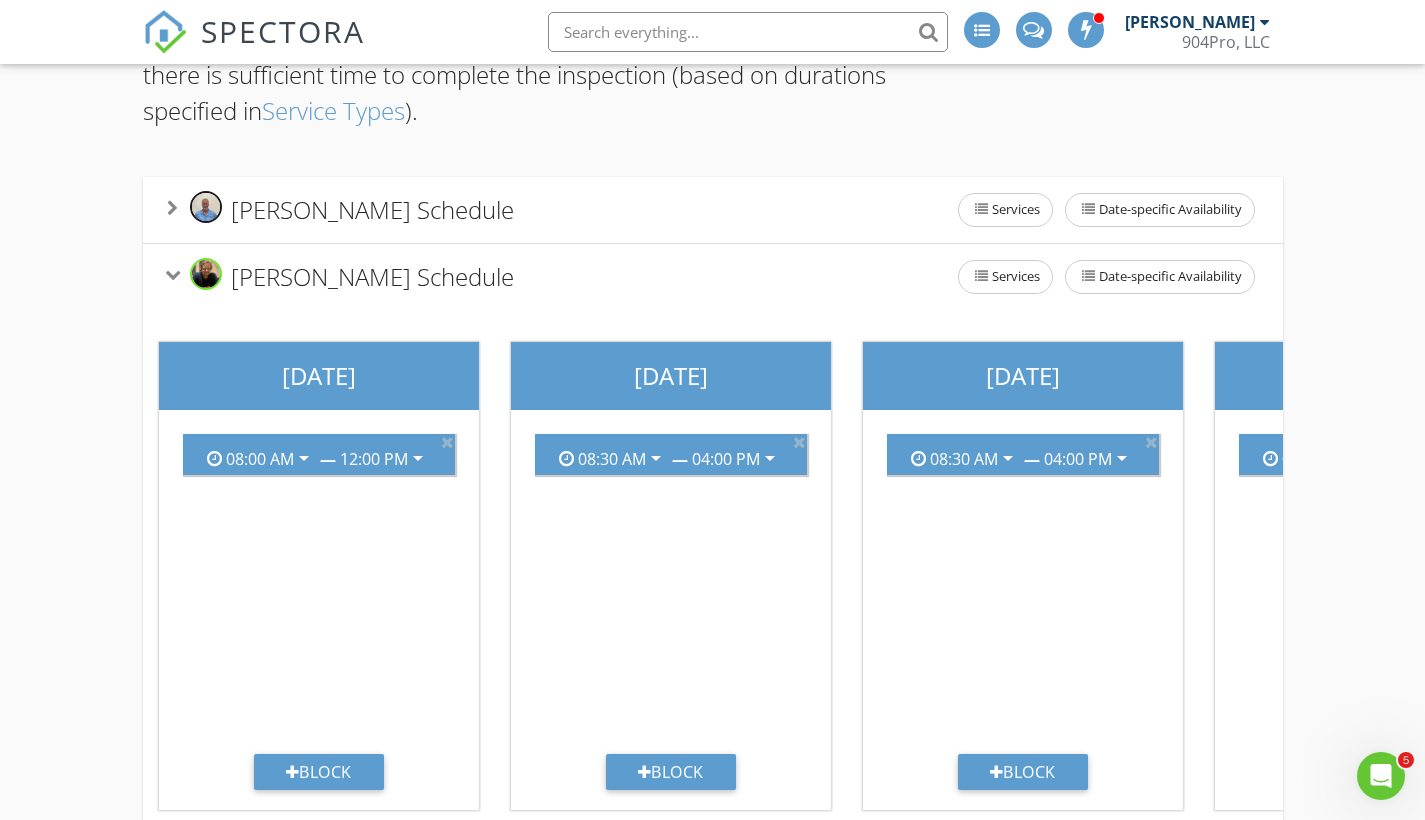 scroll, scrollTop: 387, scrollLeft: 0, axis: vertical 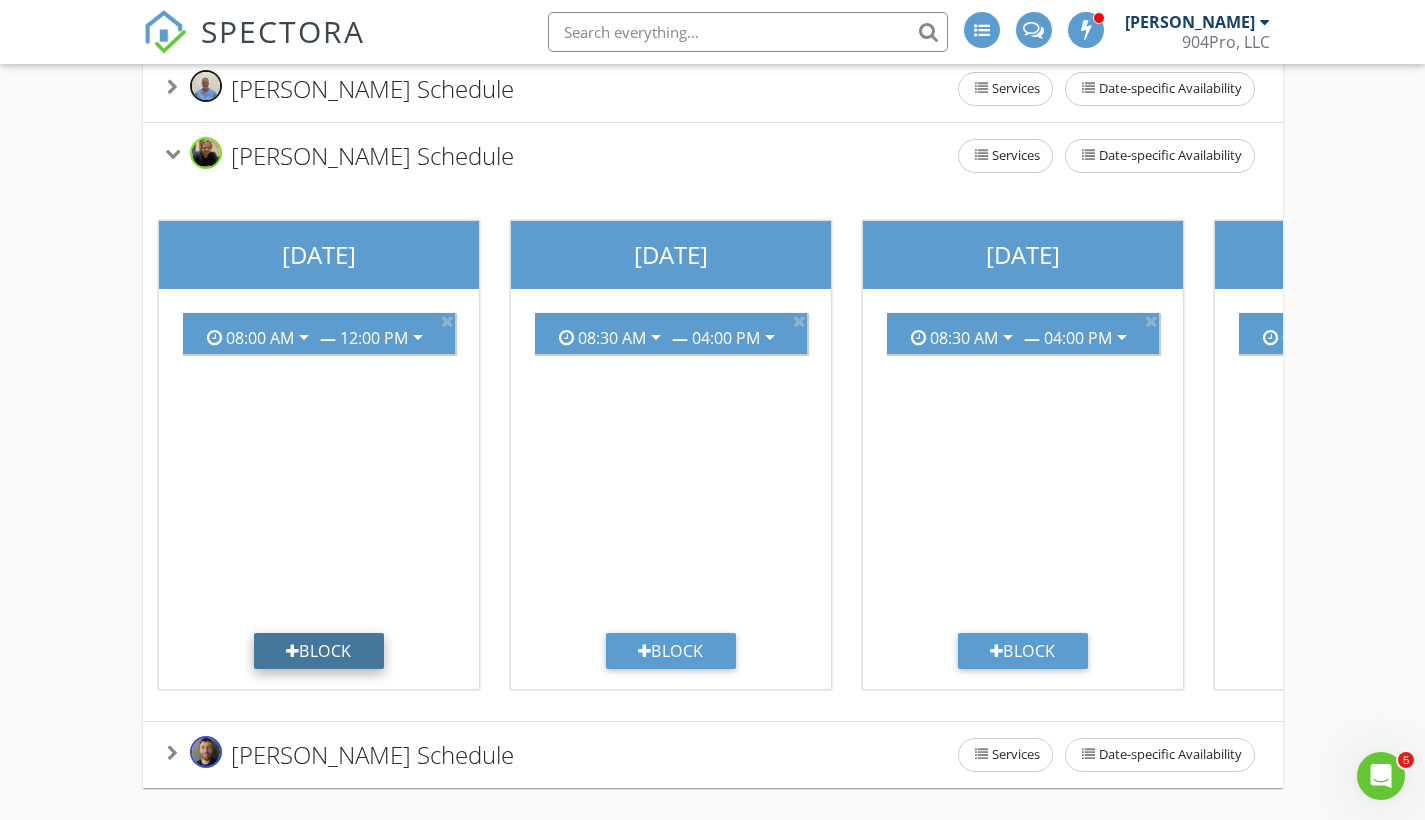 click on "Block" at bounding box center (319, 651) 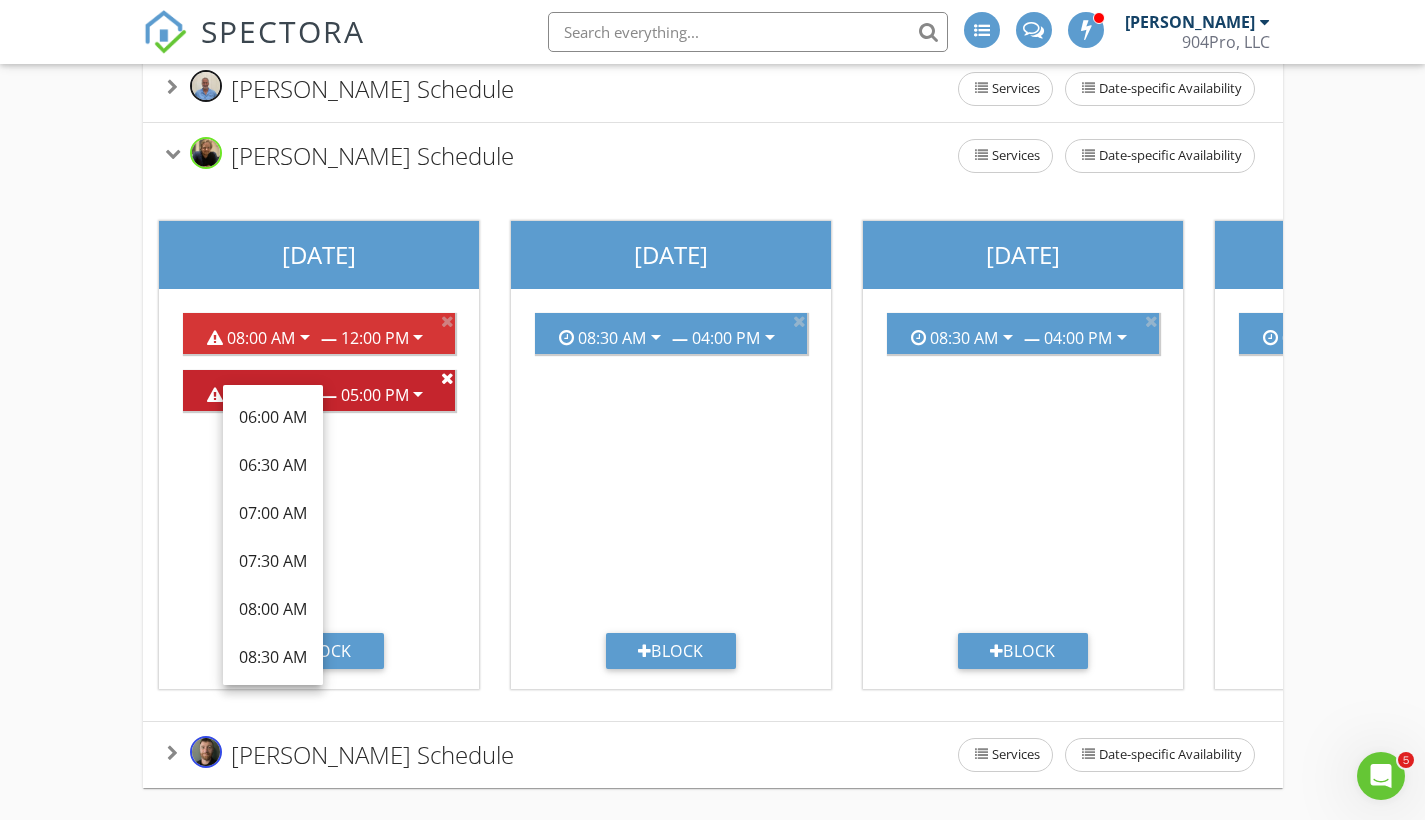 click at bounding box center (447, 378) 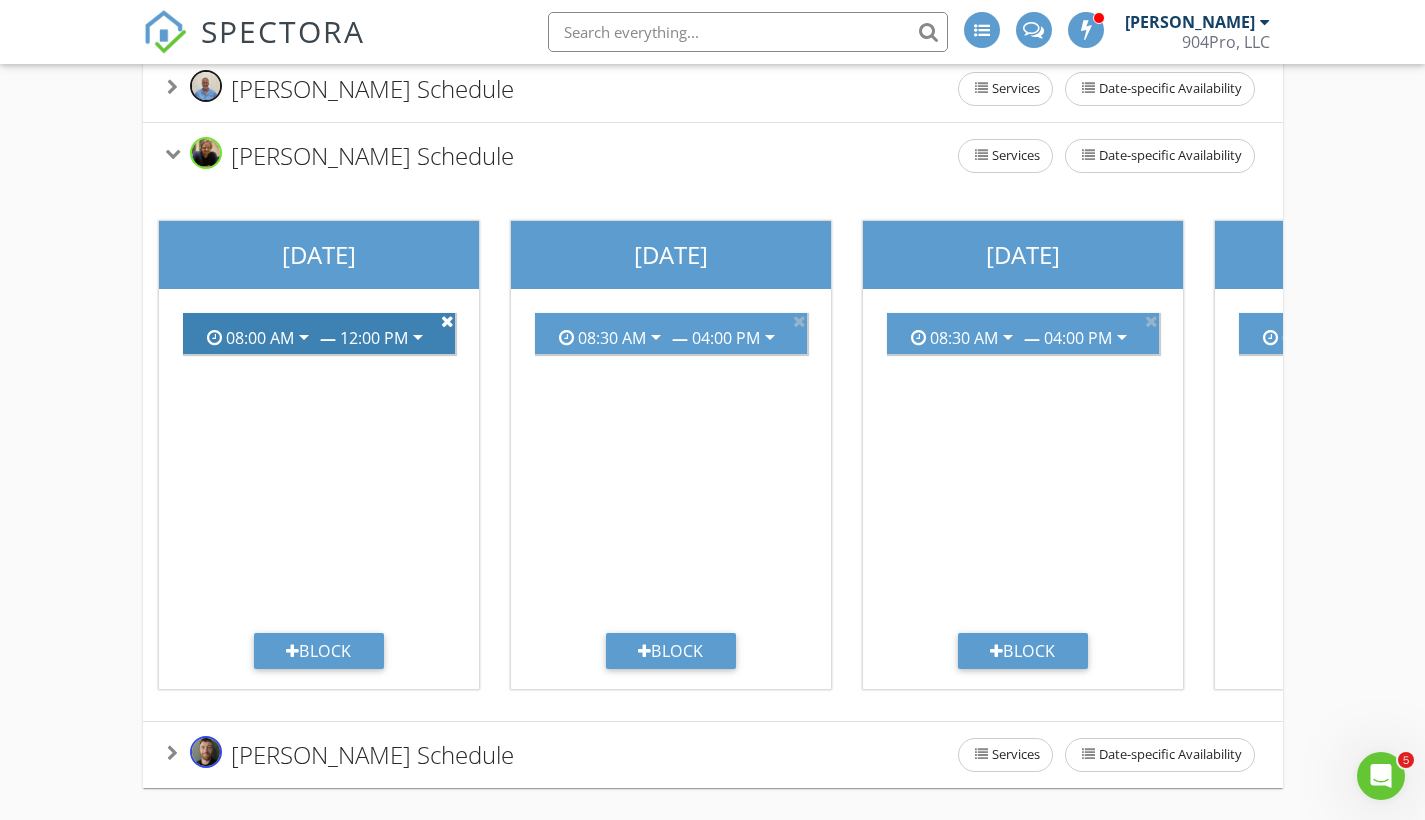 click at bounding box center [447, 321] 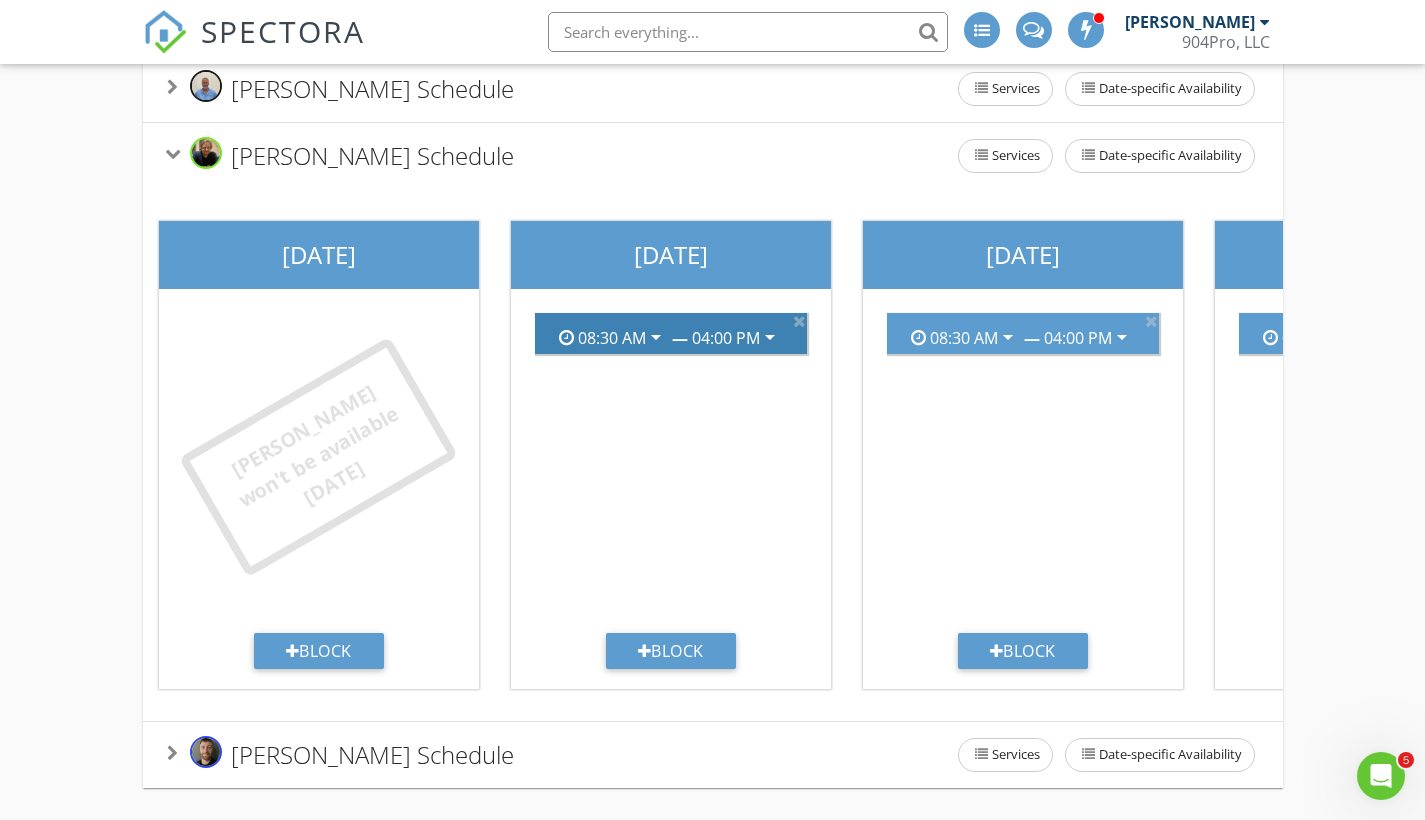 click on "arrow_drop_down" at bounding box center [656, 337] 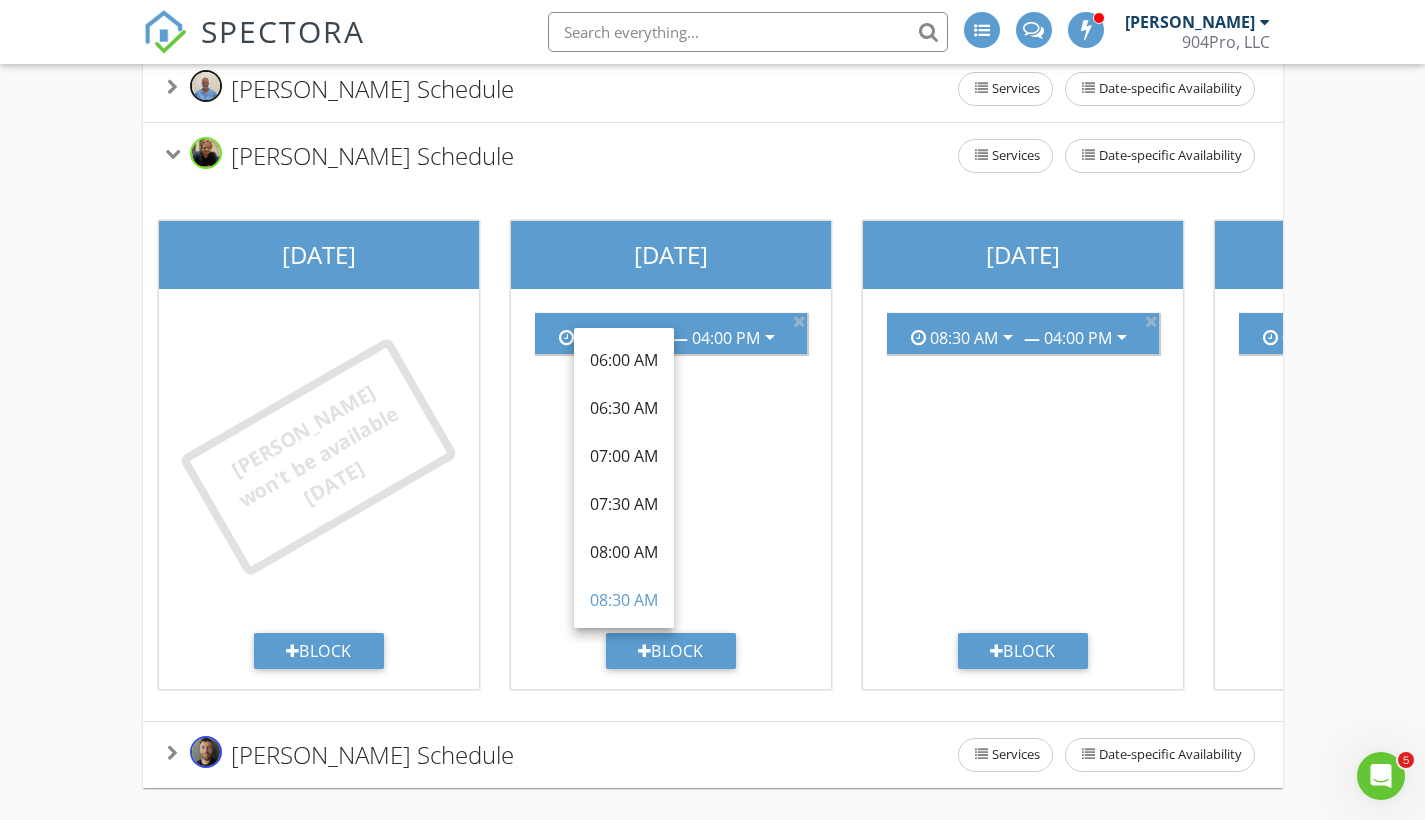 click on "07:00 AM" at bounding box center [624, 456] 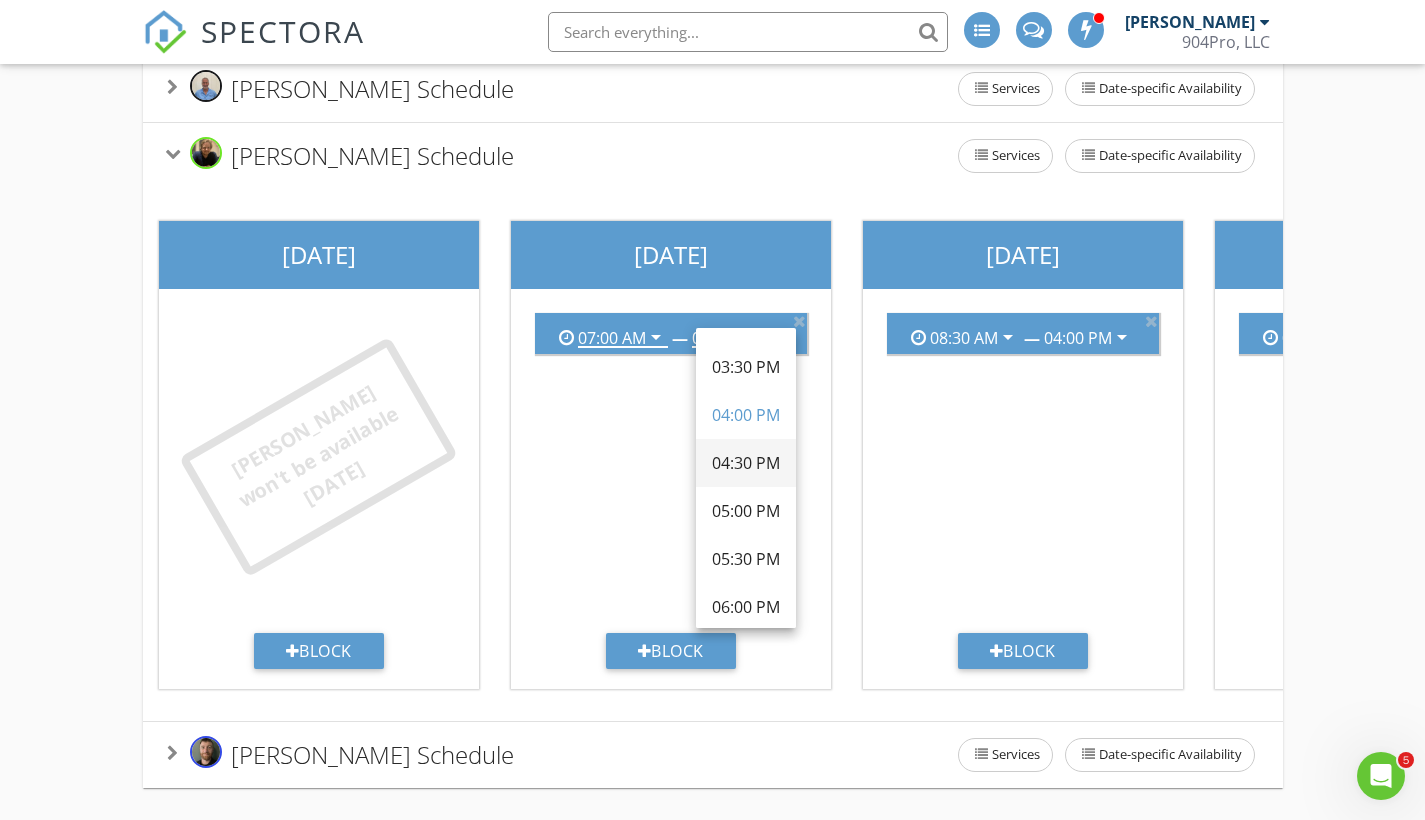 scroll, scrollTop: 765, scrollLeft: 0, axis: vertical 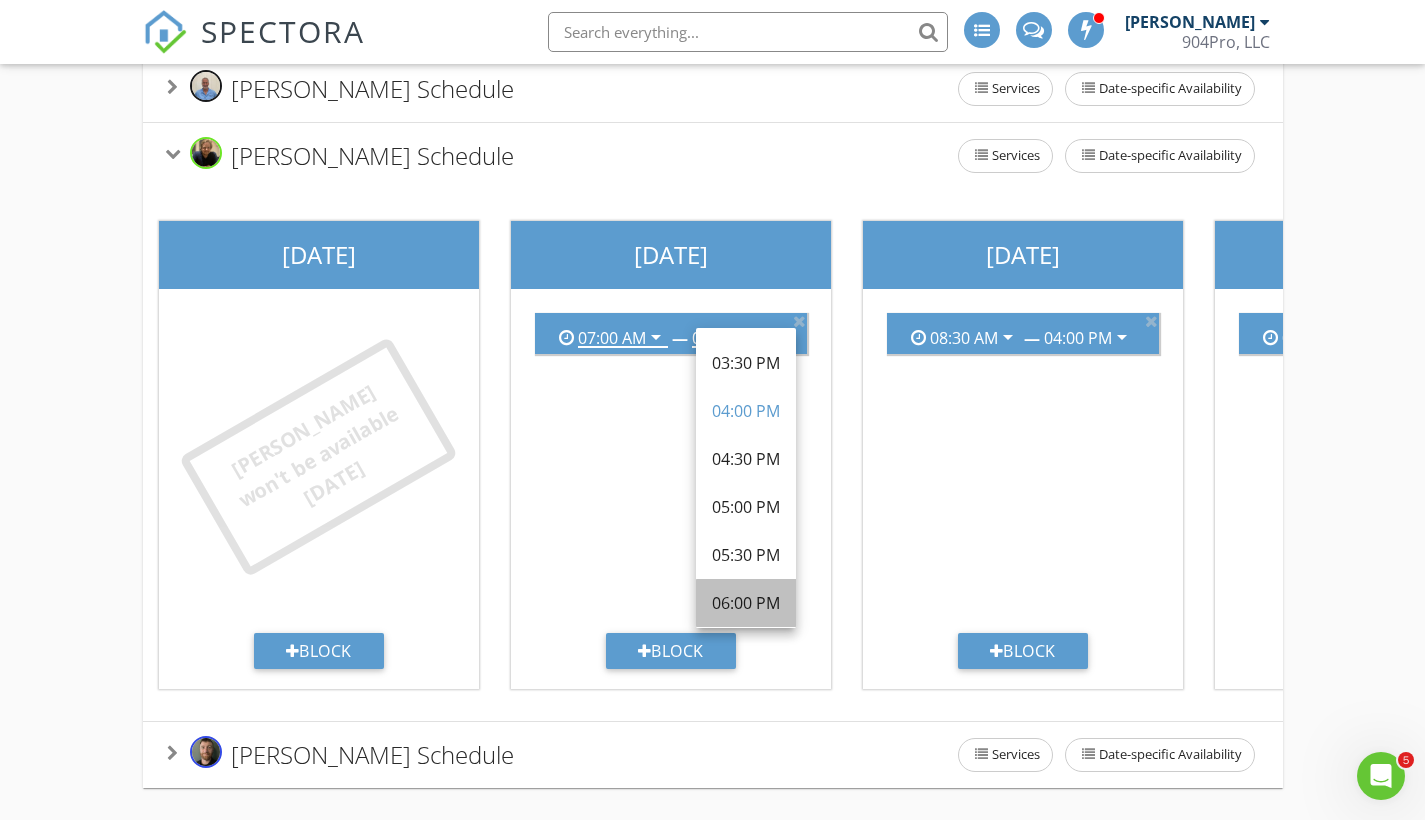 click on "06:00 PM" at bounding box center (746, 603) 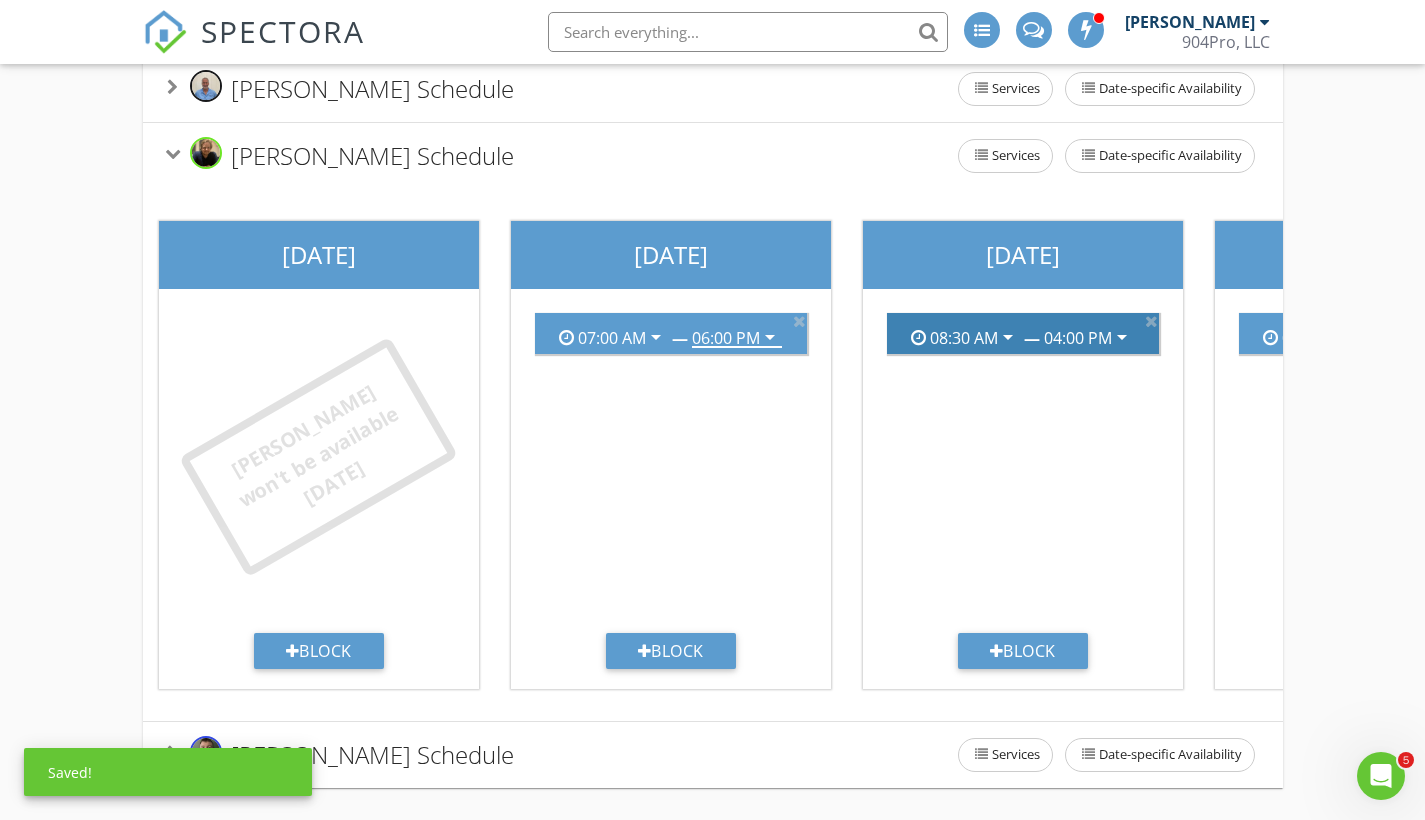 click on "08:30 AM" at bounding box center (964, 338) 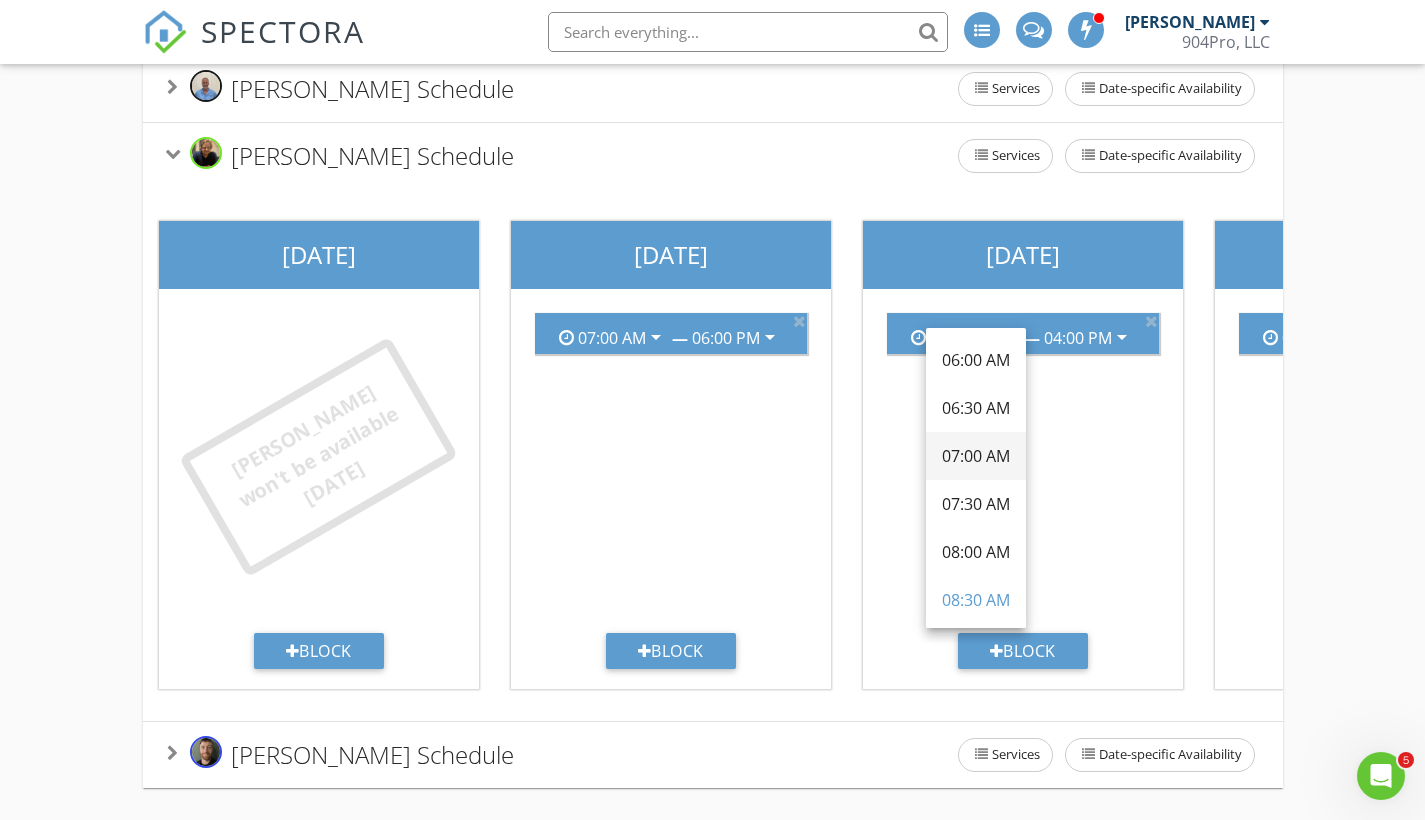 click on "07:00 AM" at bounding box center (976, 456) 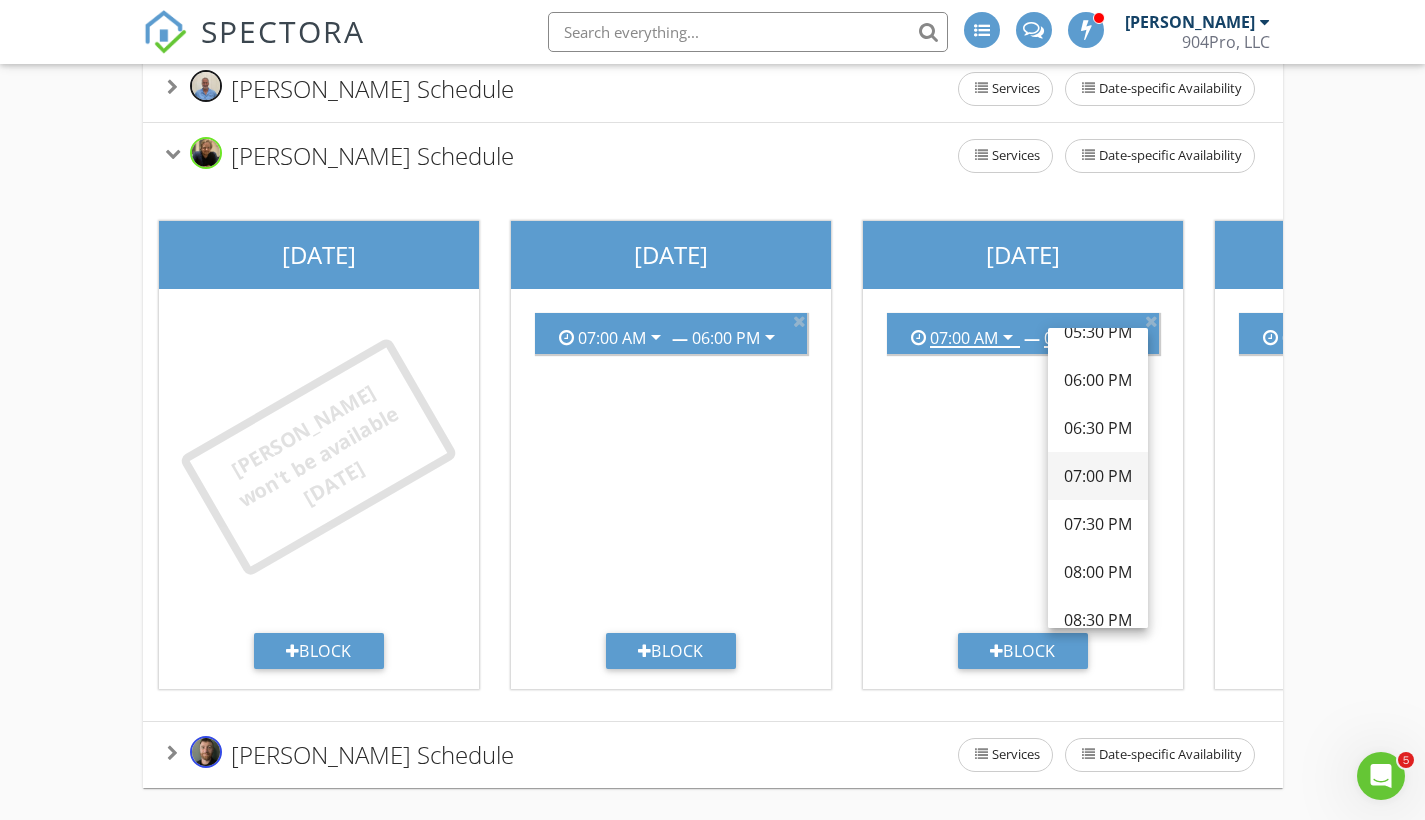 scroll, scrollTop: 1028, scrollLeft: 0, axis: vertical 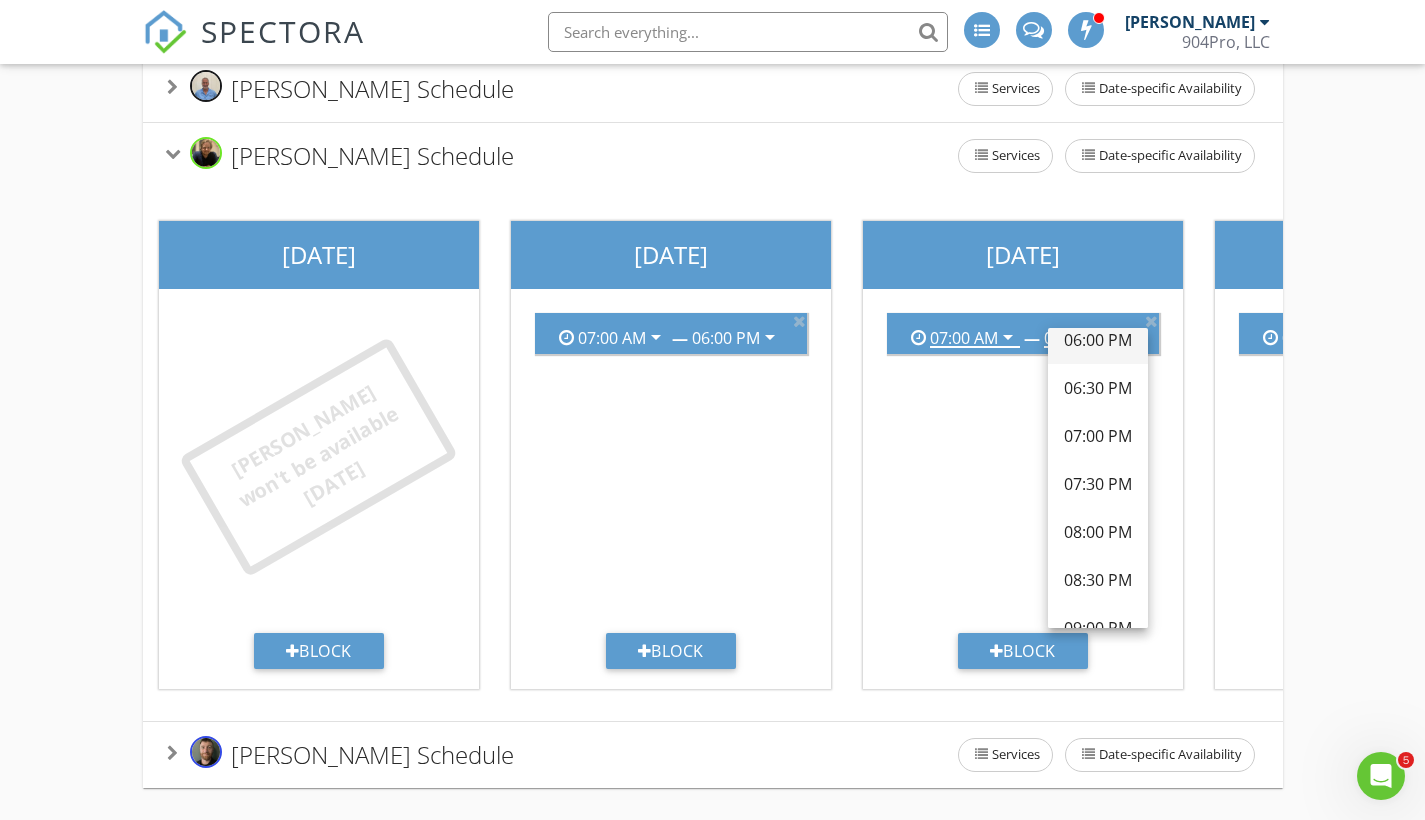 click on "06:00 PM" at bounding box center (1098, 340) 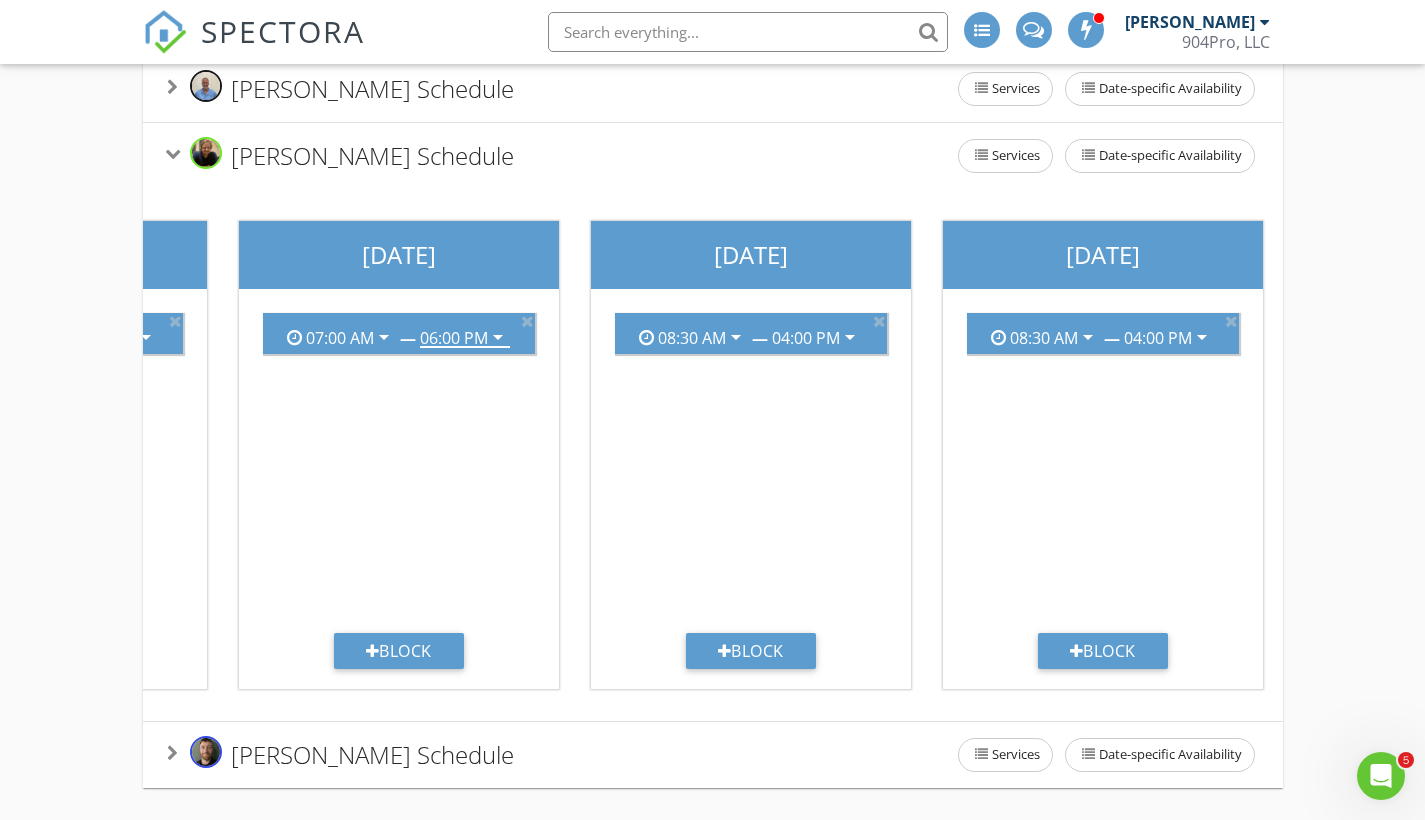scroll, scrollTop: 0, scrollLeft: 680, axis: horizontal 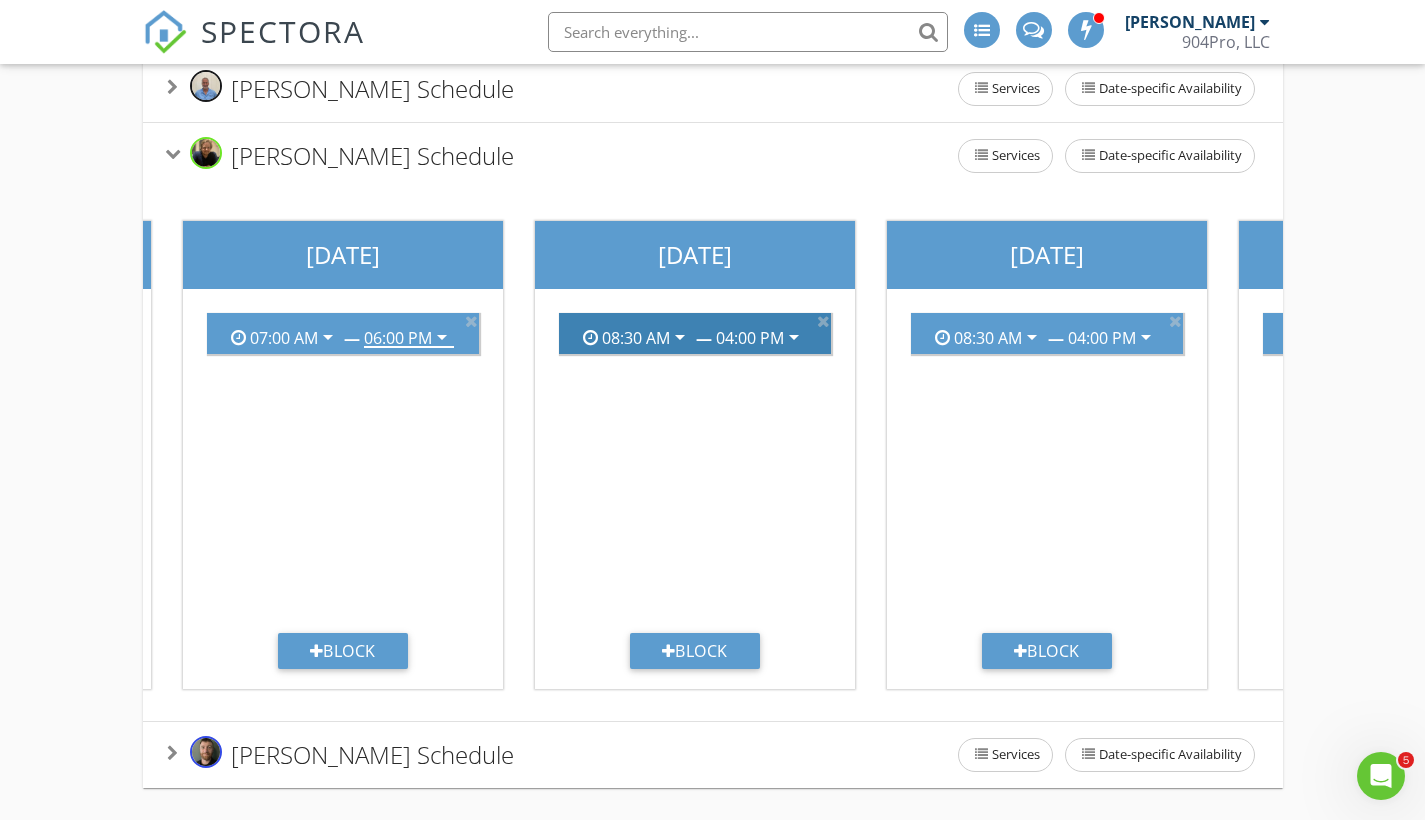 click on "arrow_drop_down" at bounding box center [680, 337] 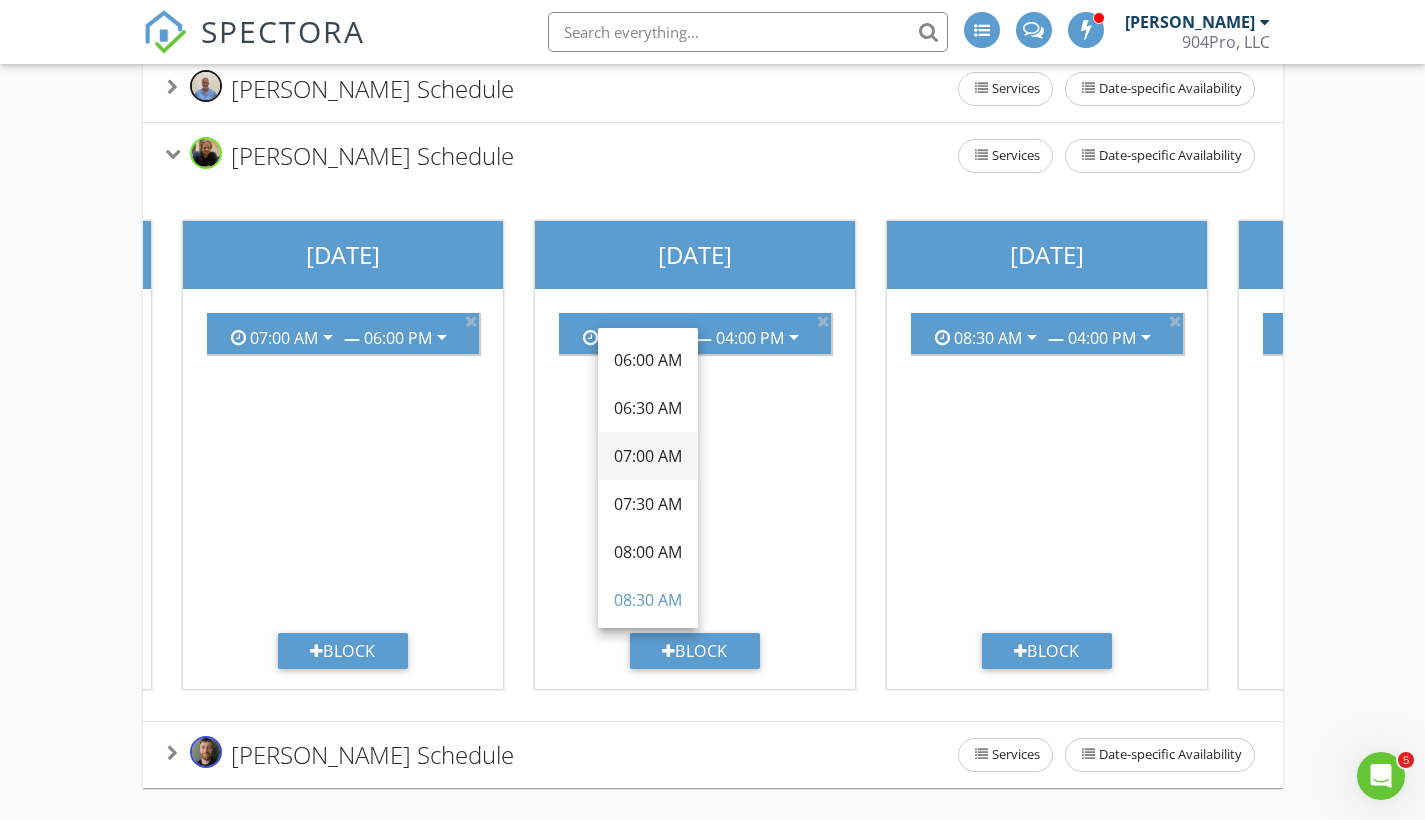 click on "07:00 AM" at bounding box center [648, 456] 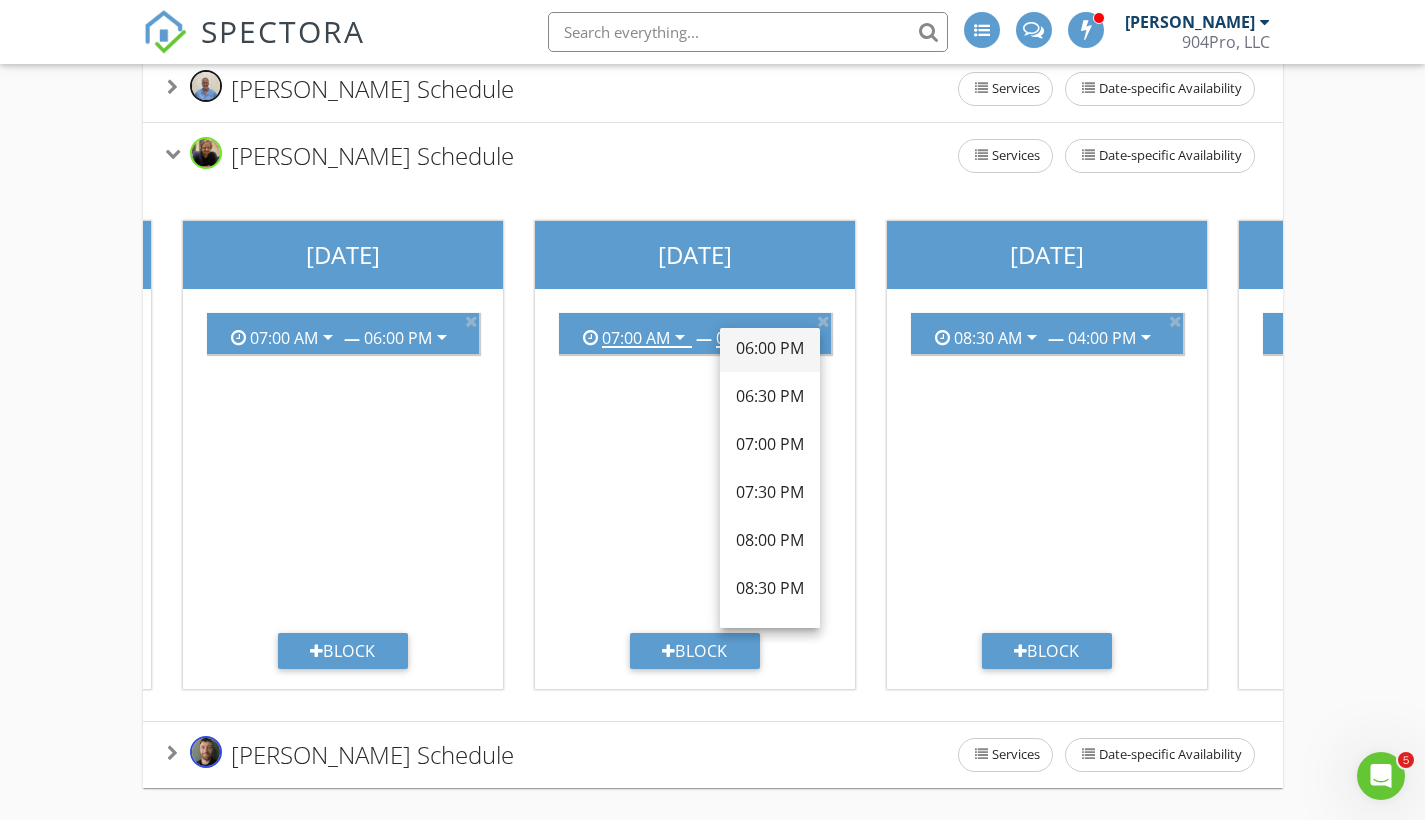 scroll, scrollTop: 1016, scrollLeft: 0, axis: vertical 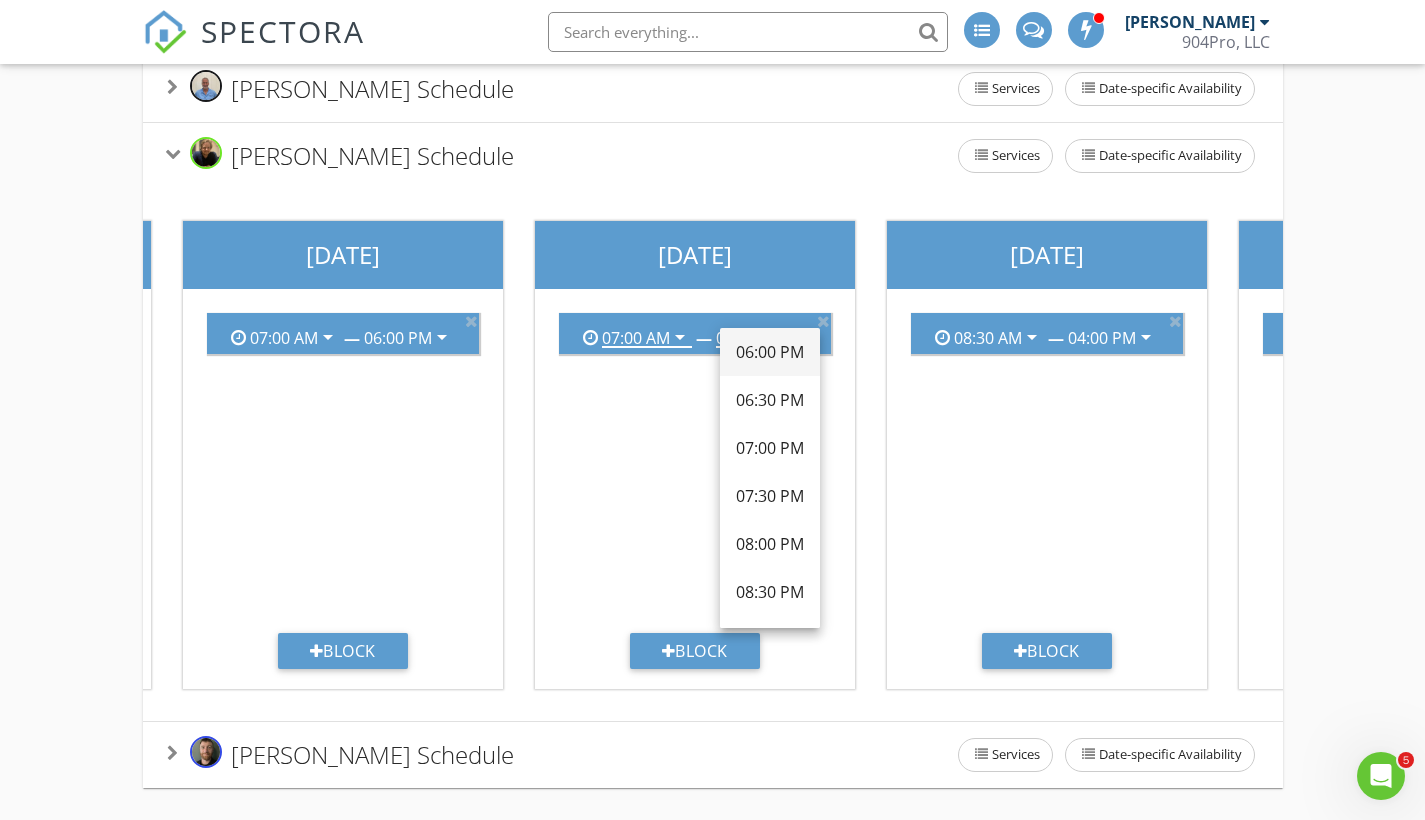 click on "06:00 PM" at bounding box center [770, 352] 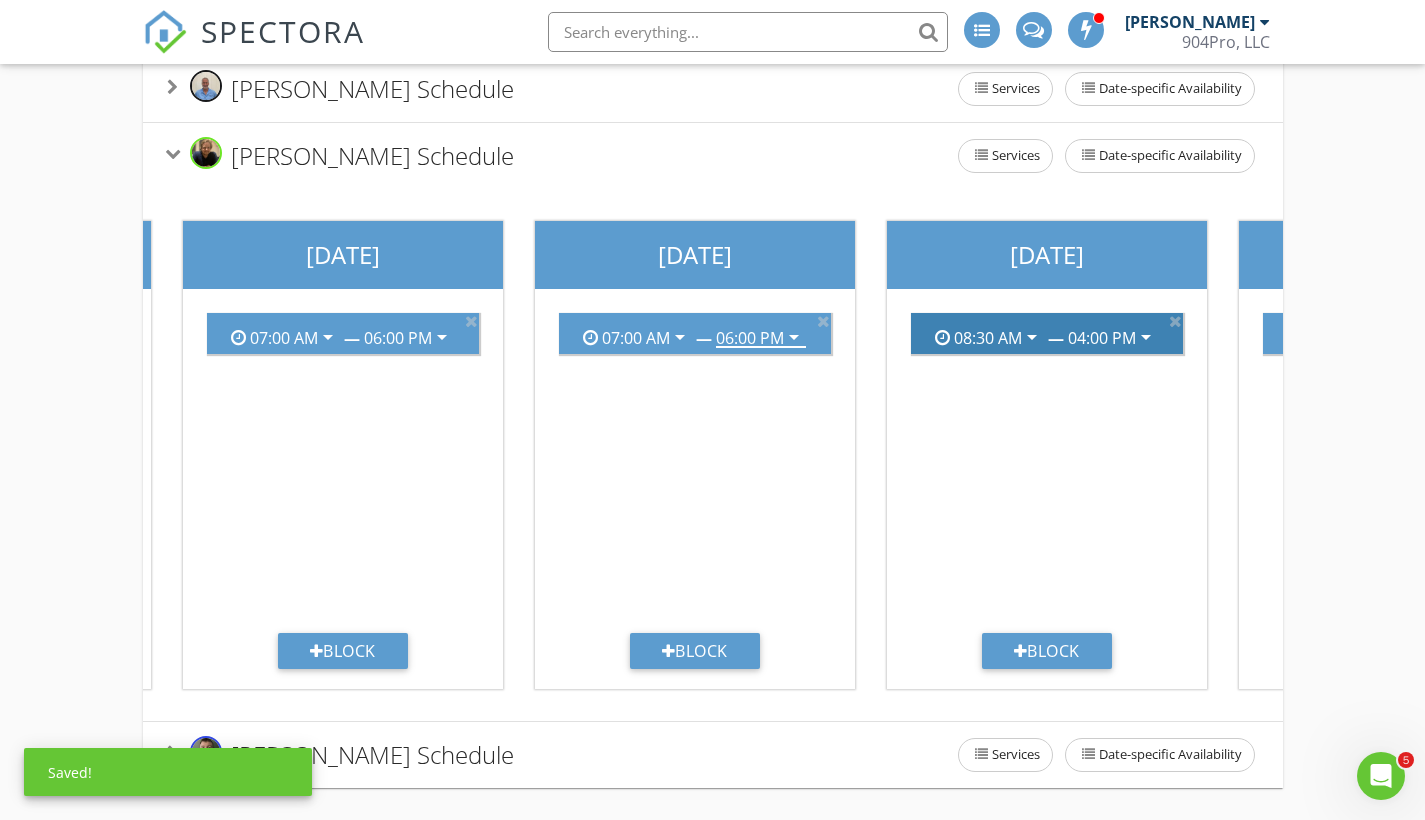 click on "08:30 AM" at bounding box center (988, 338) 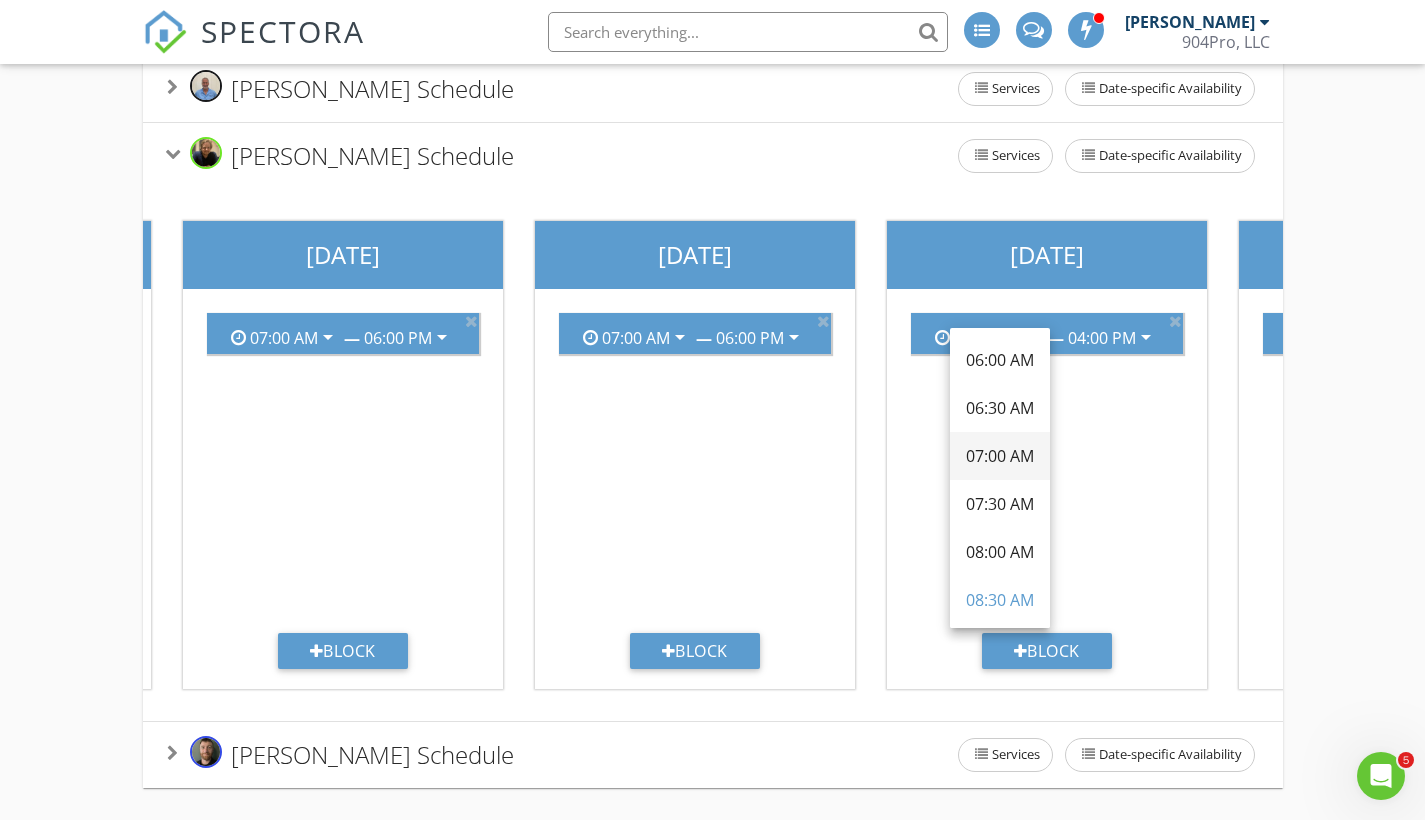 click on "07:00 AM" at bounding box center [1000, 456] 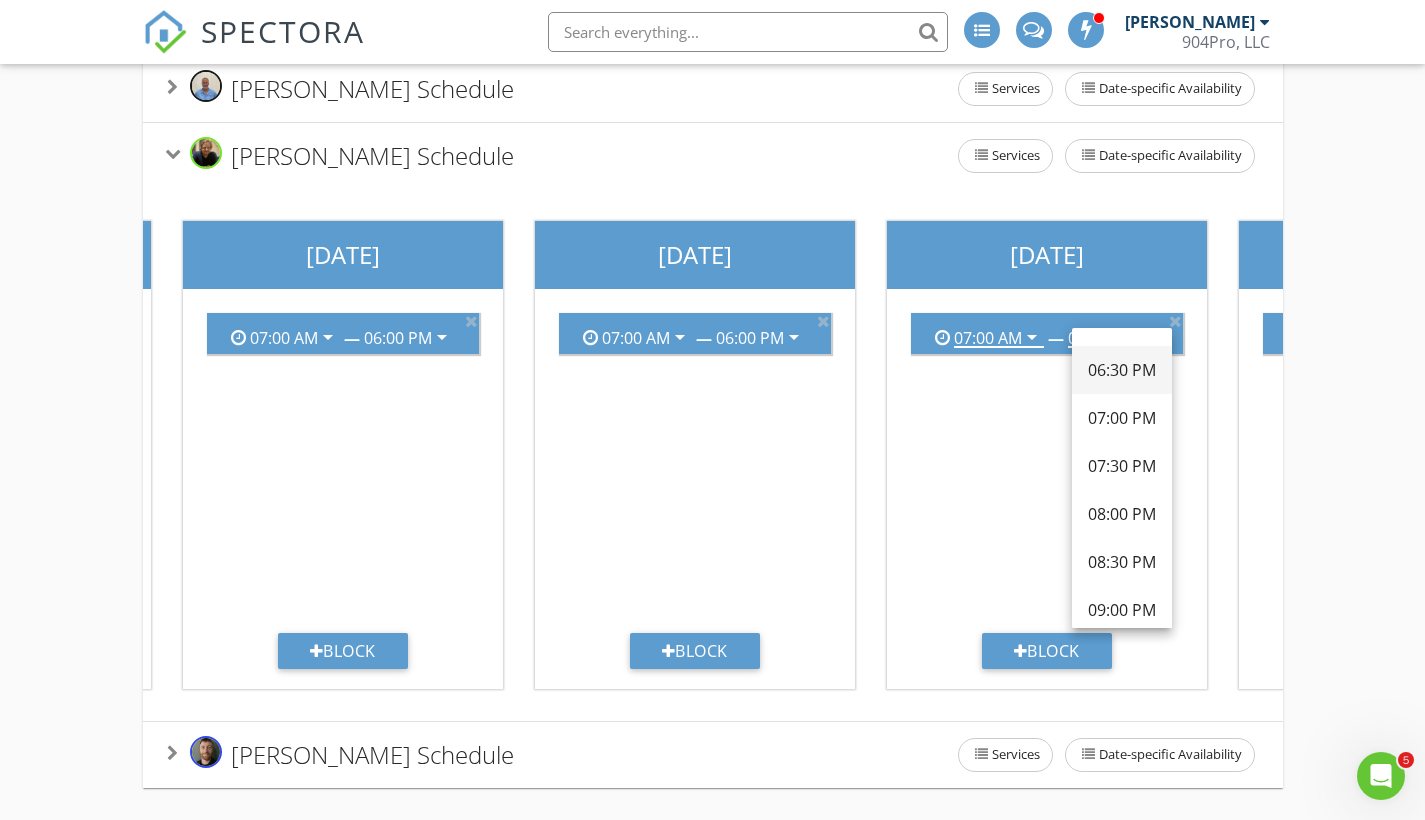 scroll, scrollTop: 1006, scrollLeft: 0, axis: vertical 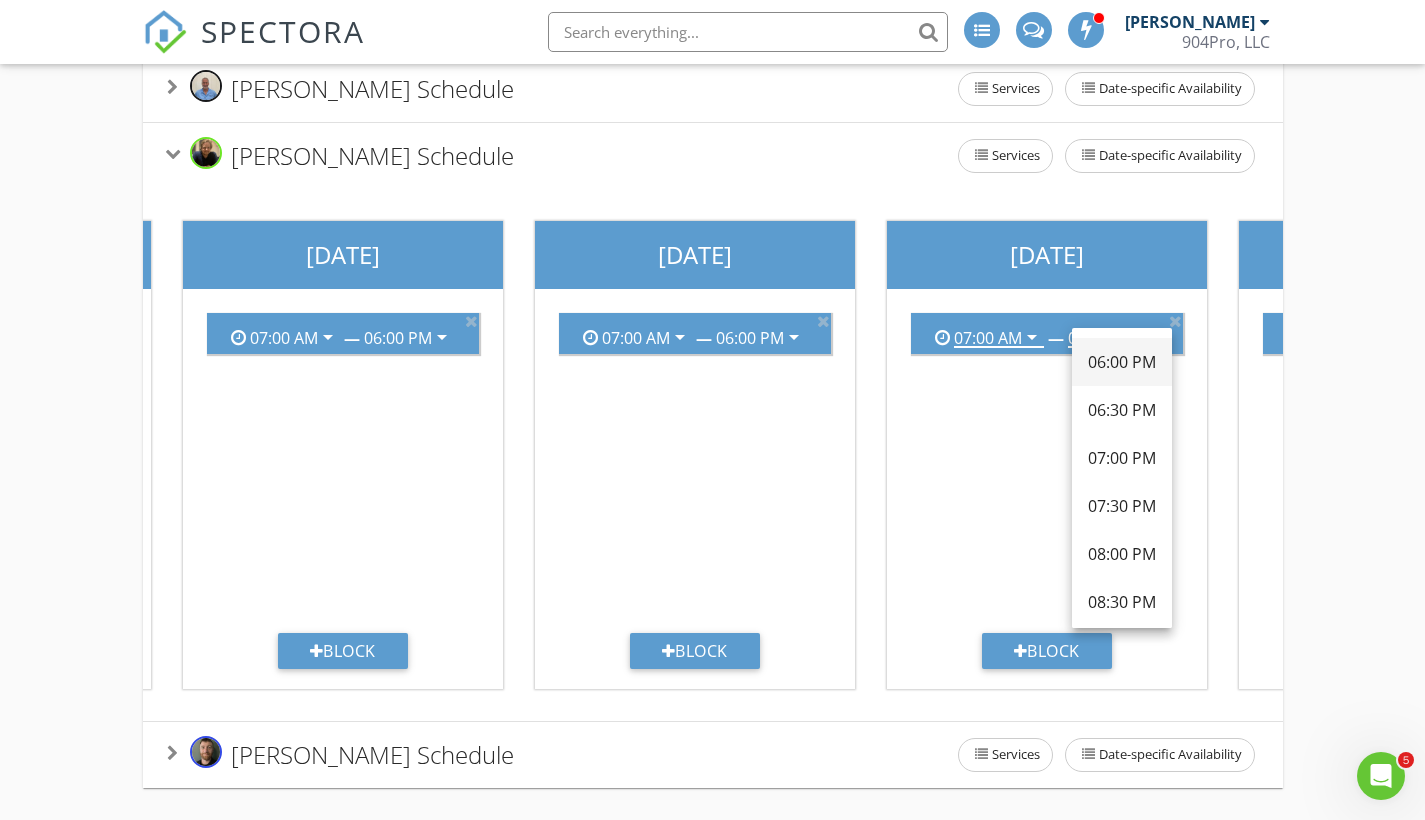 click on "06:00 PM" at bounding box center [1122, 362] 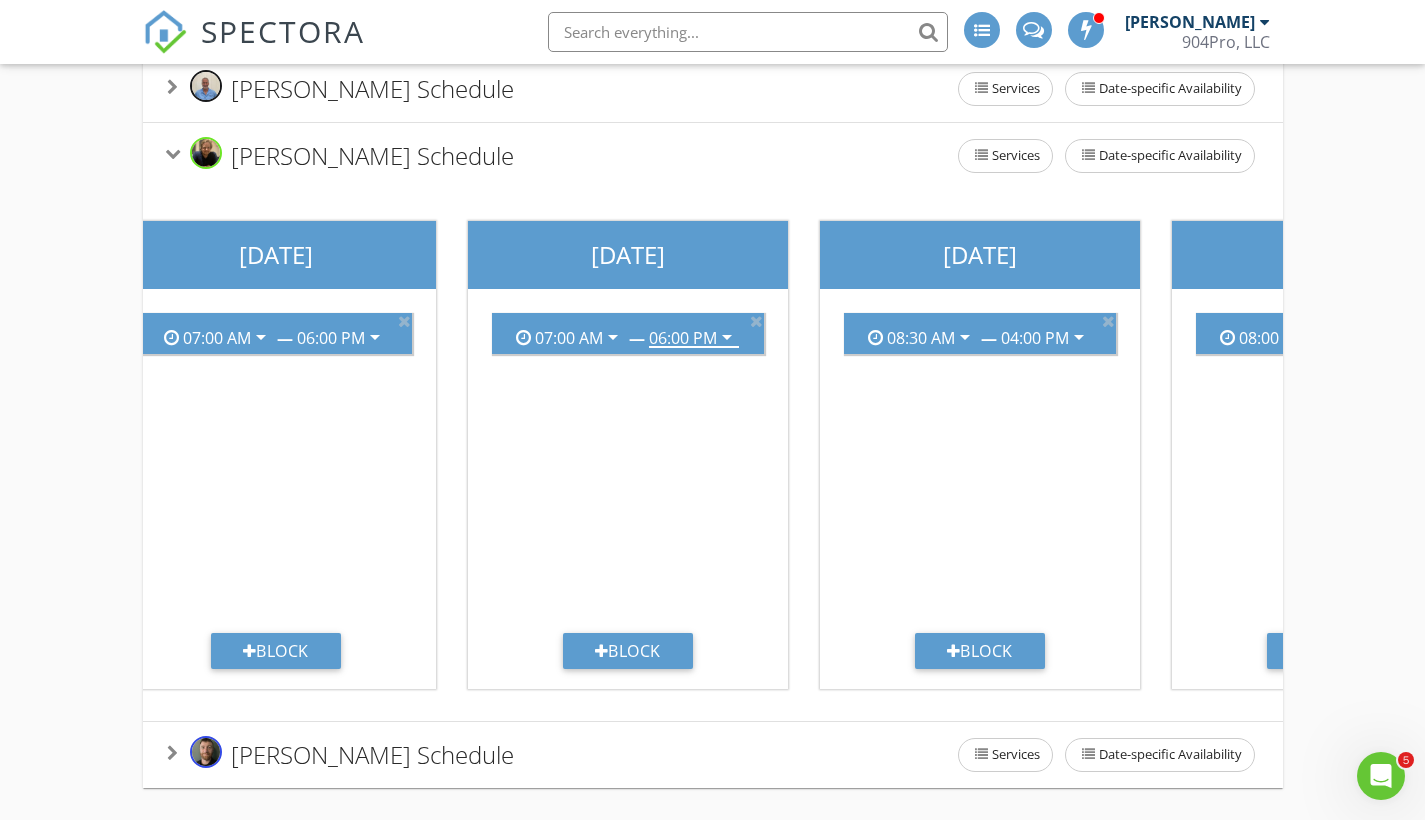 scroll, scrollTop: 0, scrollLeft: 1121, axis: horizontal 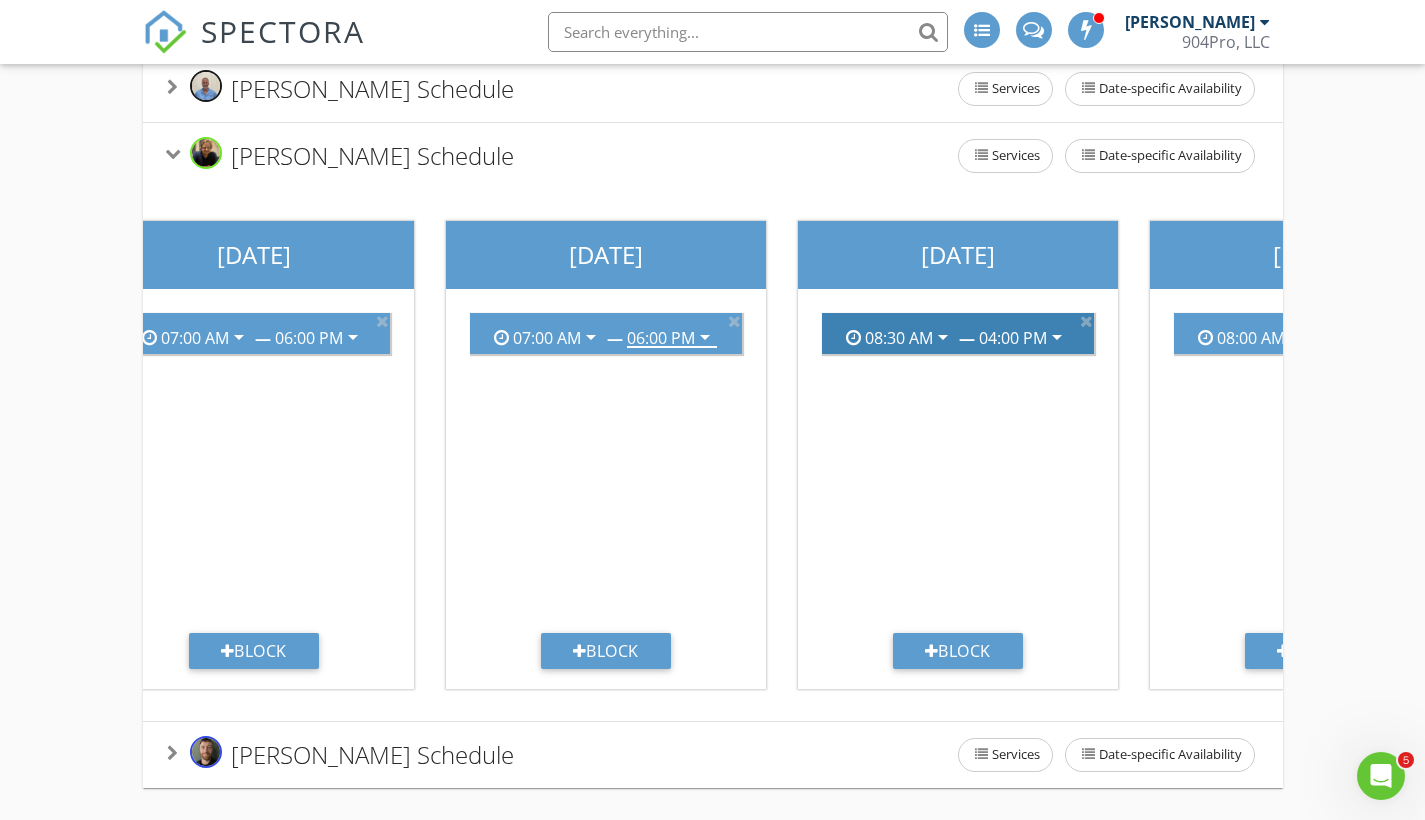 click on "08:30 AM" at bounding box center (899, 338) 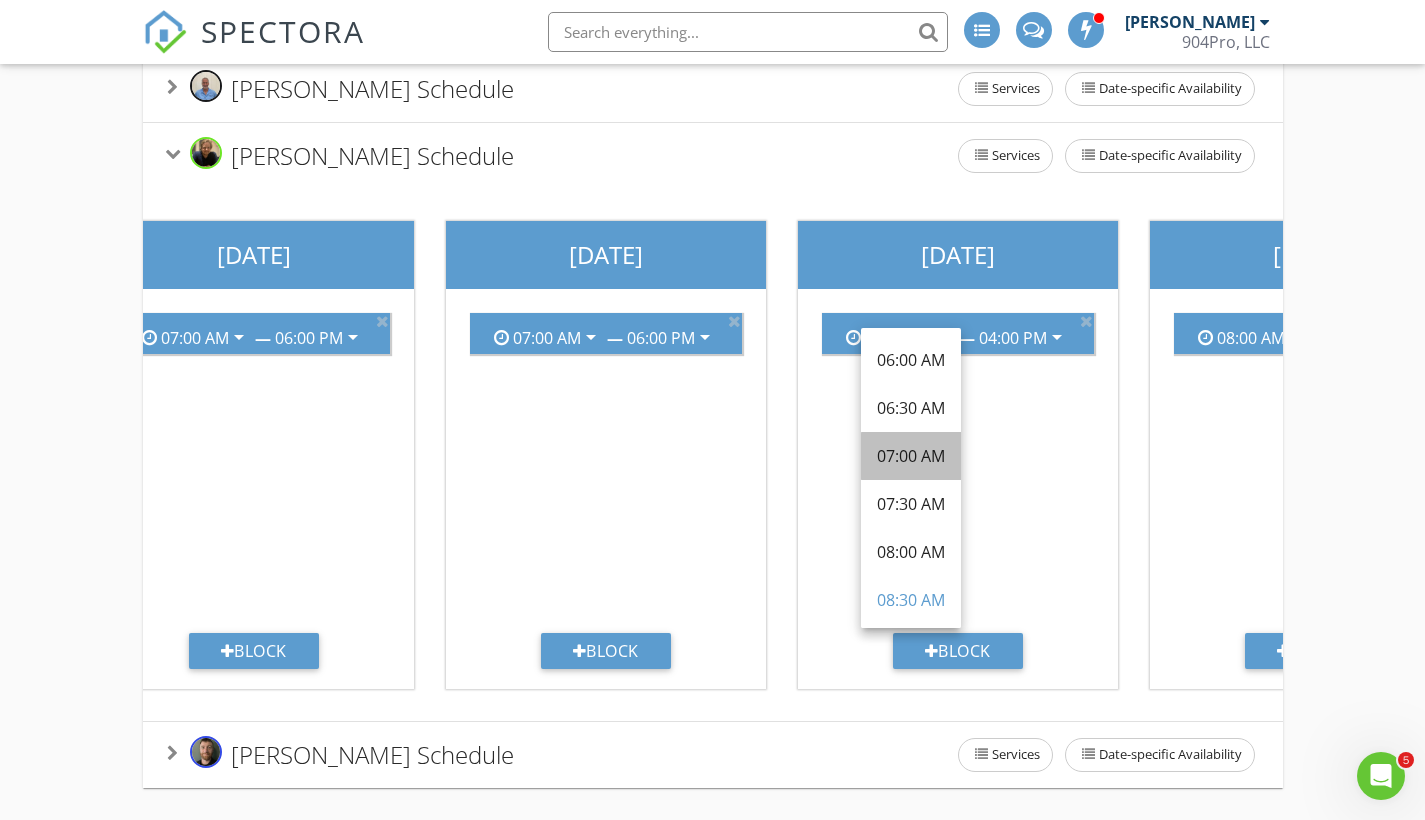 click on "07:00 AM" at bounding box center [911, 456] 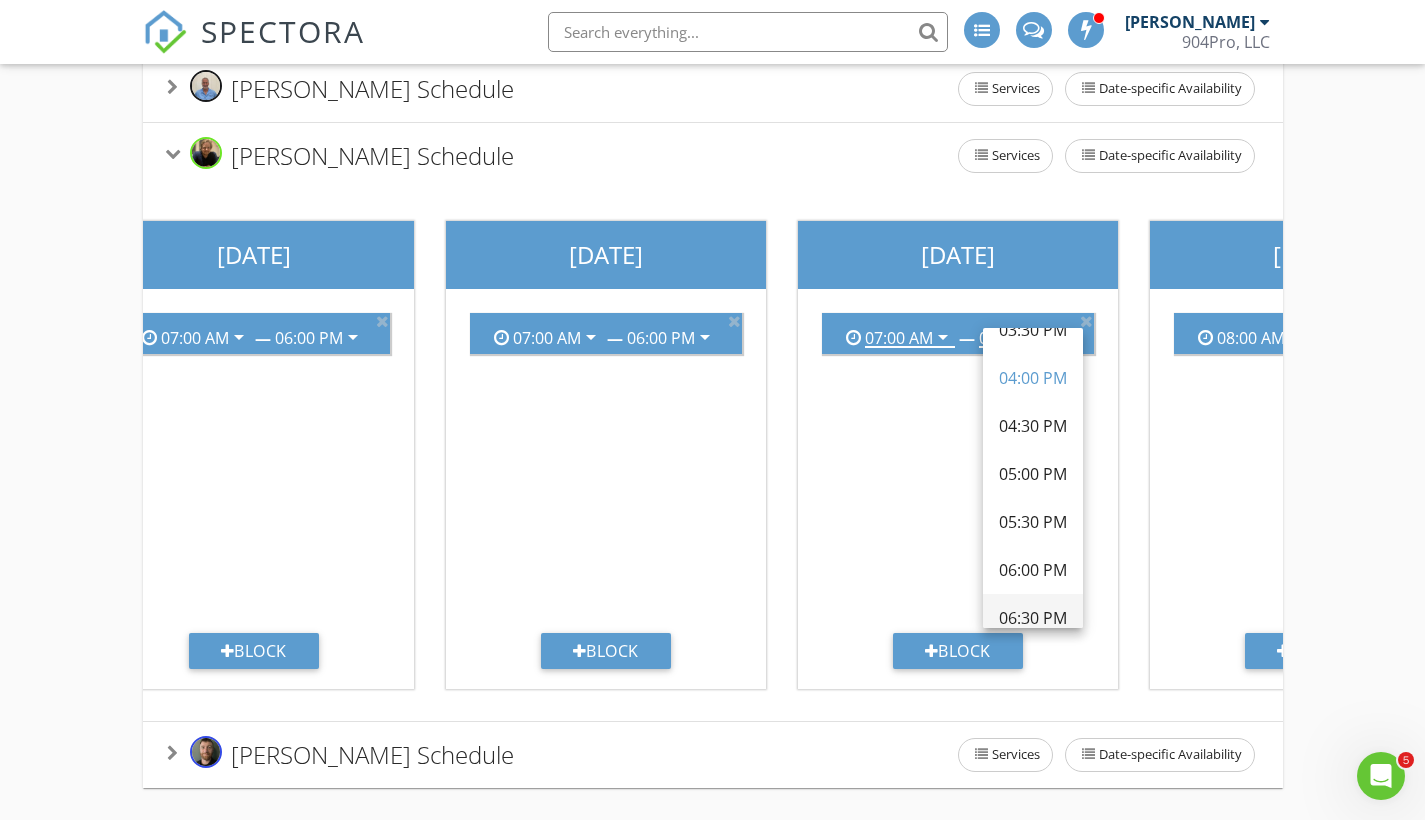 scroll, scrollTop: 845, scrollLeft: 0, axis: vertical 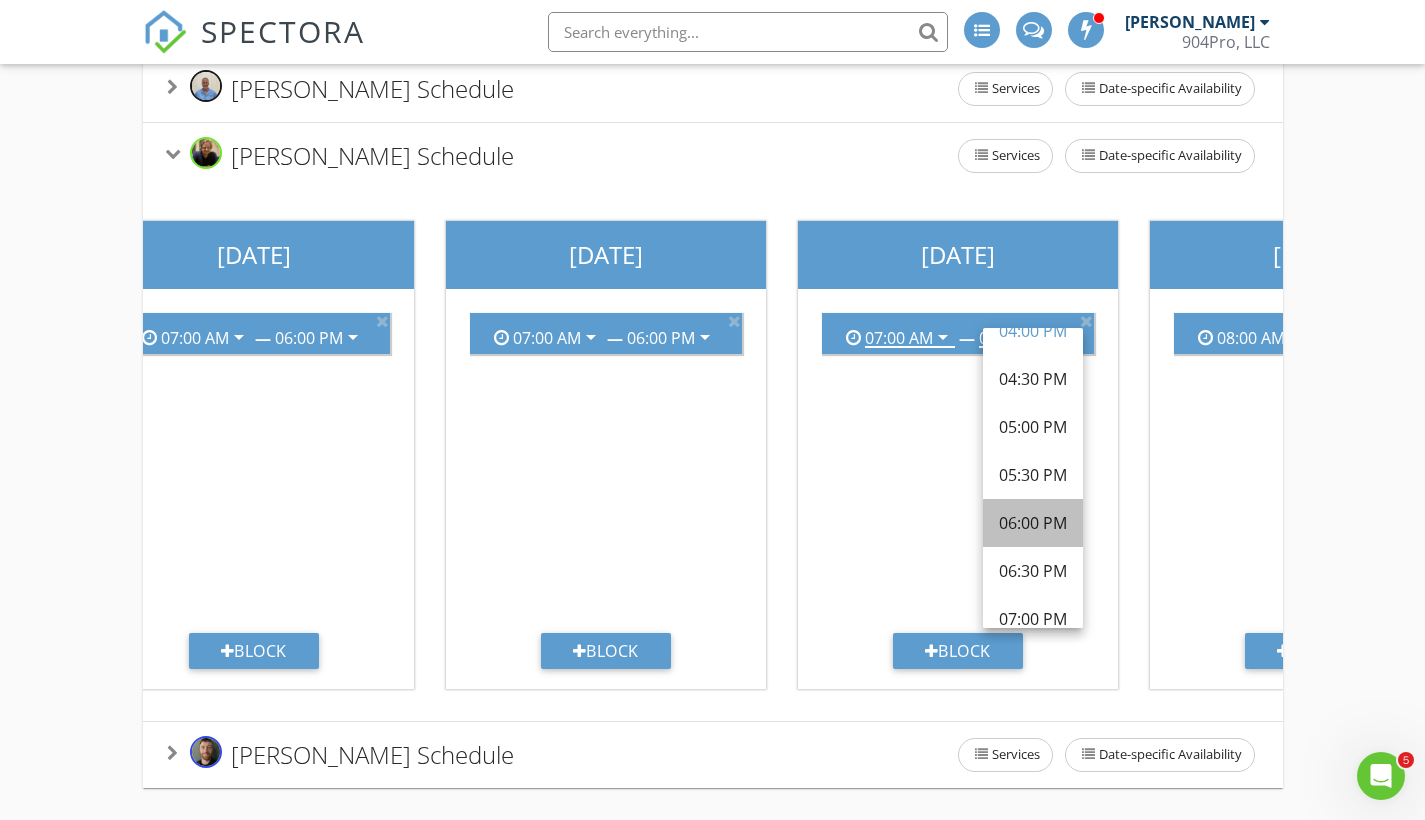 click on "06:00 PM" at bounding box center (1033, 523) 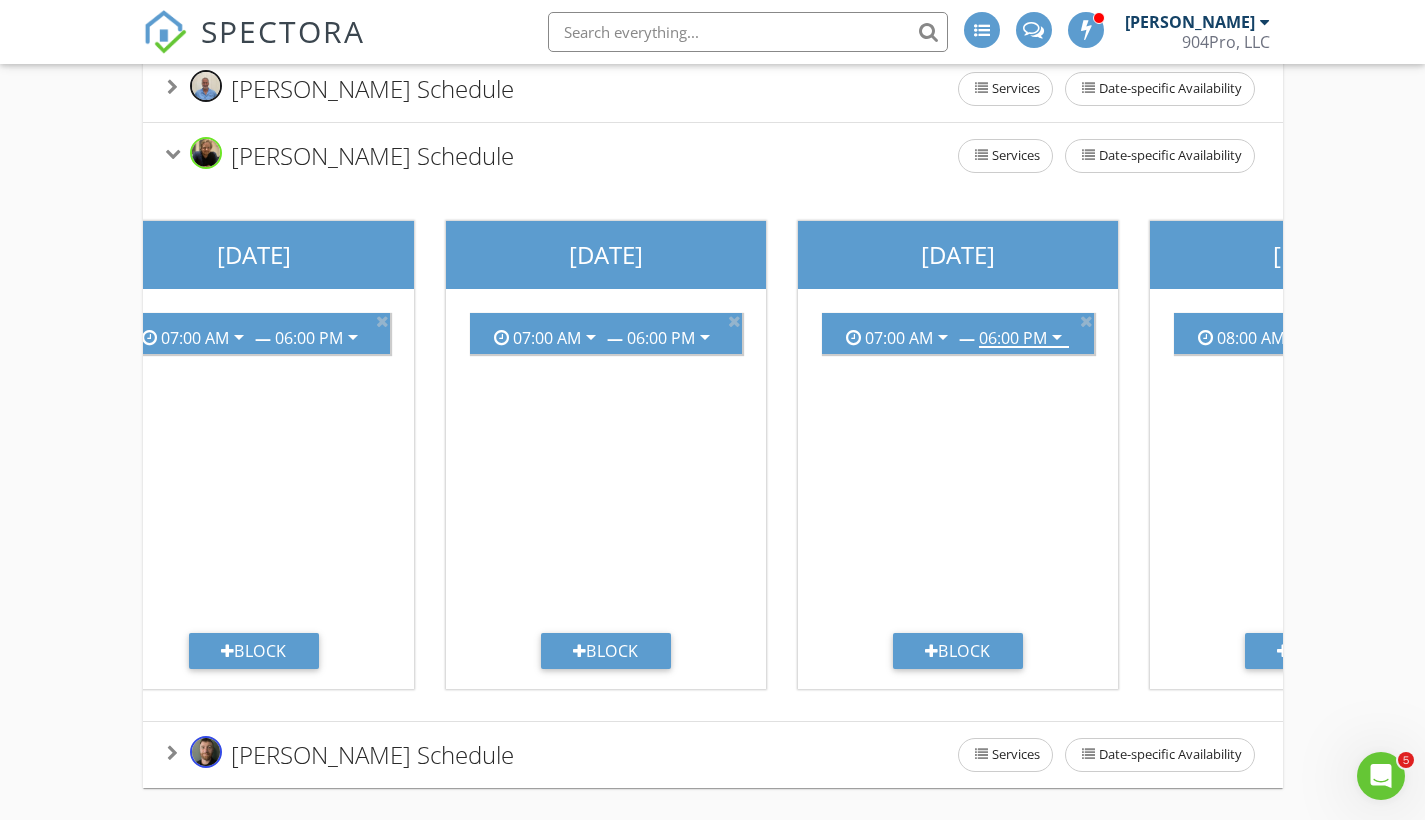 scroll, scrollTop: 0, scrollLeft: 1324, axis: horizontal 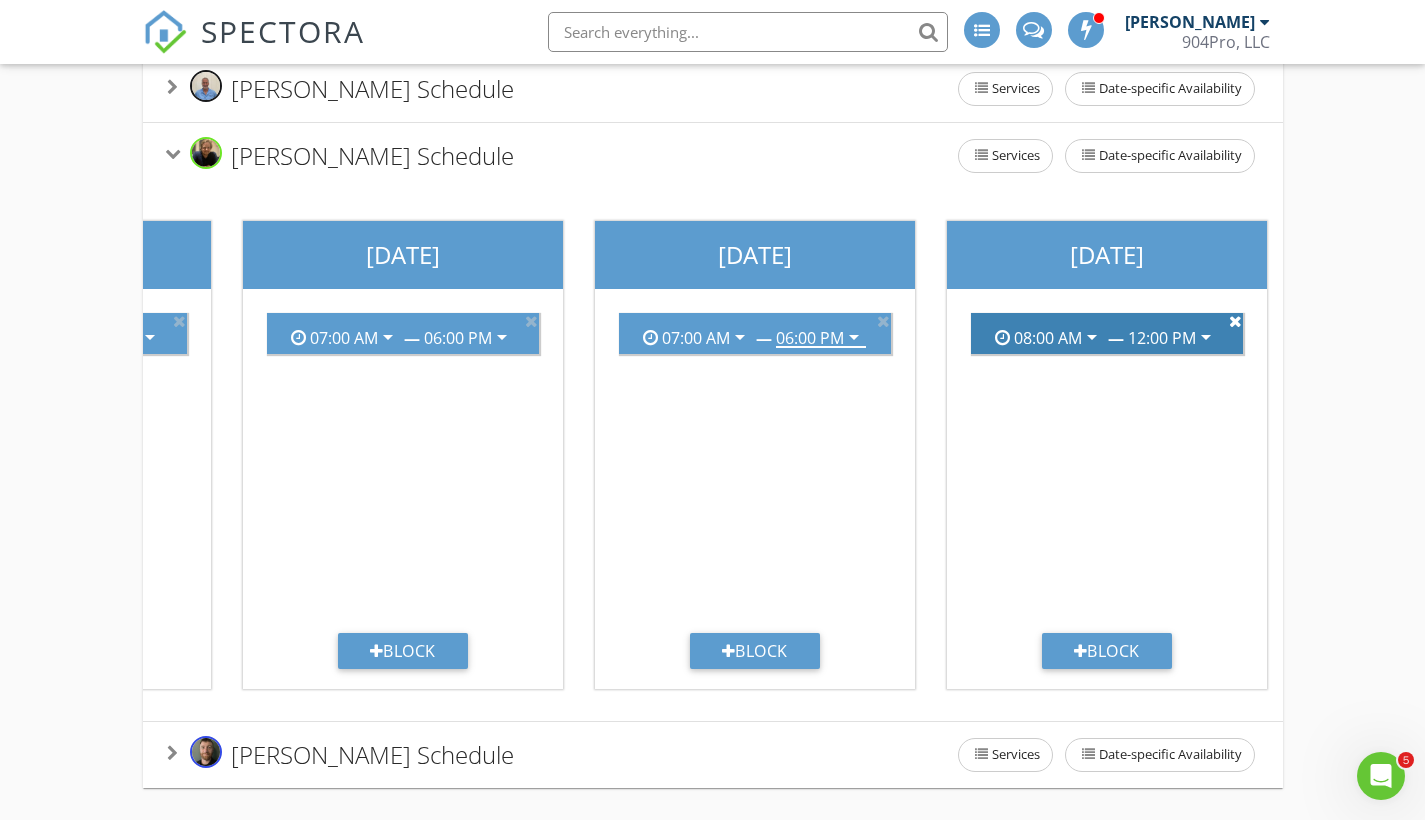 click at bounding box center (1235, 321) 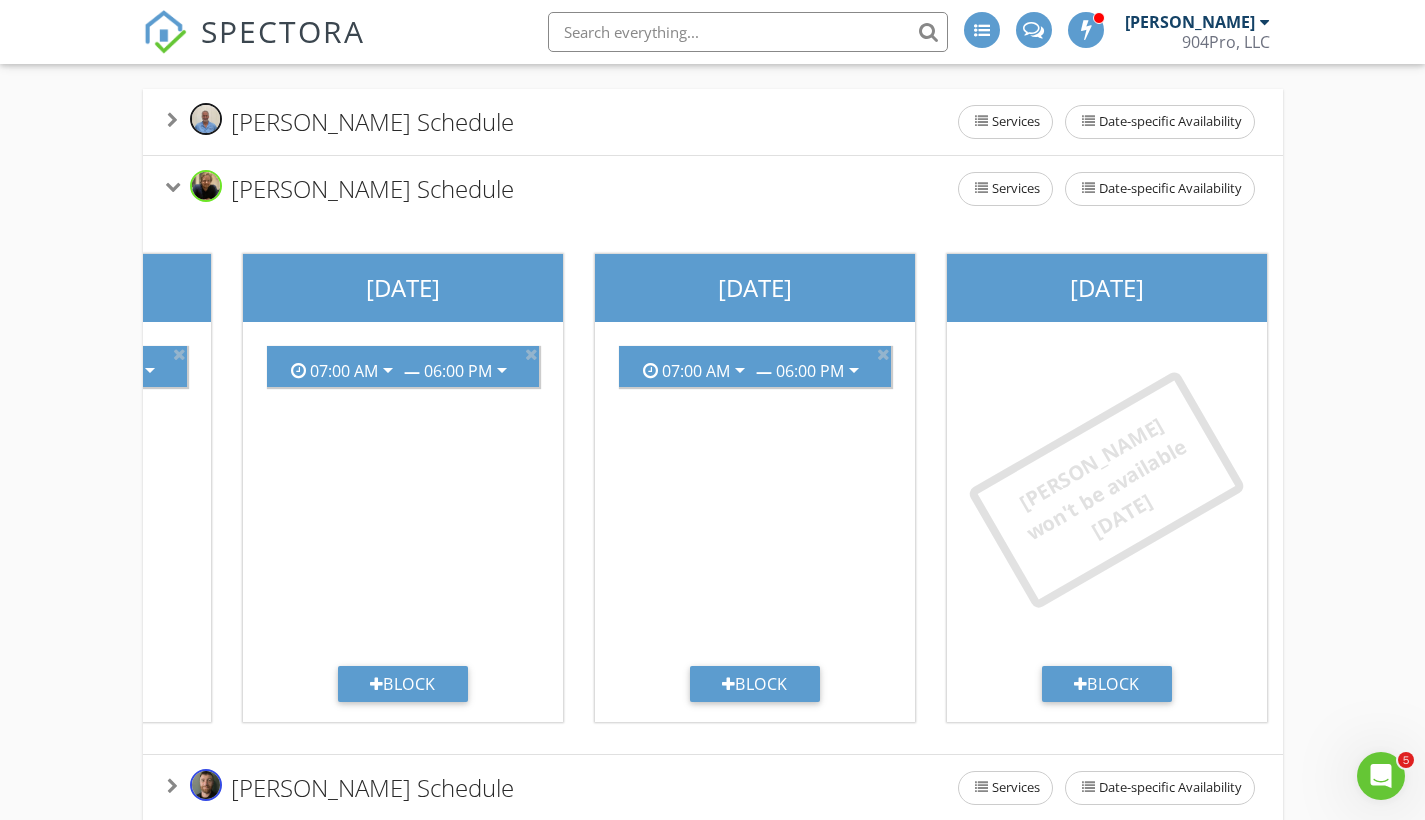 scroll, scrollTop: 199, scrollLeft: 0, axis: vertical 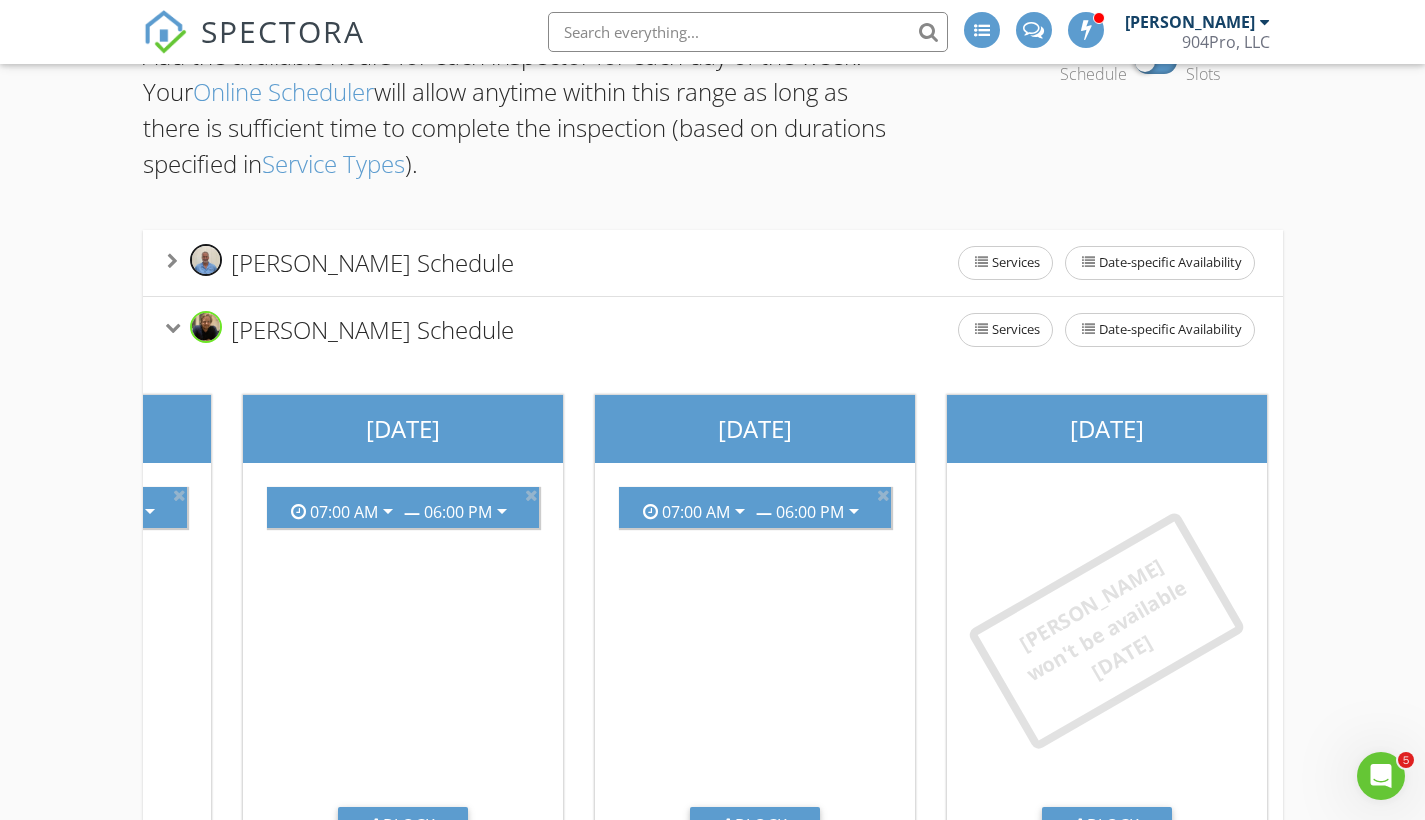 click on "Charlie Hovey's Schedule" at bounding box center (372, 262) 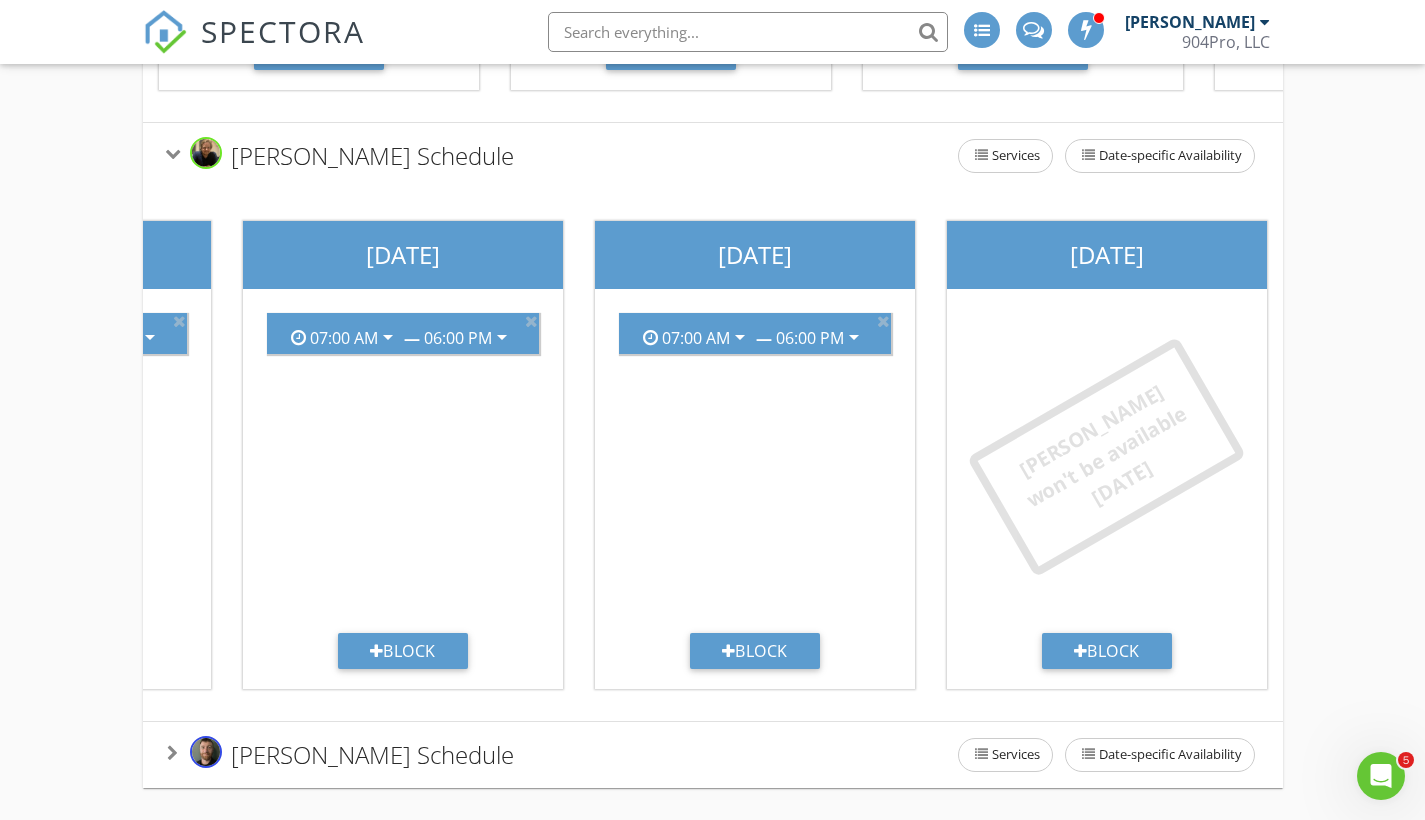 scroll, scrollTop: 0, scrollLeft: 0, axis: both 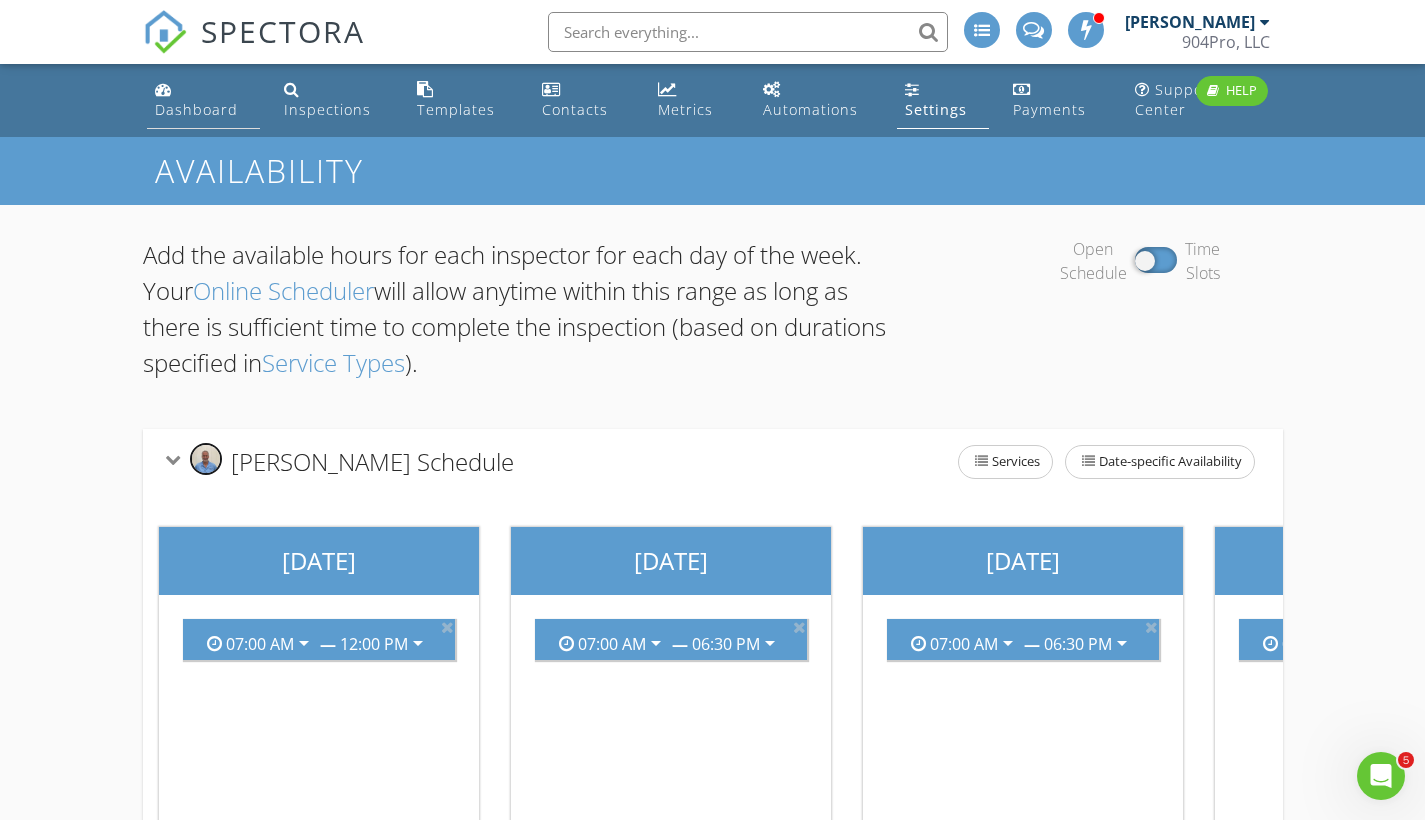 click on "Dashboard" at bounding box center (196, 109) 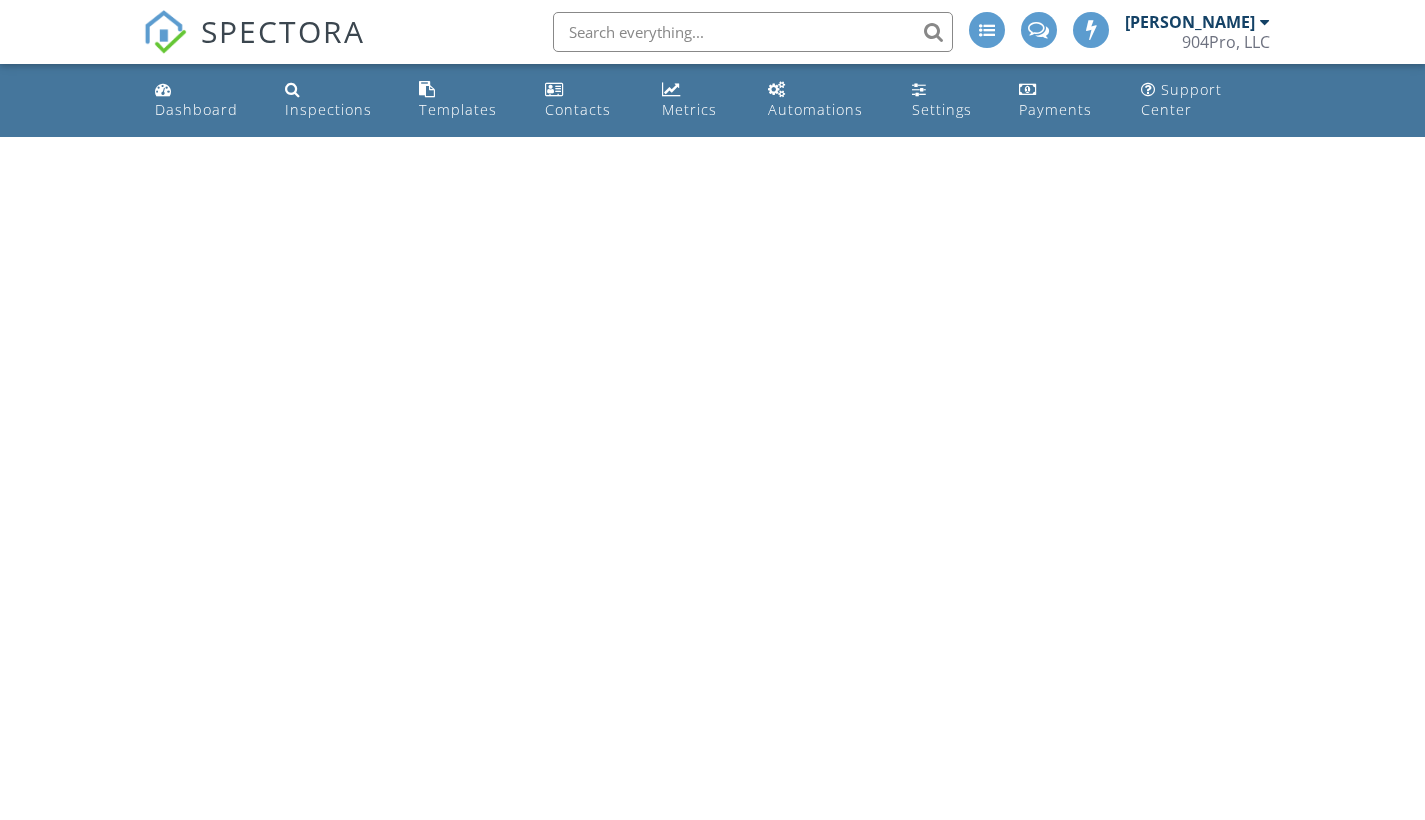 scroll, scrollTop: 0, scrollLeft: 0, axis: both 